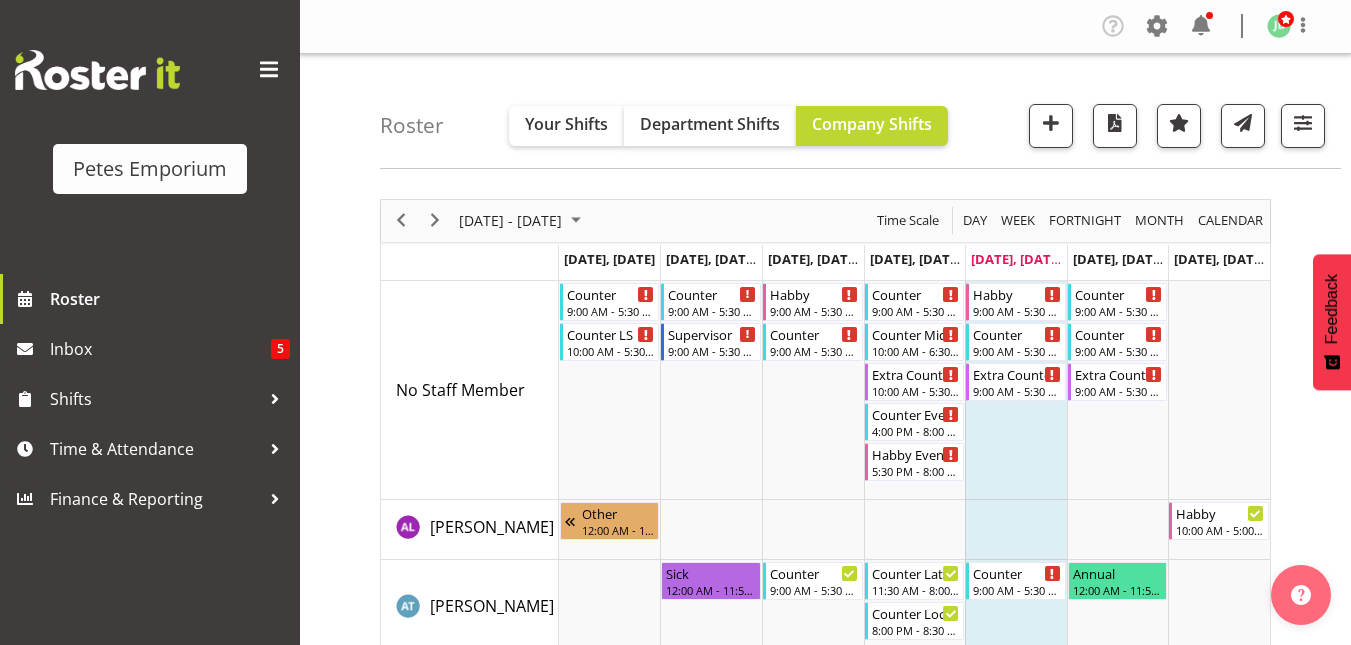 scroll, scrollTop: 0, scrollLeft: 0, axis: both 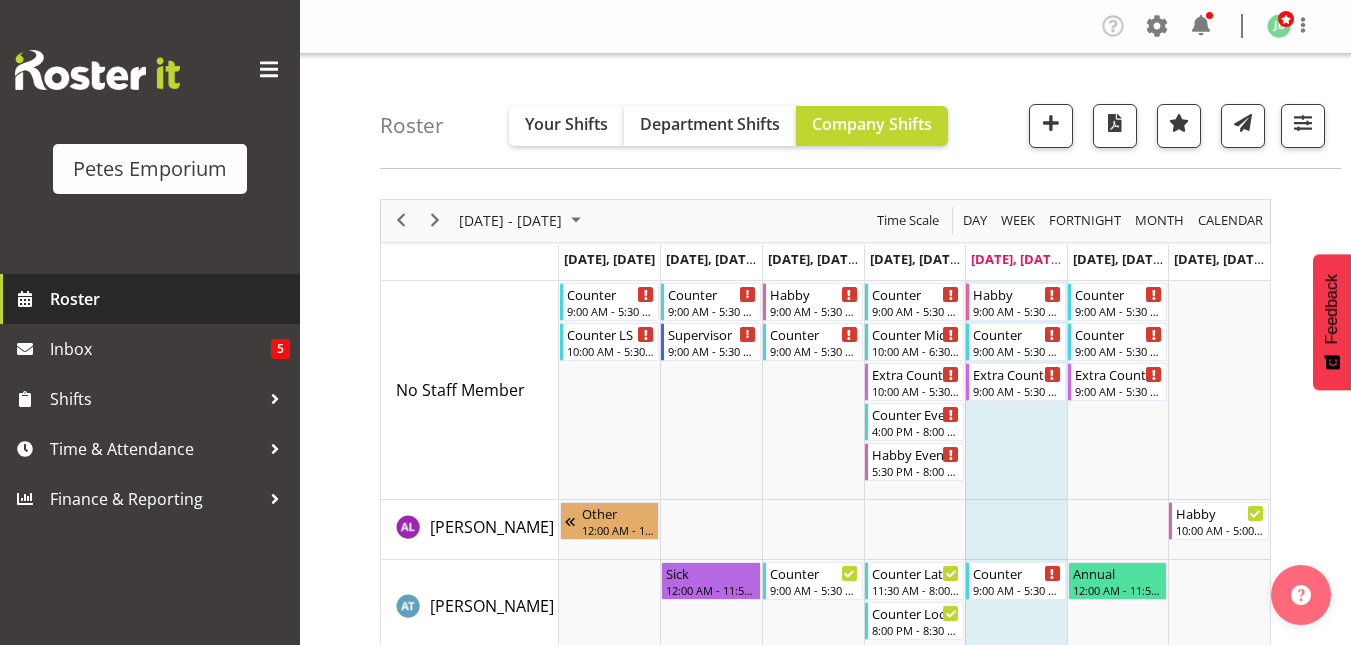 click on "Roster" at bounding box center [150, 299] 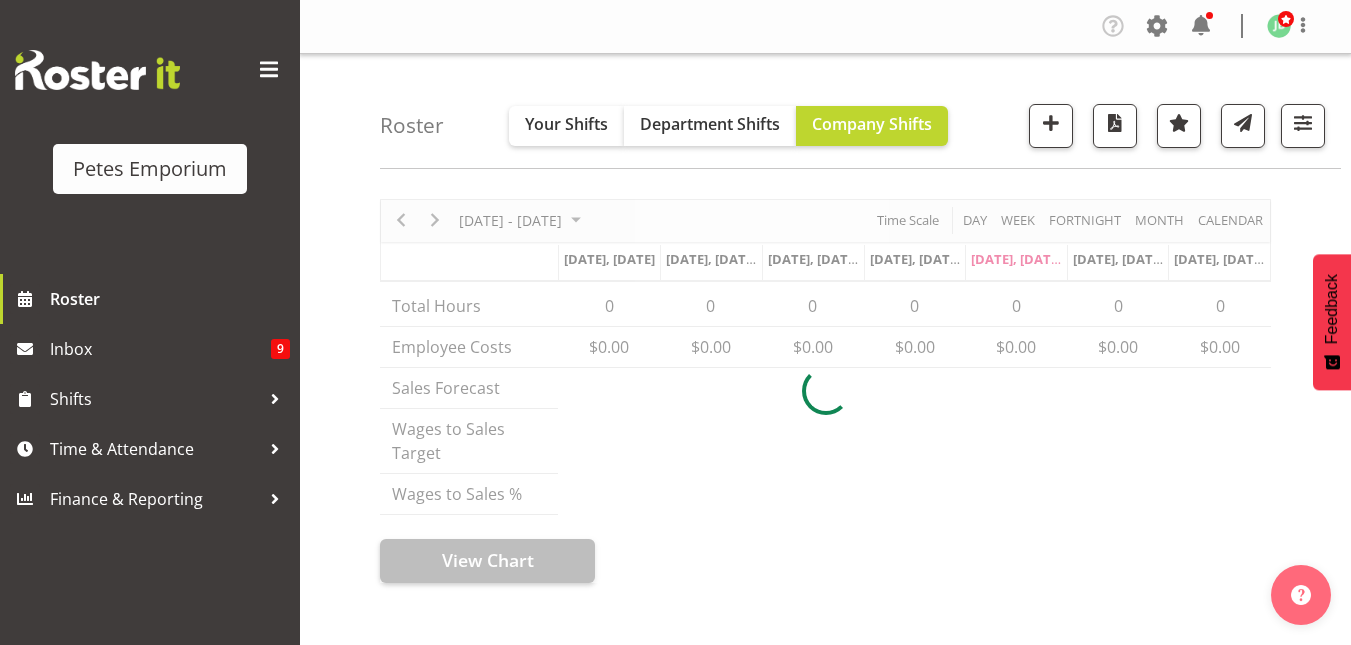scroll, scrollTop: 0, scrollLeft: 0, axis: both 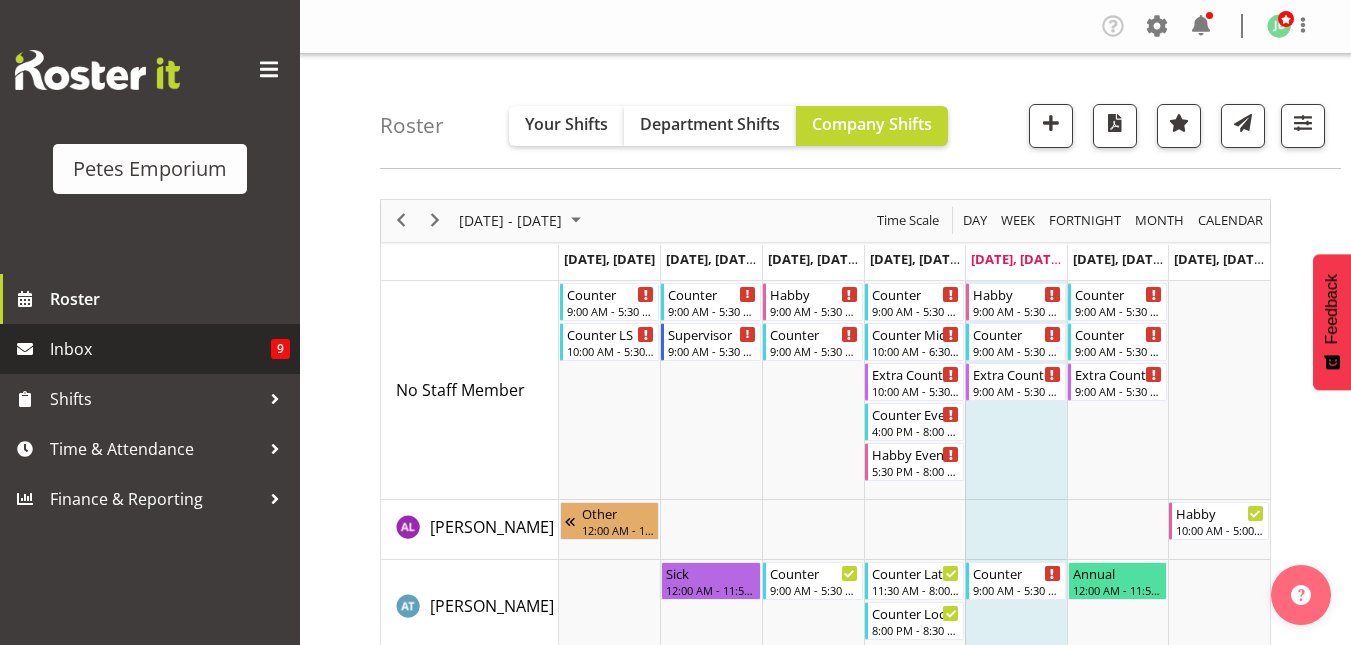 click on "Inbox" at bounding box center (160, 349) 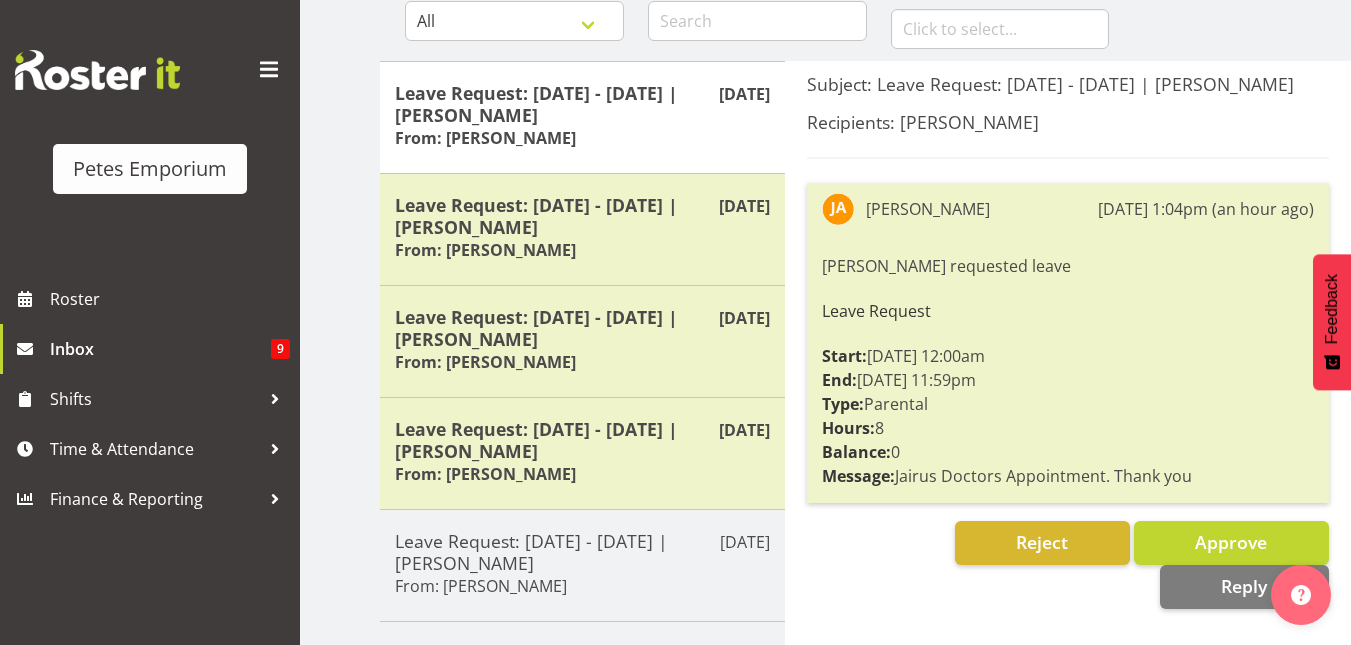 scroll, scrollTop: 212, scrollLeft: 0, axis: vertical 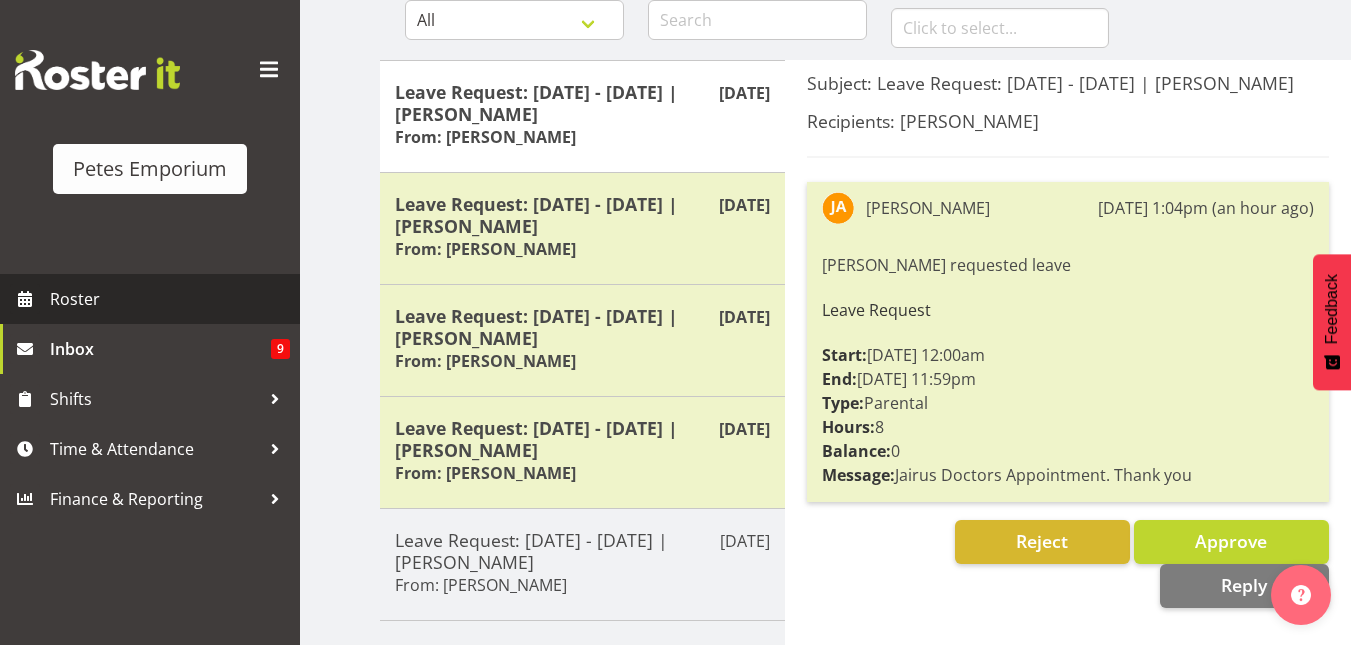 click on "Roster" at bounding box center [170, 299] 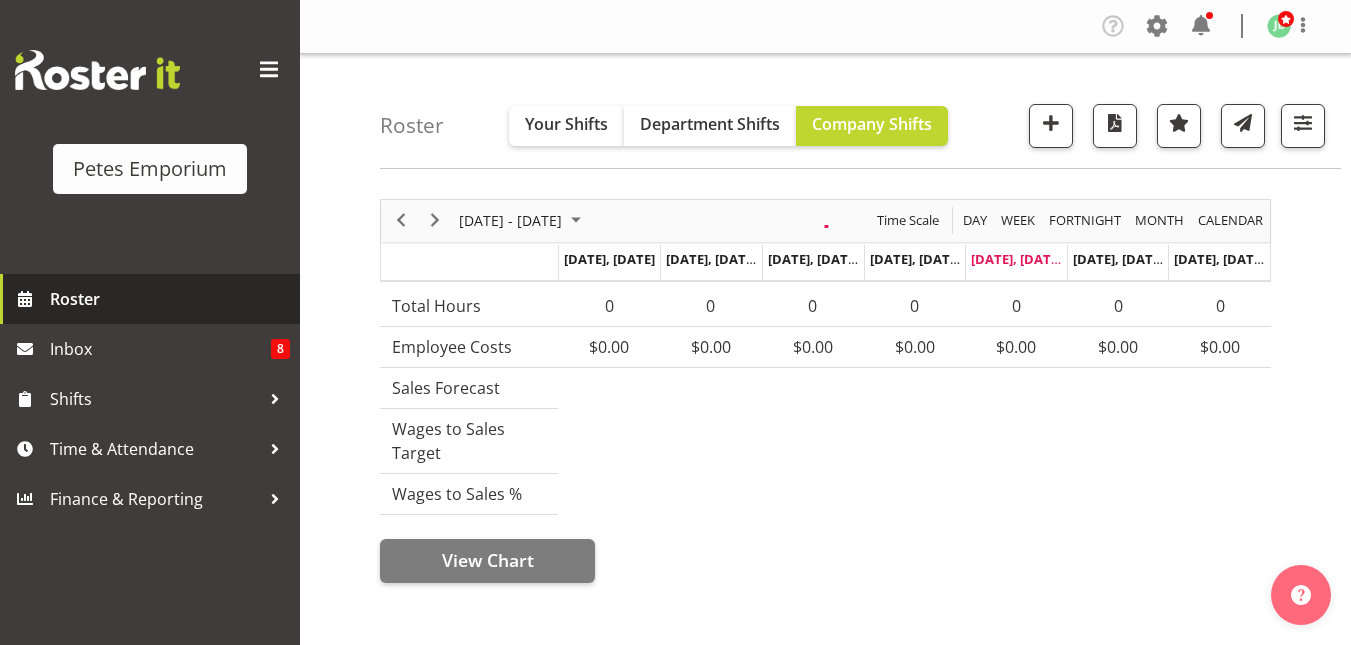scroll, scrollTop: 0, scrollLeft: 0, axis: both 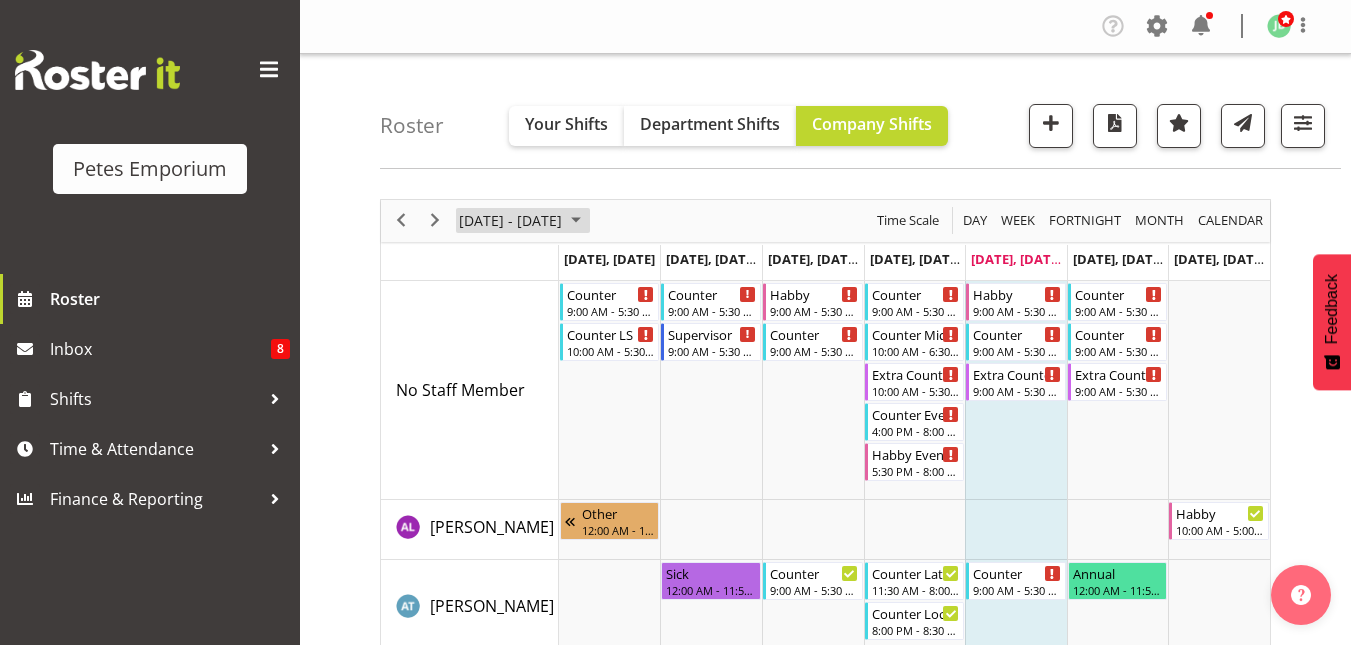 click at bounding box center (576, 220) 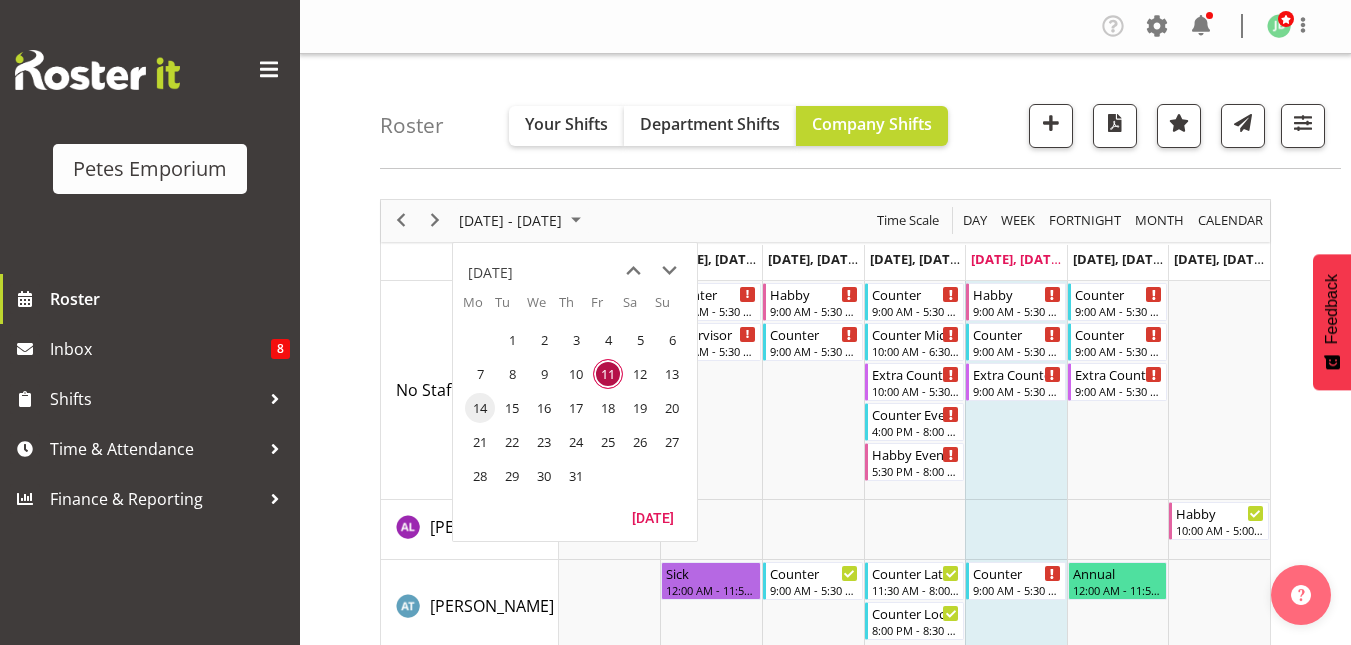 click on "14" at bounding box center [480, 408] 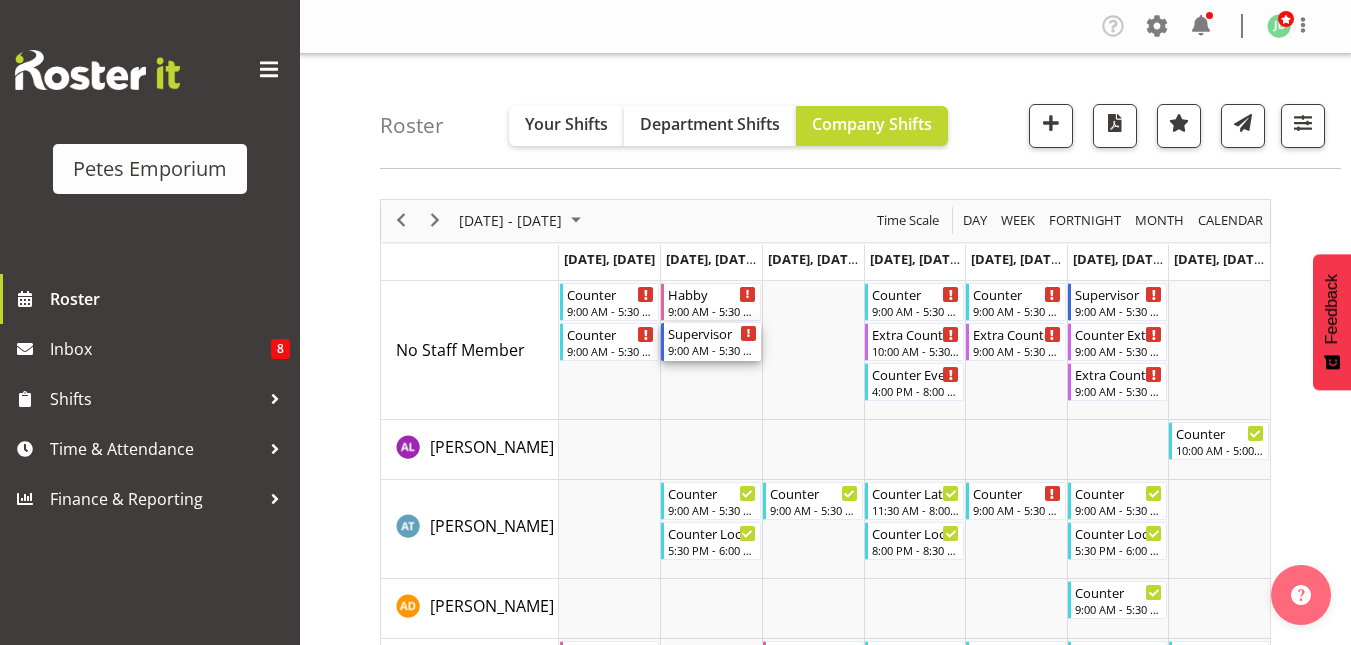 click on "9:00 AM - 5:30 PM" at bounding box center (712, 350) 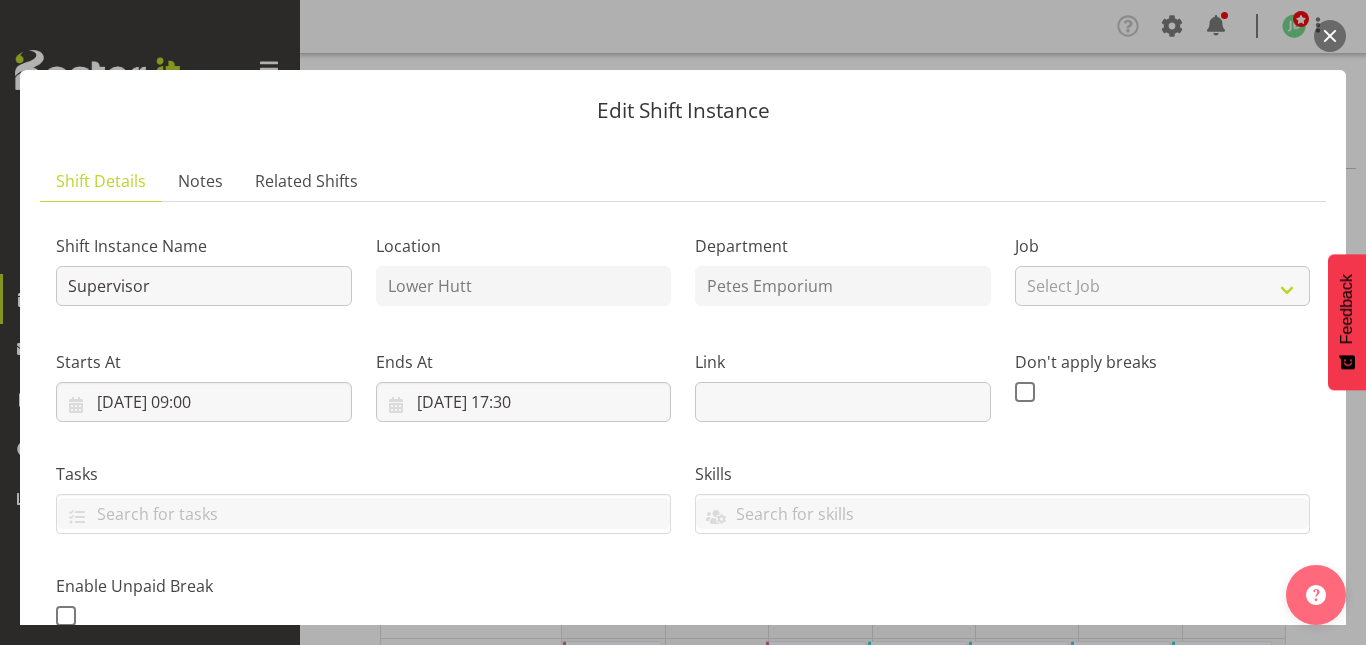 click at bounding box center (1330, 36) 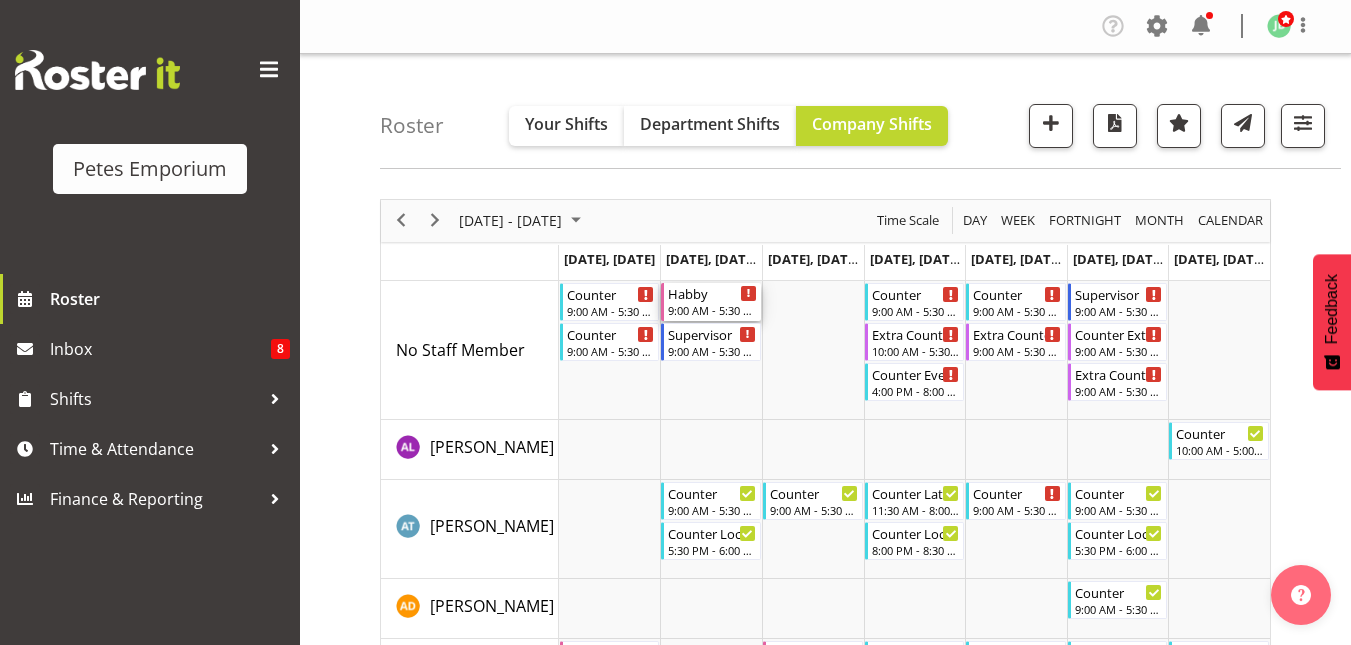 click on "9:00 AM - 5:30 PM" at bounding box center [712, 310] 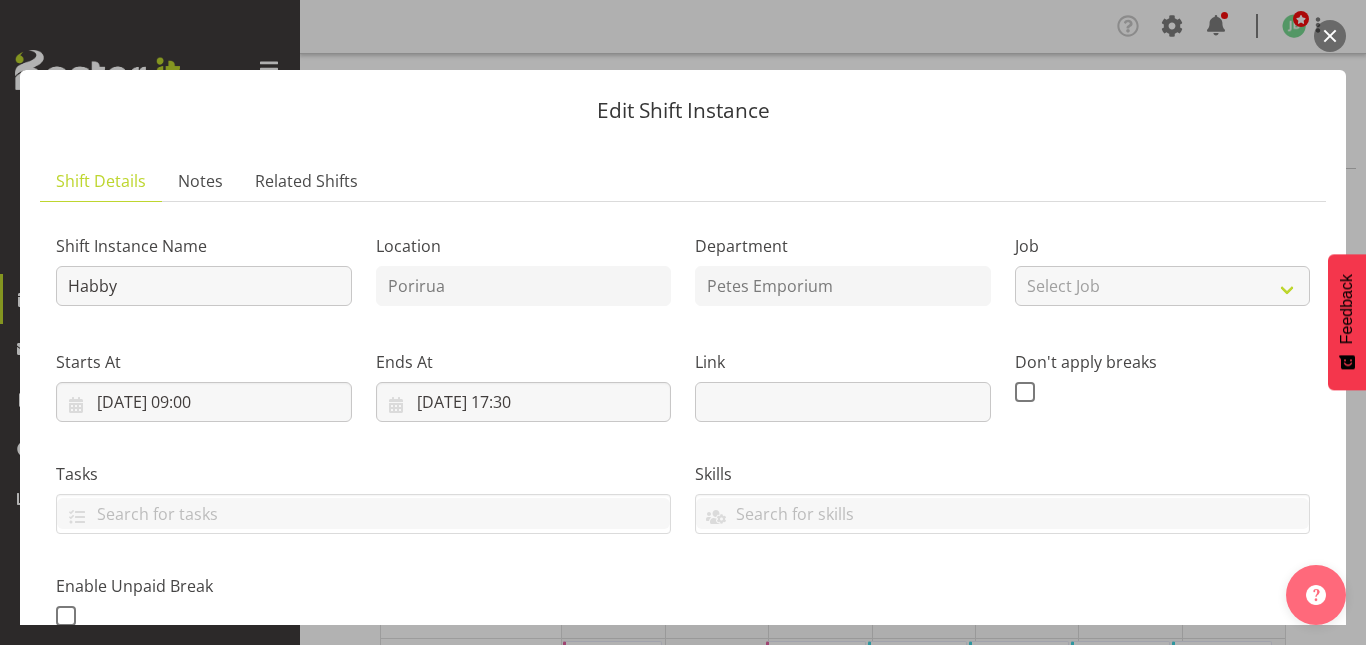 click at bounding box center (1330, 36) 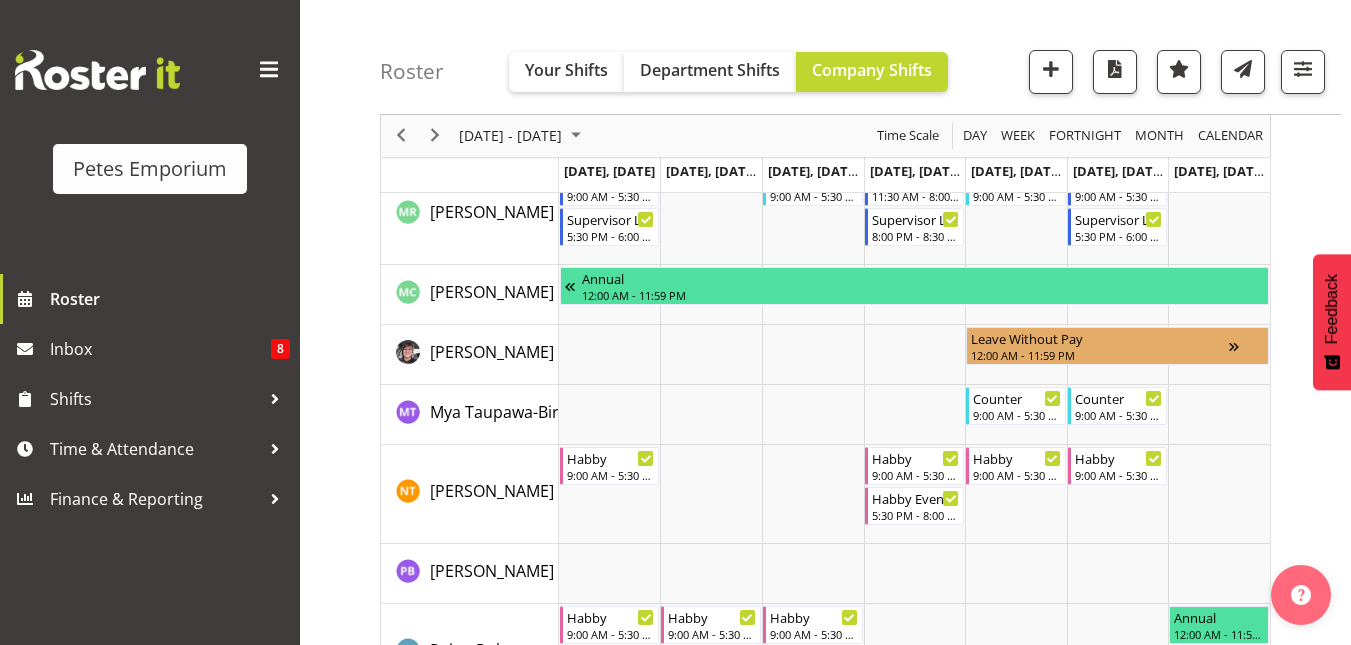 scroll, scrollTop: 1884, scrollLeft: 0, axis: vertical 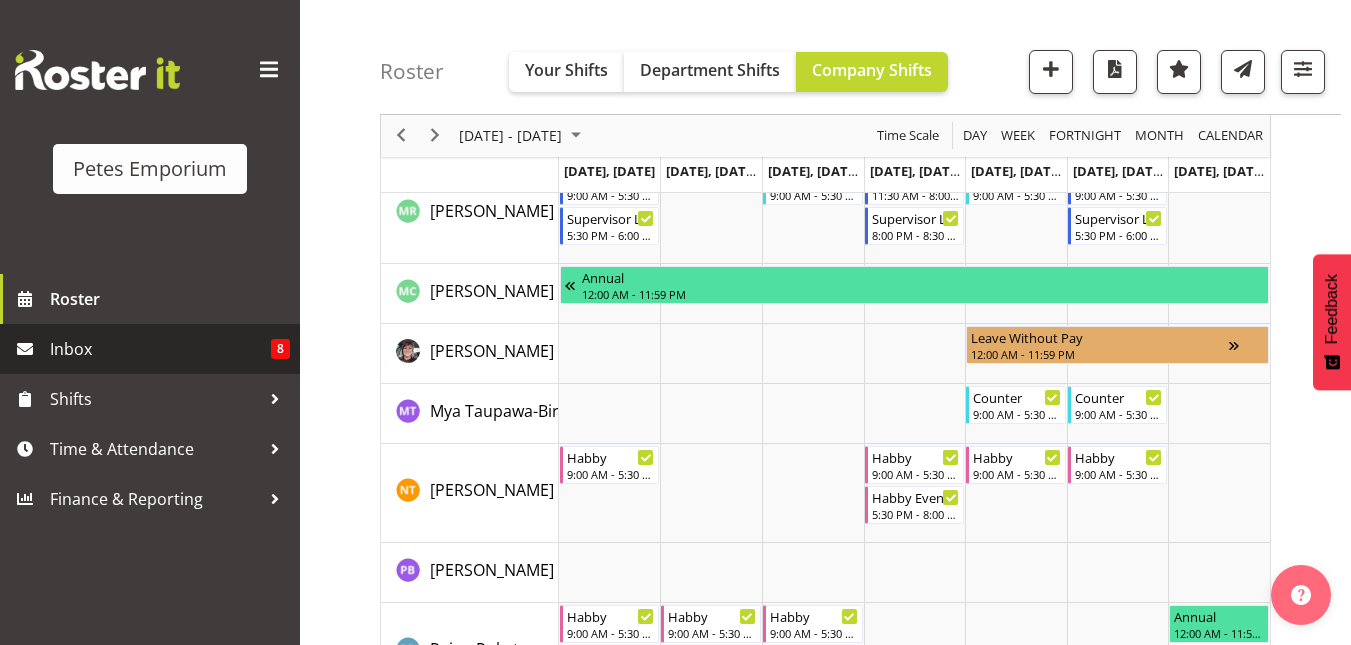click on "Inbox" at bounding box center [160, 349] 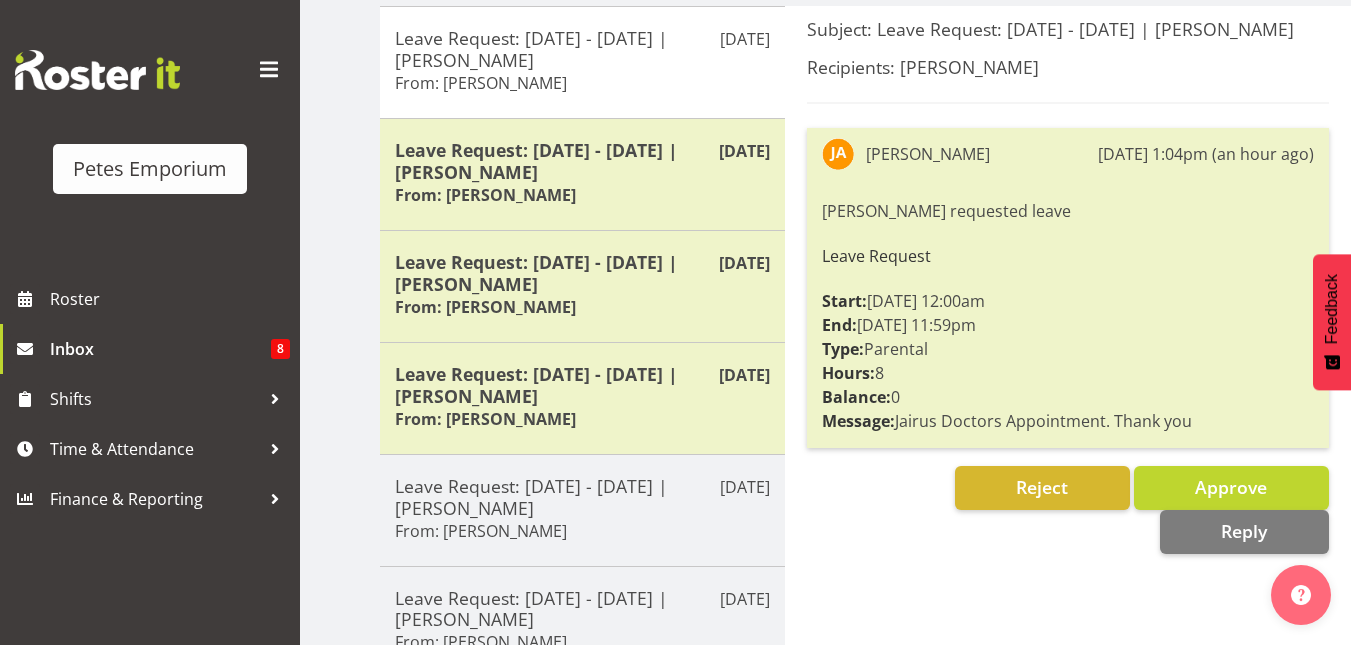 scroll, scrollTop: 273, scrollLeft: 0, axis: vertical 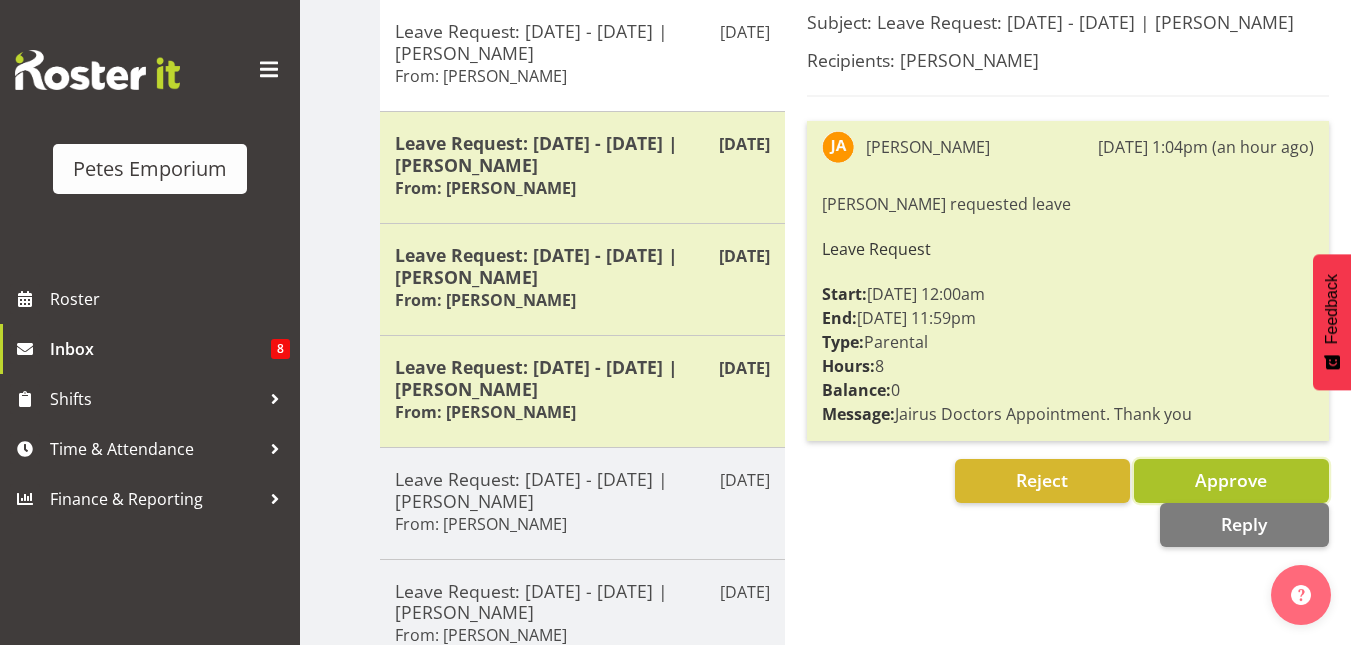 click on "Approve" at bounding box center (1231, 481) 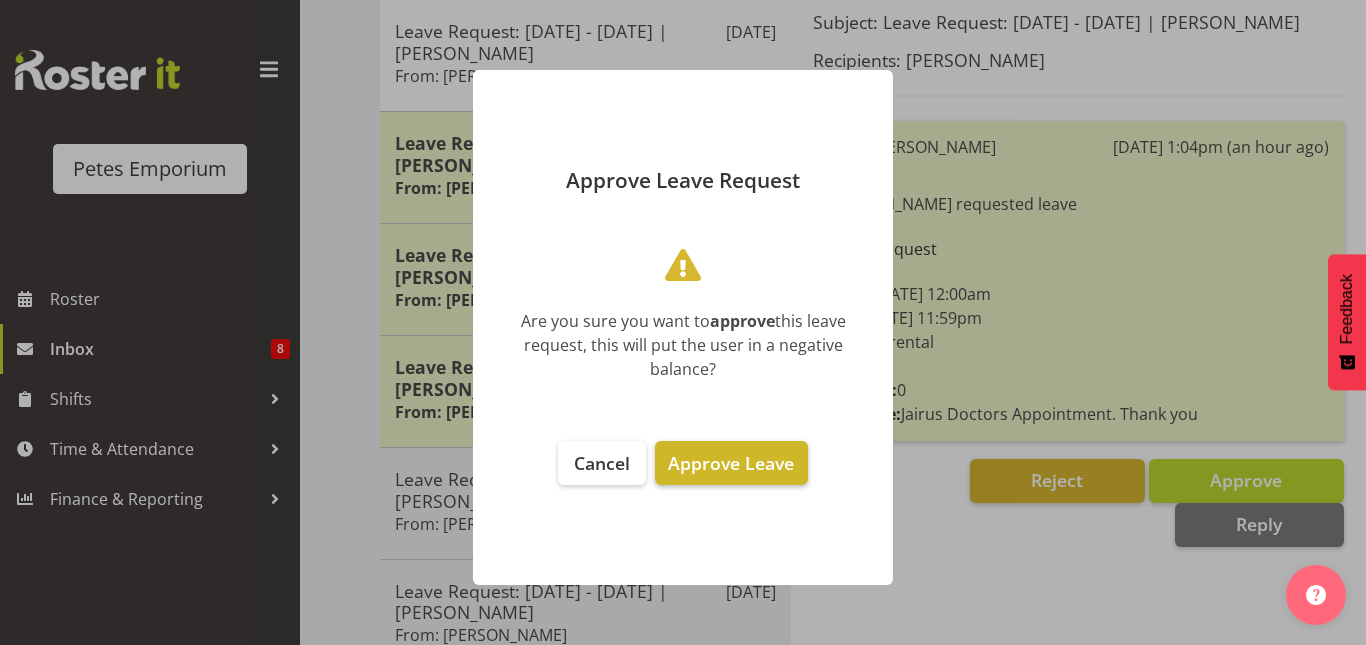 click on "Approve Leave" at bounding box center [731, 463] 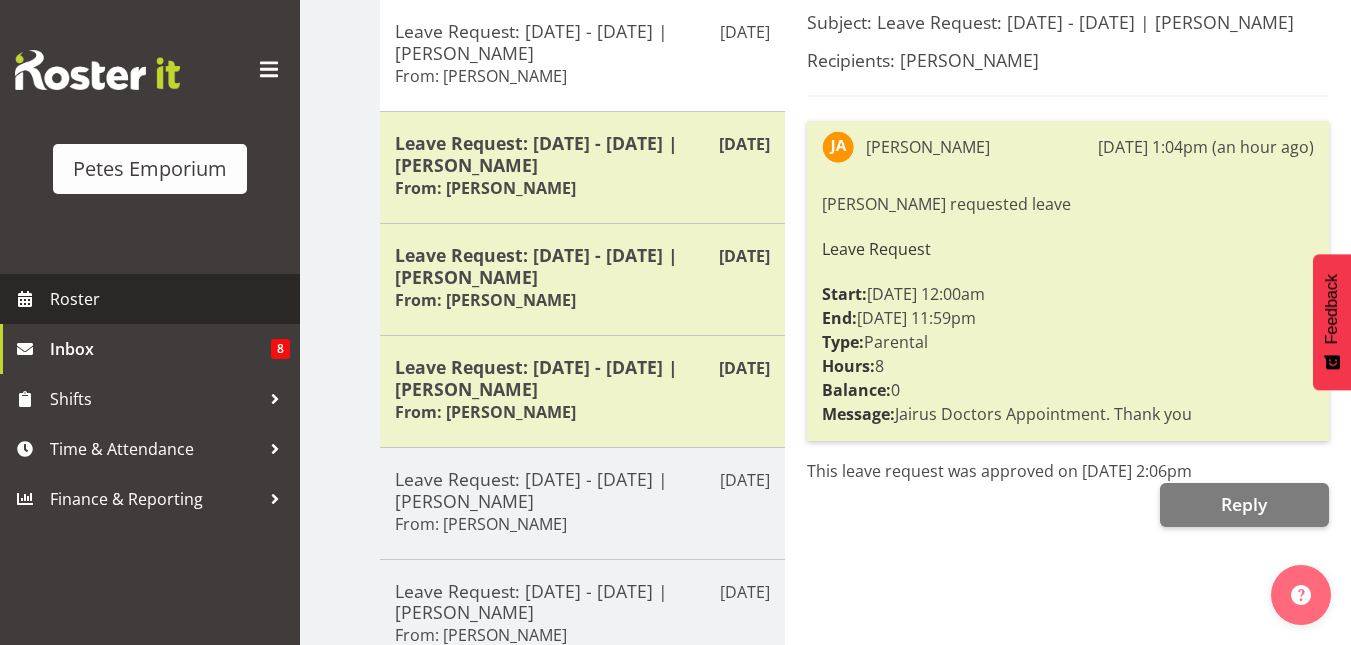 click on "Roster" at bounding box center (170, 299) 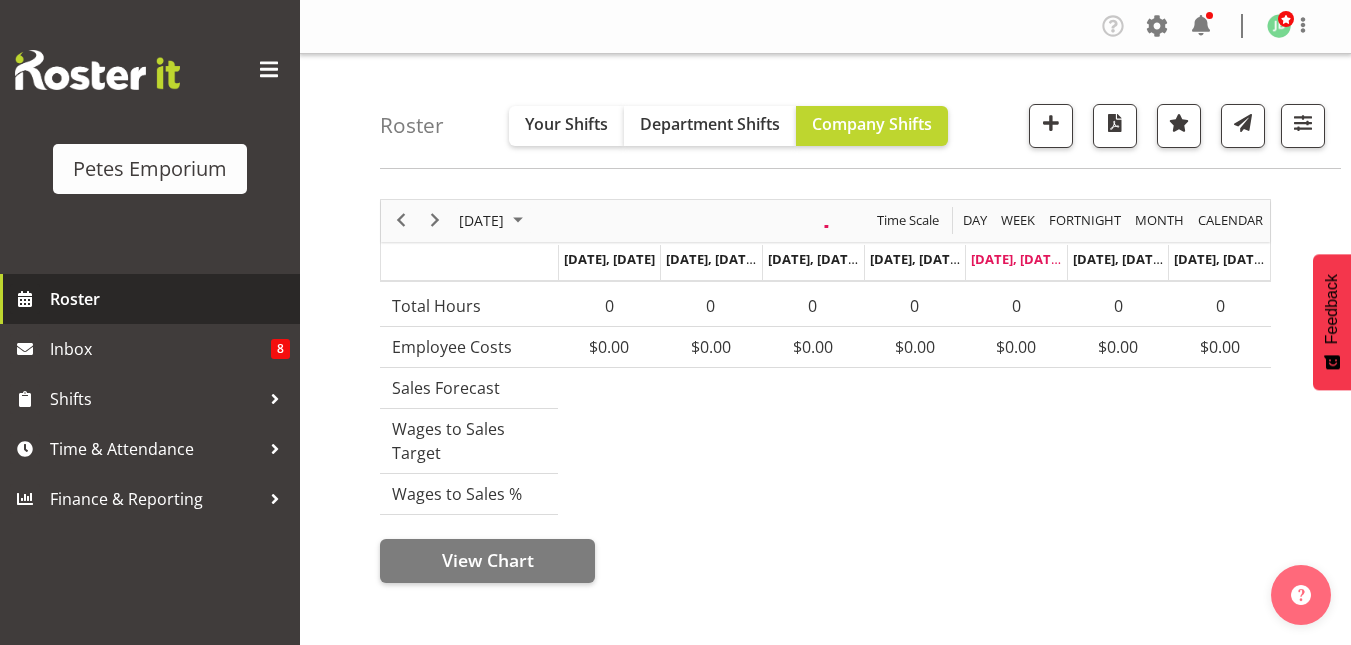 scroll, scrollTop: 0, scrollLeft: 0, axis: both 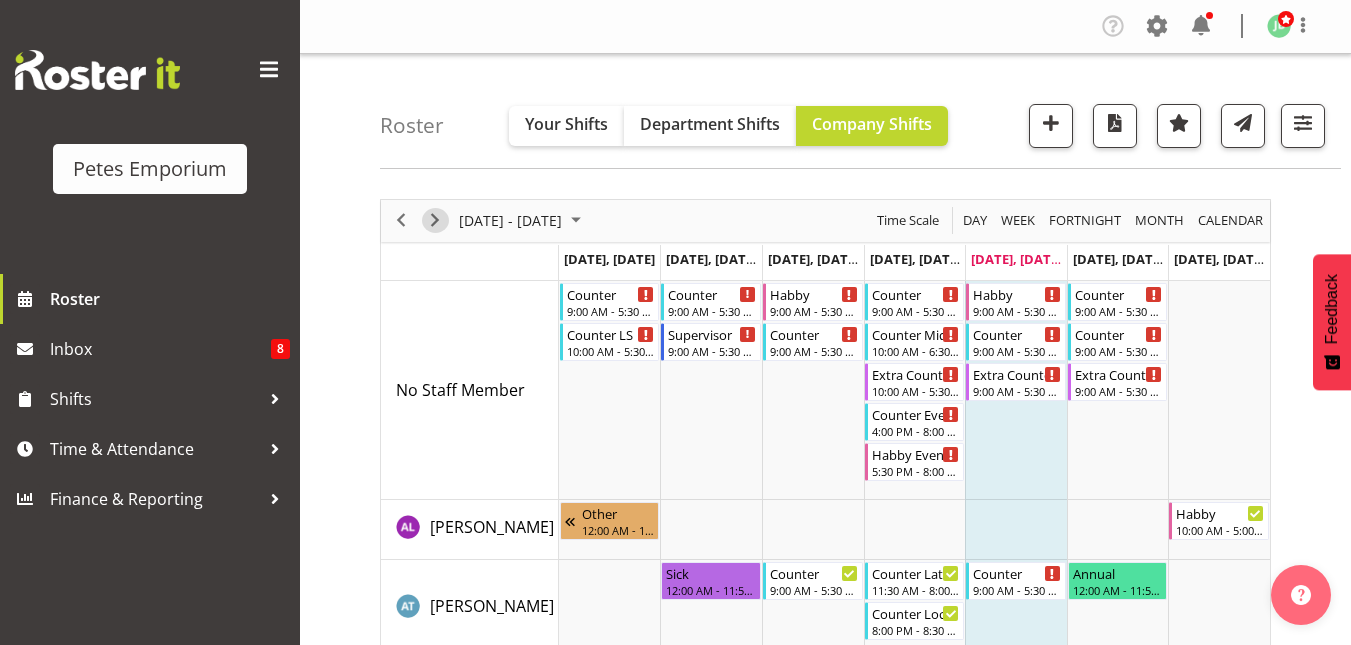 click at bounding box center [435, 220] 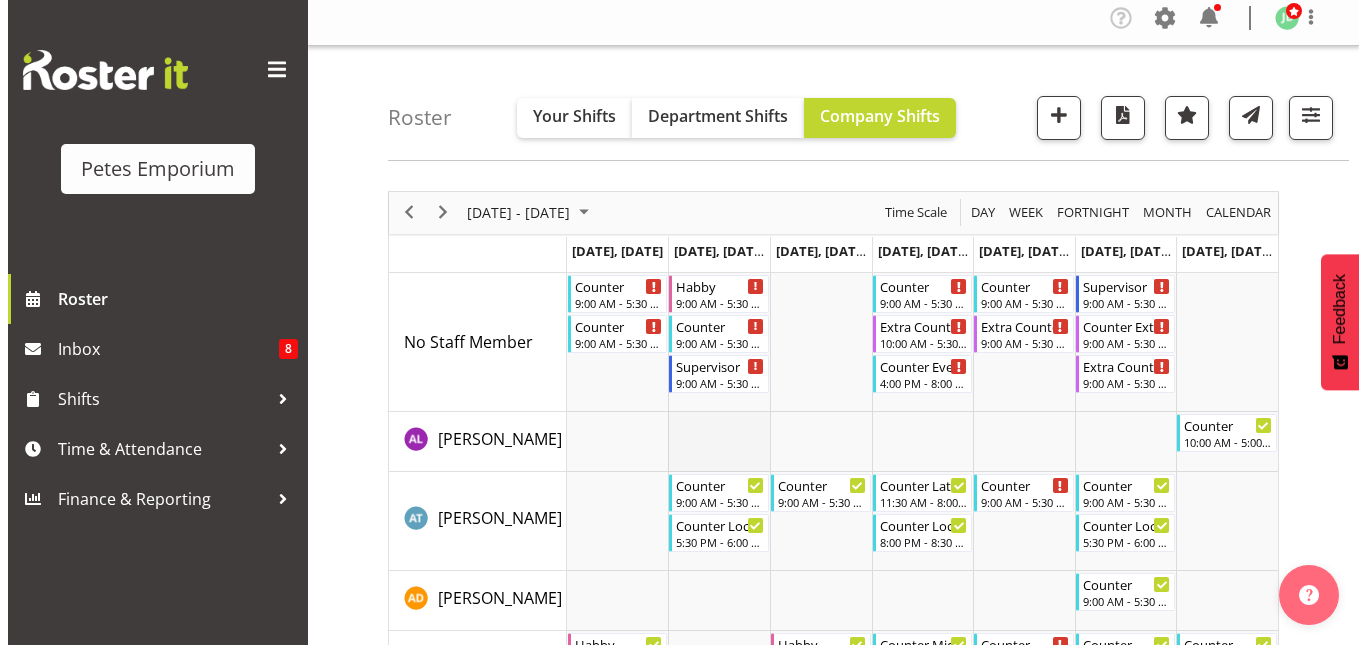 scroll, scrollTop: 9, scrollLeft: 0, axis: vertical 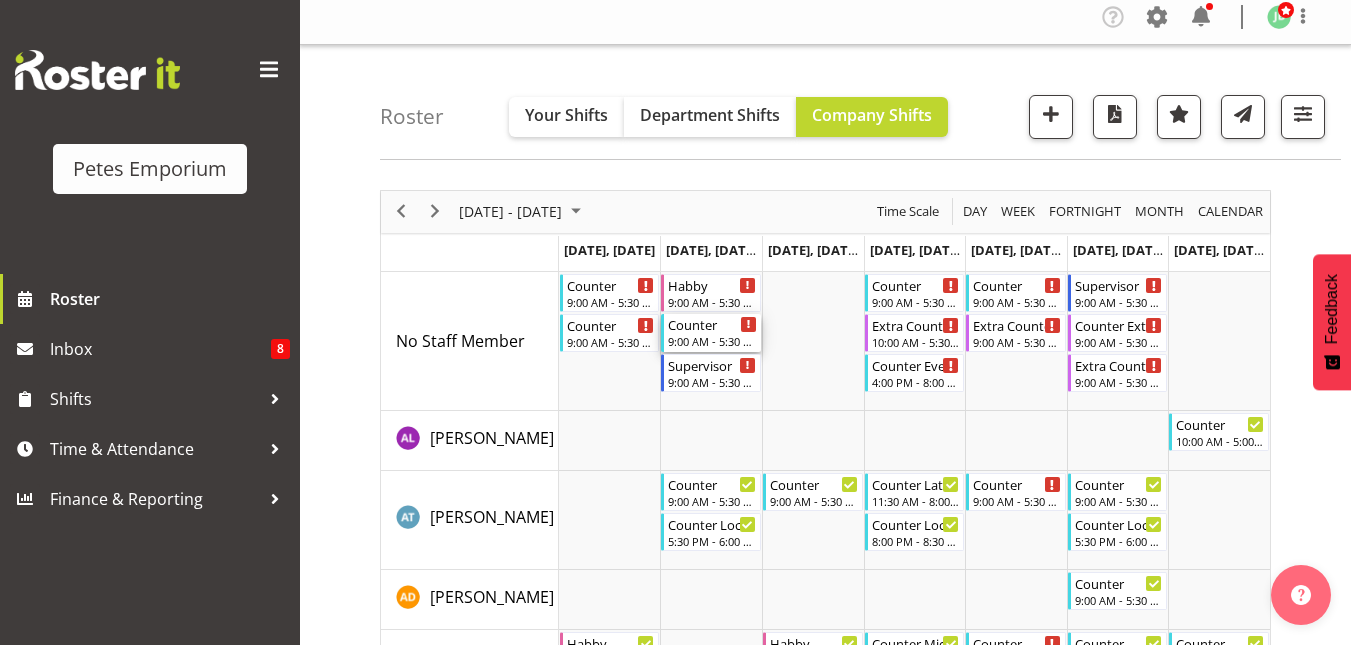 click on "Counter" at bounding box center [712, 324] 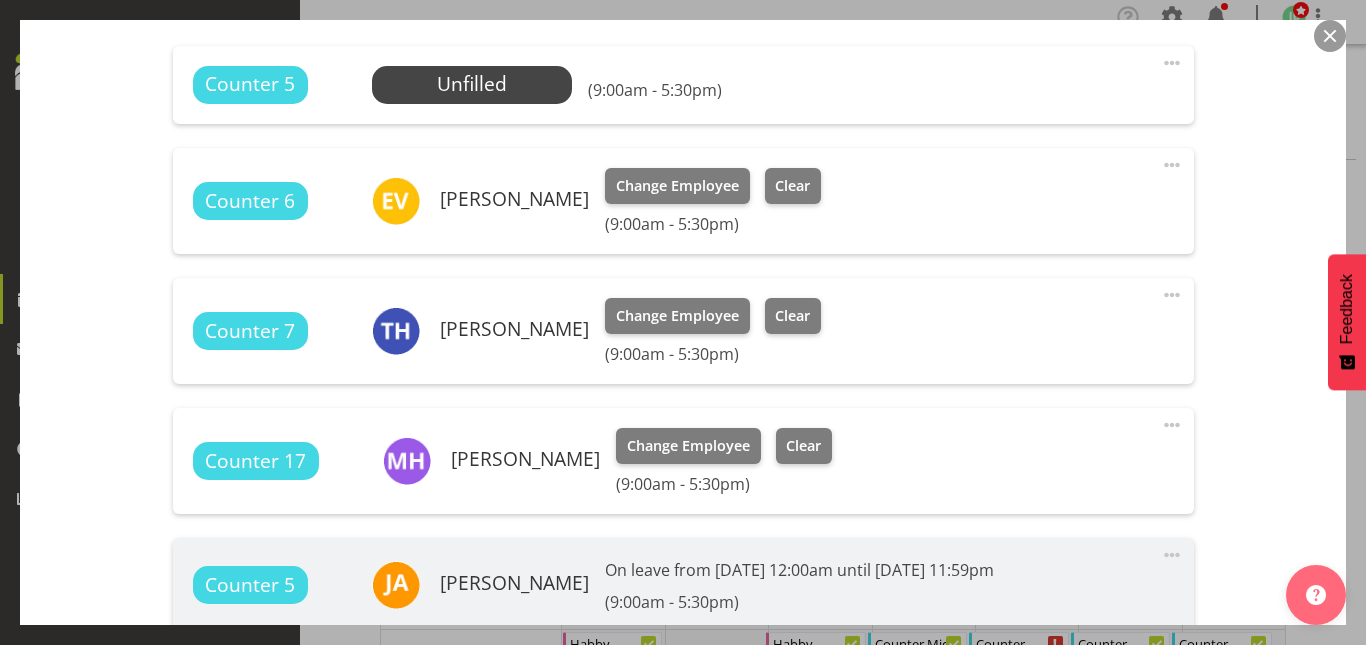 scroll, scrollTop: 703, scrollLeft: 0, axis: vertical 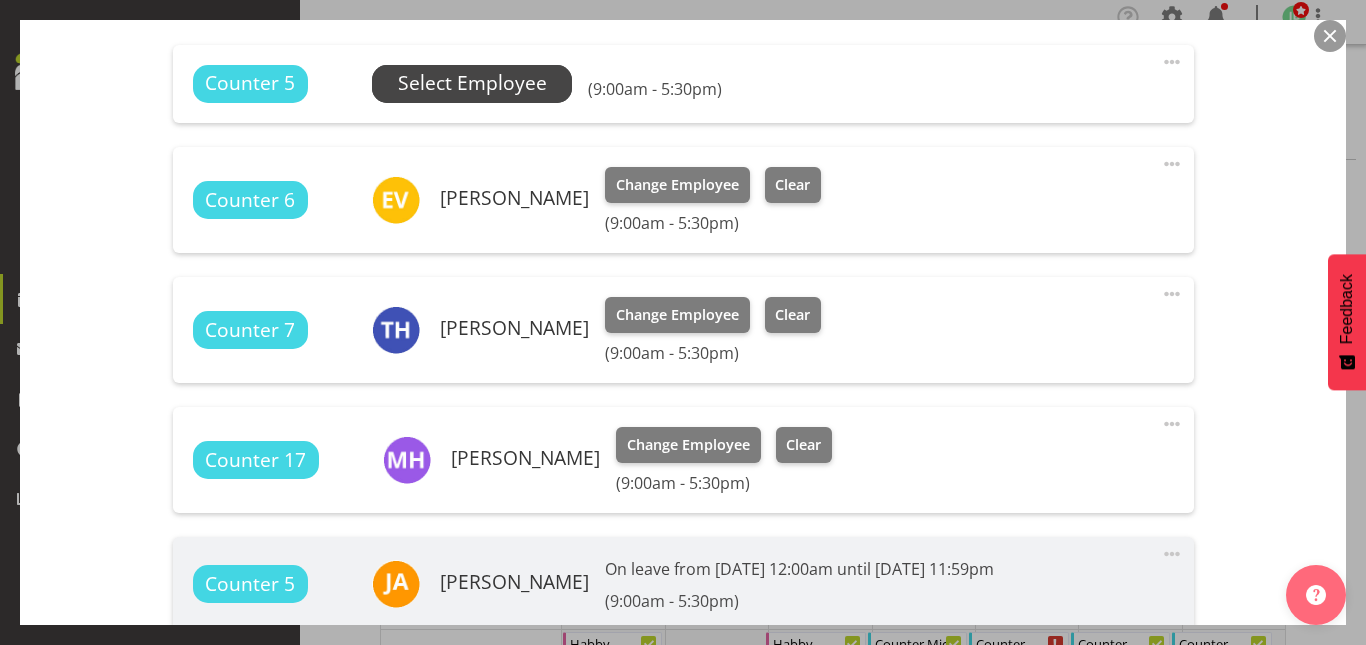 click on "Select Employee" at bounding box center [472, 83] 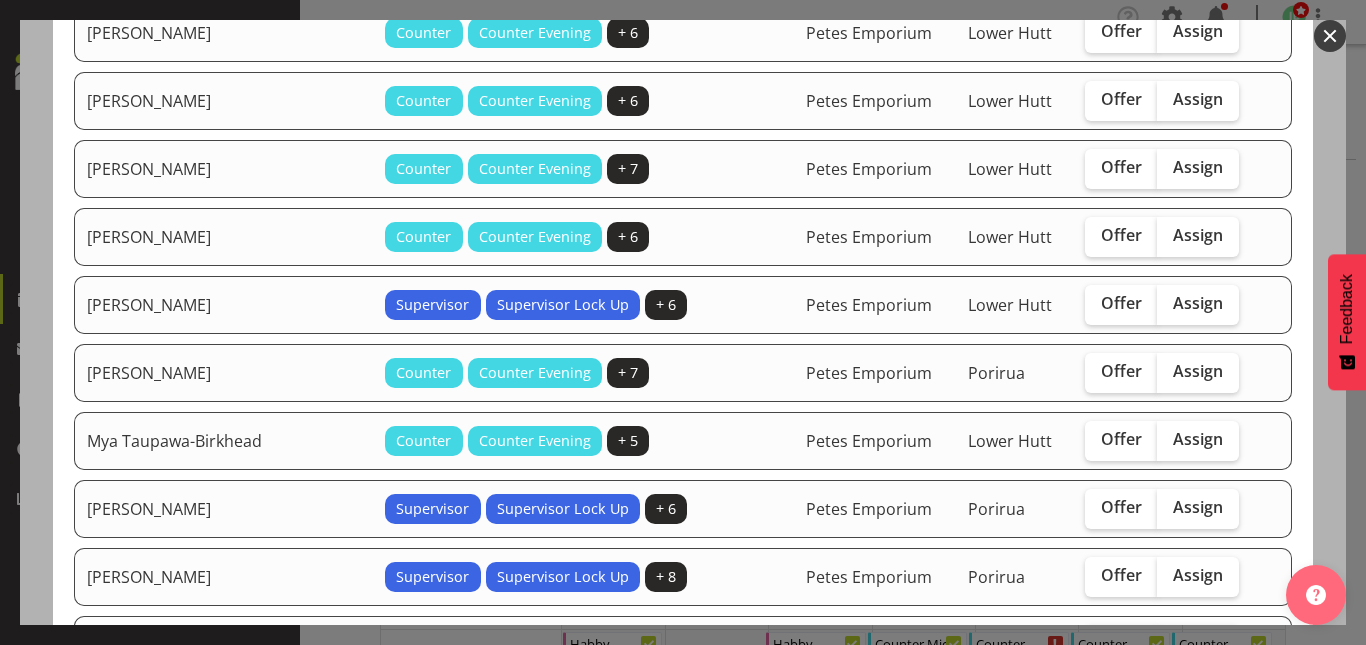 scroll, scrollTop: 491, scrollLeft: 0, axis: vertical 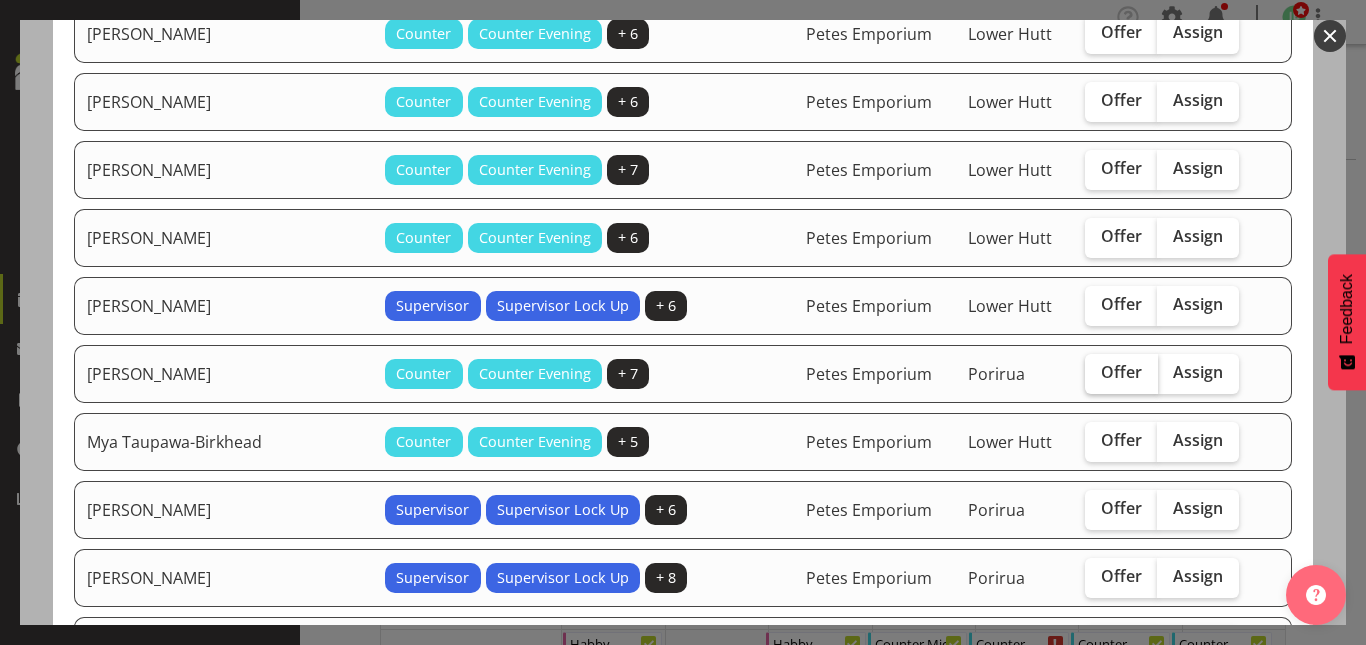 click on "Offer" at bounding box center (1121, 372) 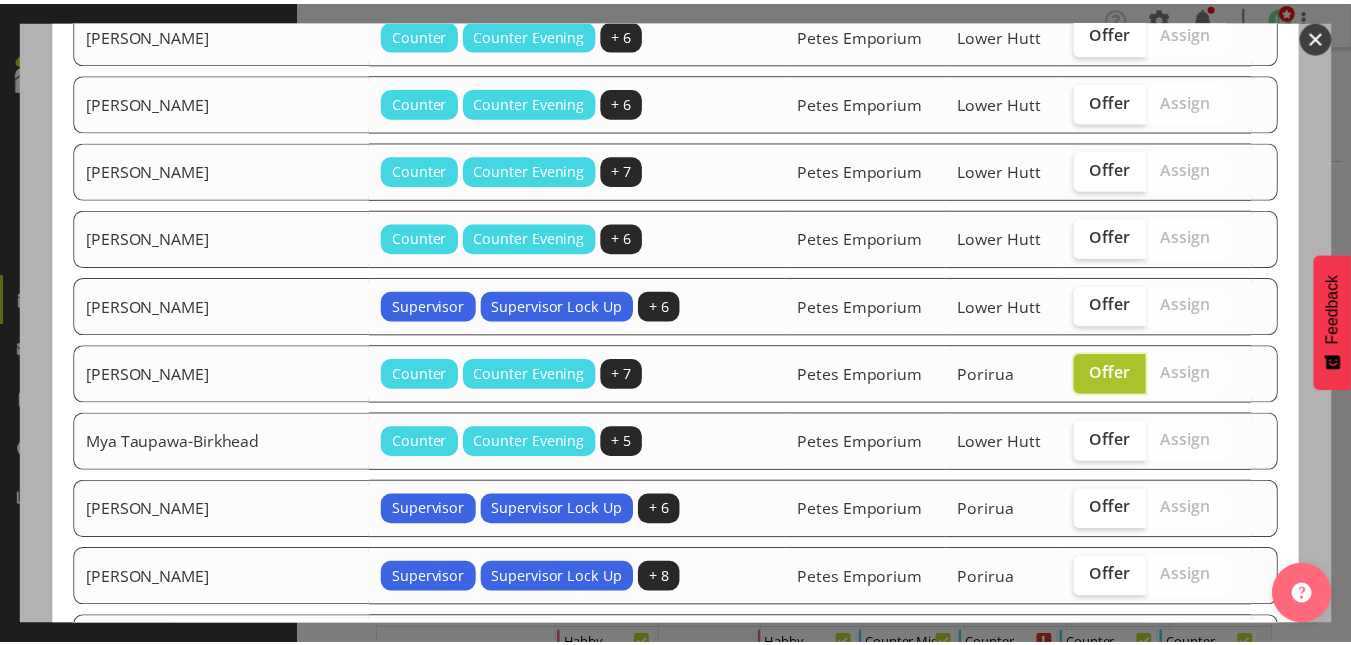 scroll, scrollTop: 734, scrollLeft: 0, axis: vertical 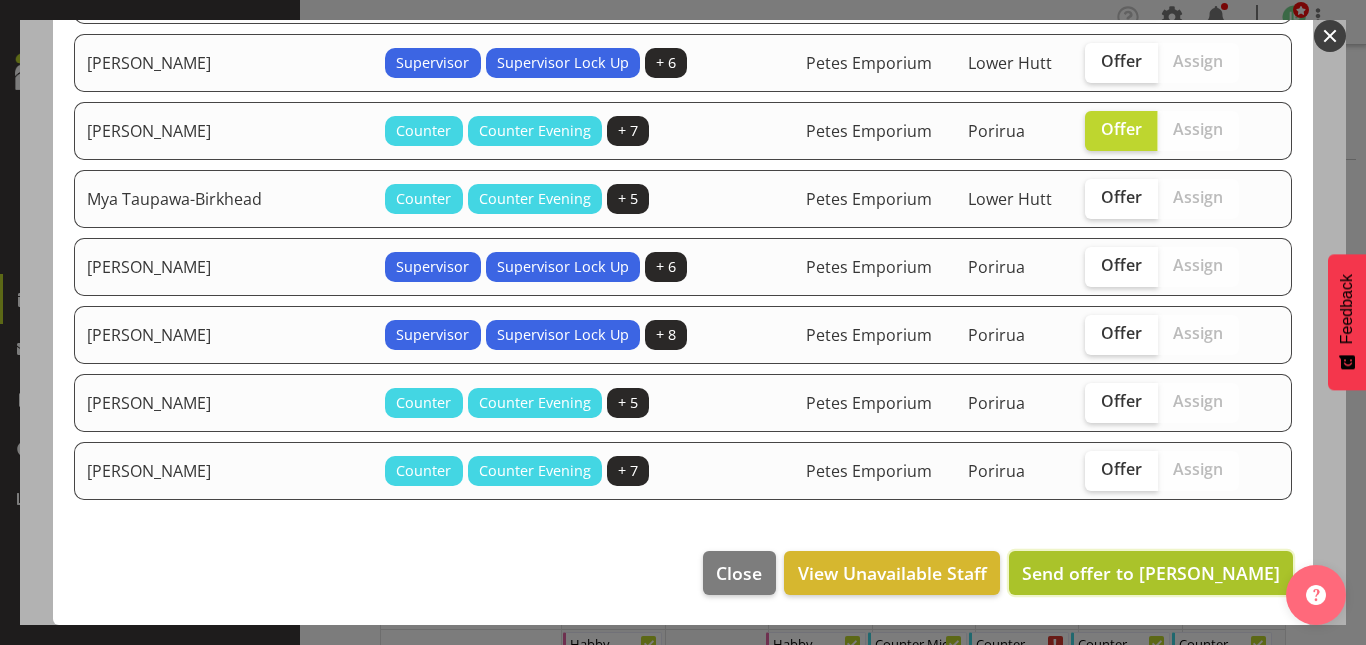 click on "Send offer to Michelle Whale" at bounding box center (1151, 573) 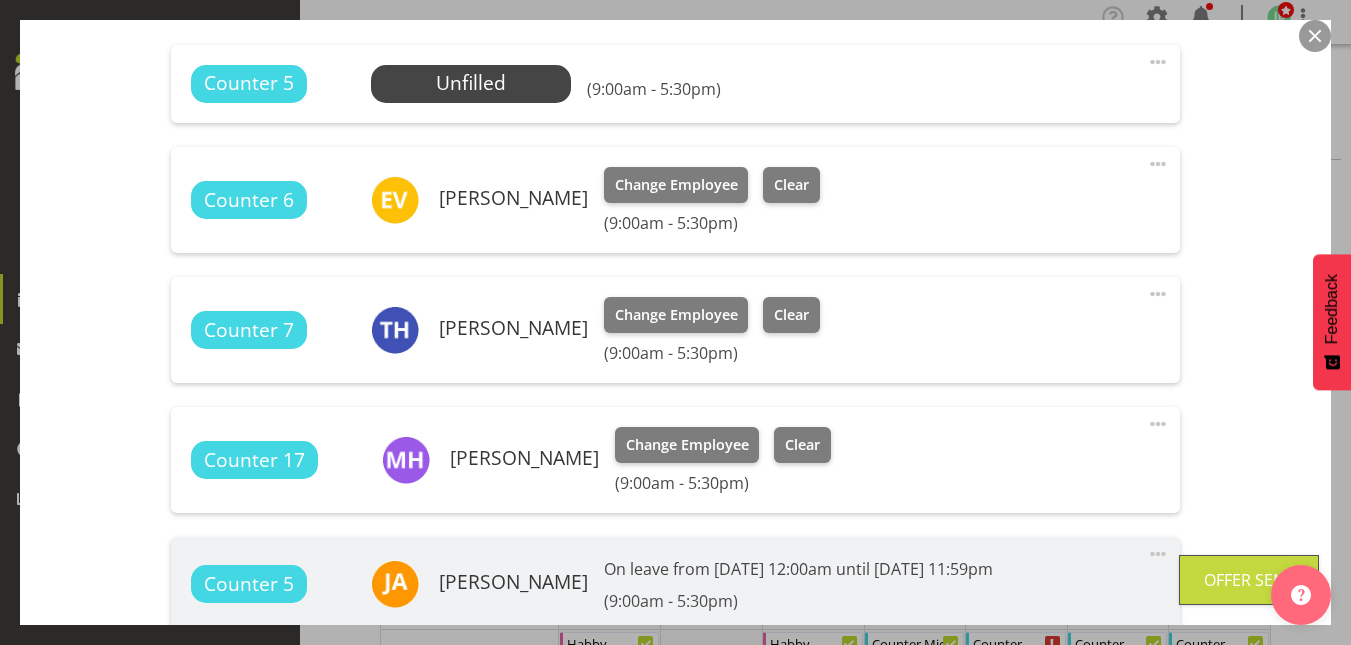 click at bounding box center (1315, 36) 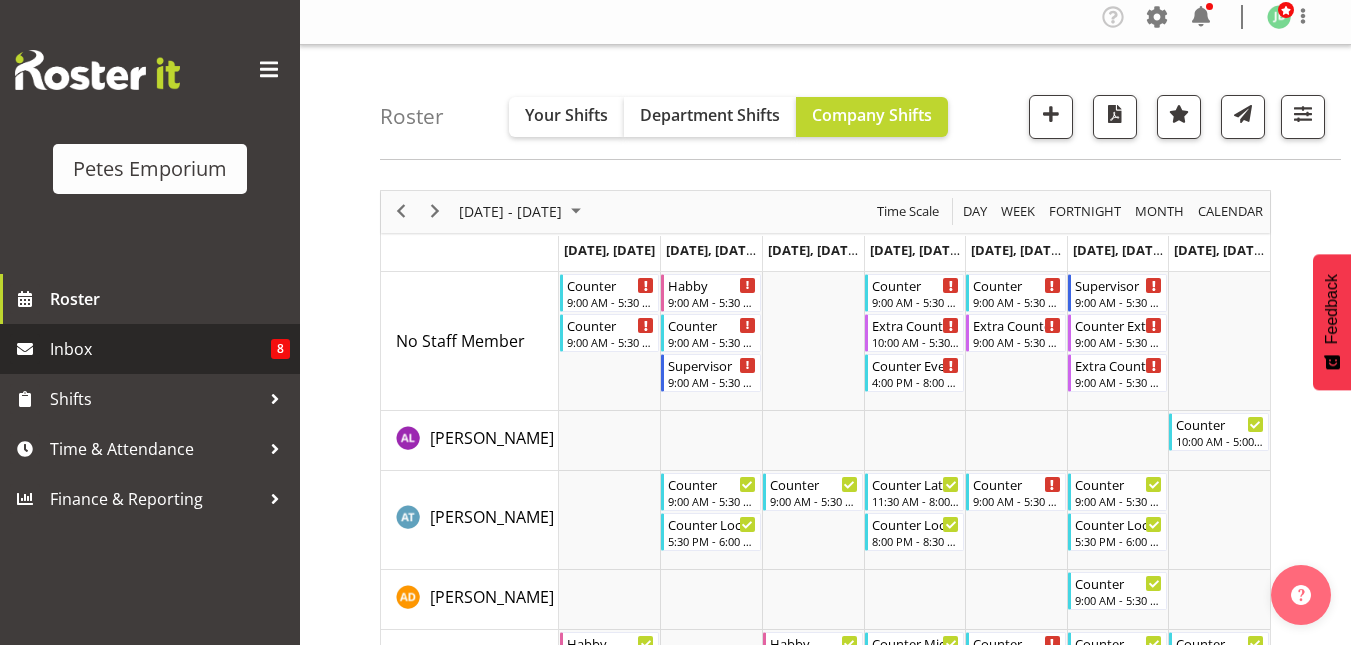 click on "Inbox" at bounding box center [160, 349] 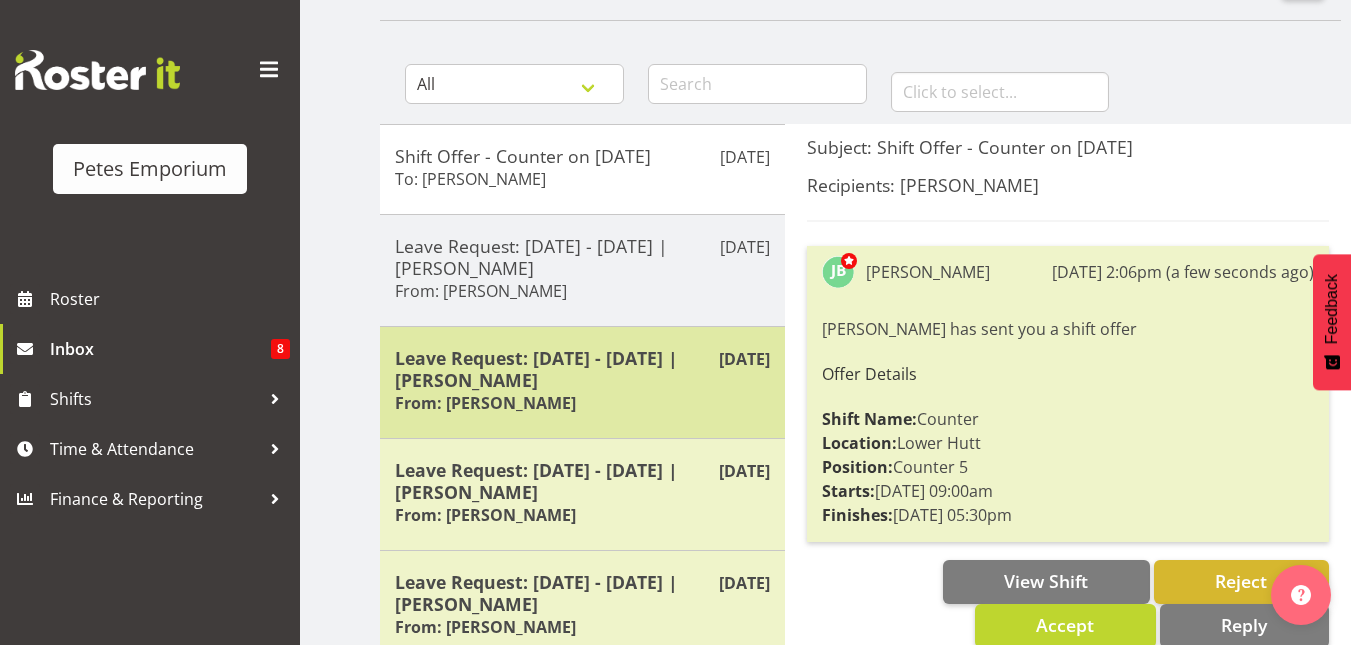 scroll, scrollTop: 150, scrollLeft: 0, axis: vertical 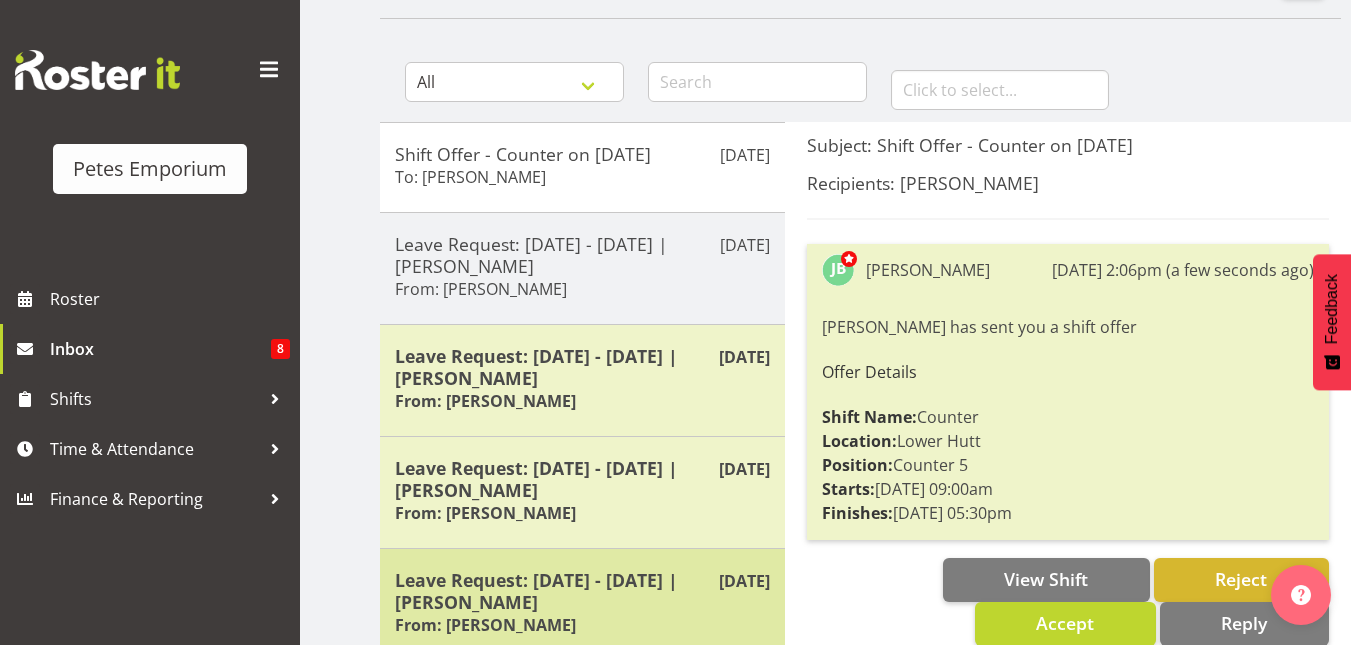 click on "Leave Request: [DATE] - [DATE] | [PERSON_NAME]" at bounding box center [582, 591] 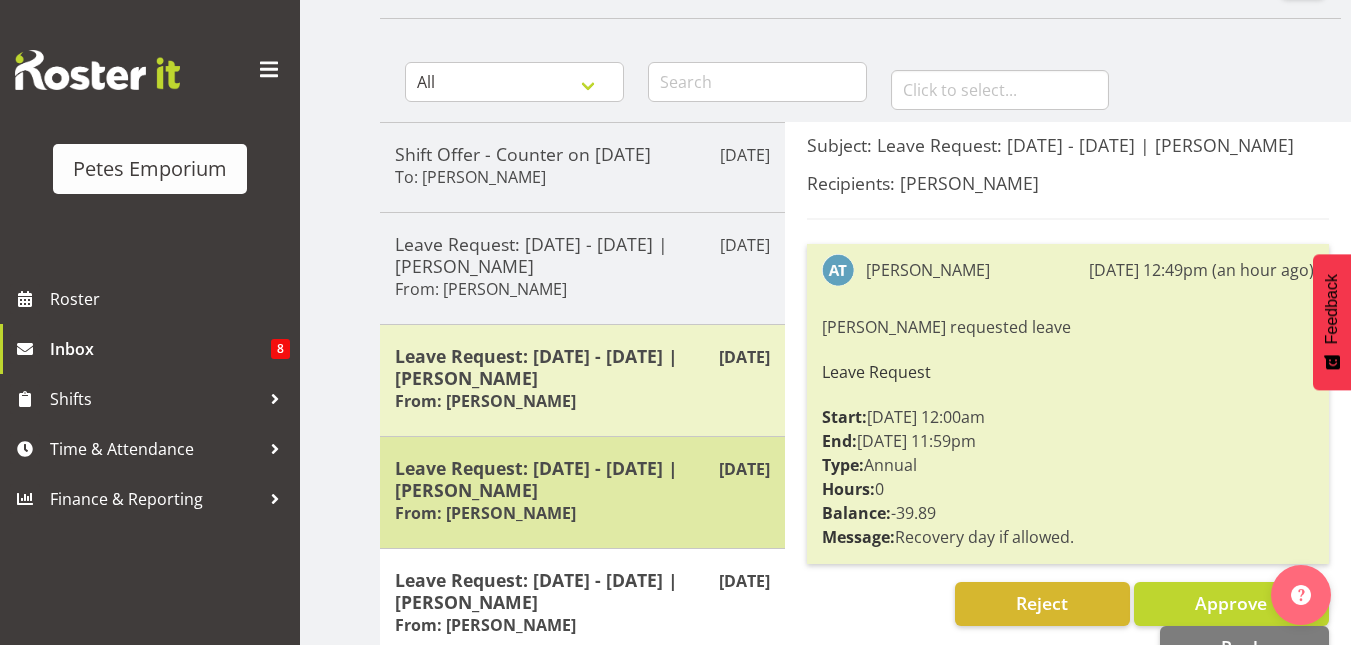 click on "Leave Request: 11/10/25 - 11/10/25 | Michelle Whale" at bounding box center (582, 479) 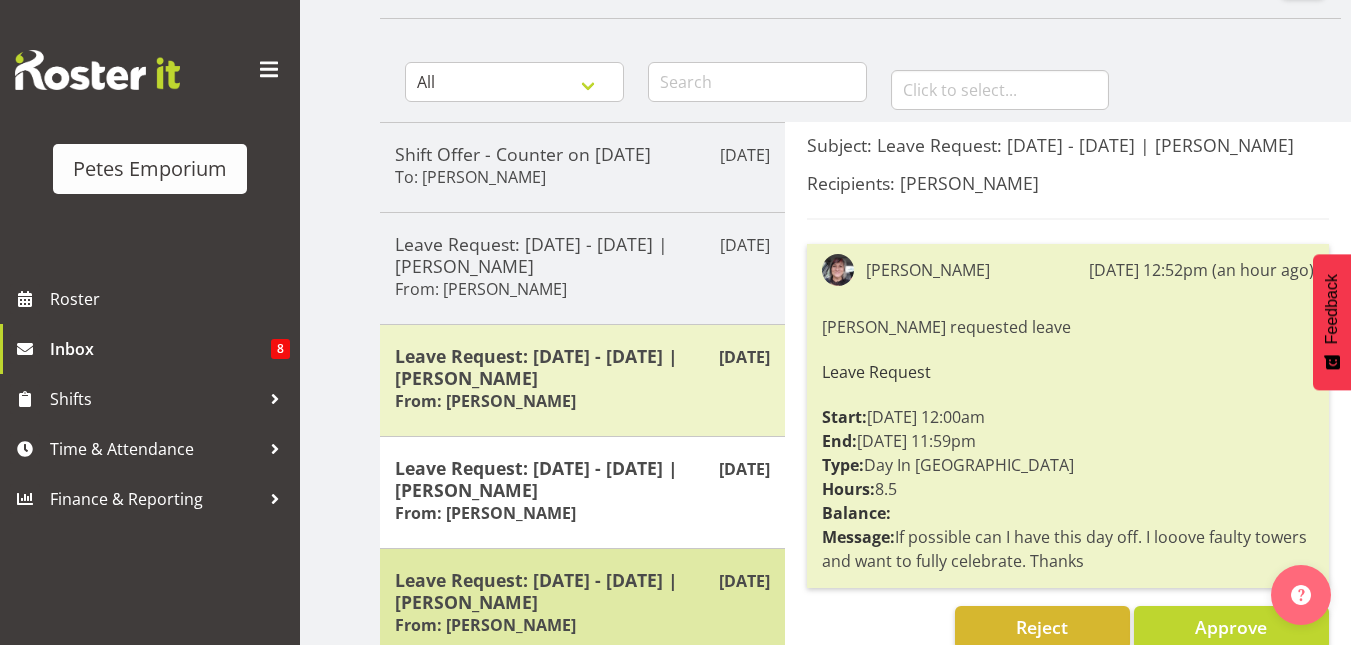 click on "Leave Request: 11/10/25 - 11/07/25 | Alex-Micheal Taniwha" at bounding box center (582, 591) 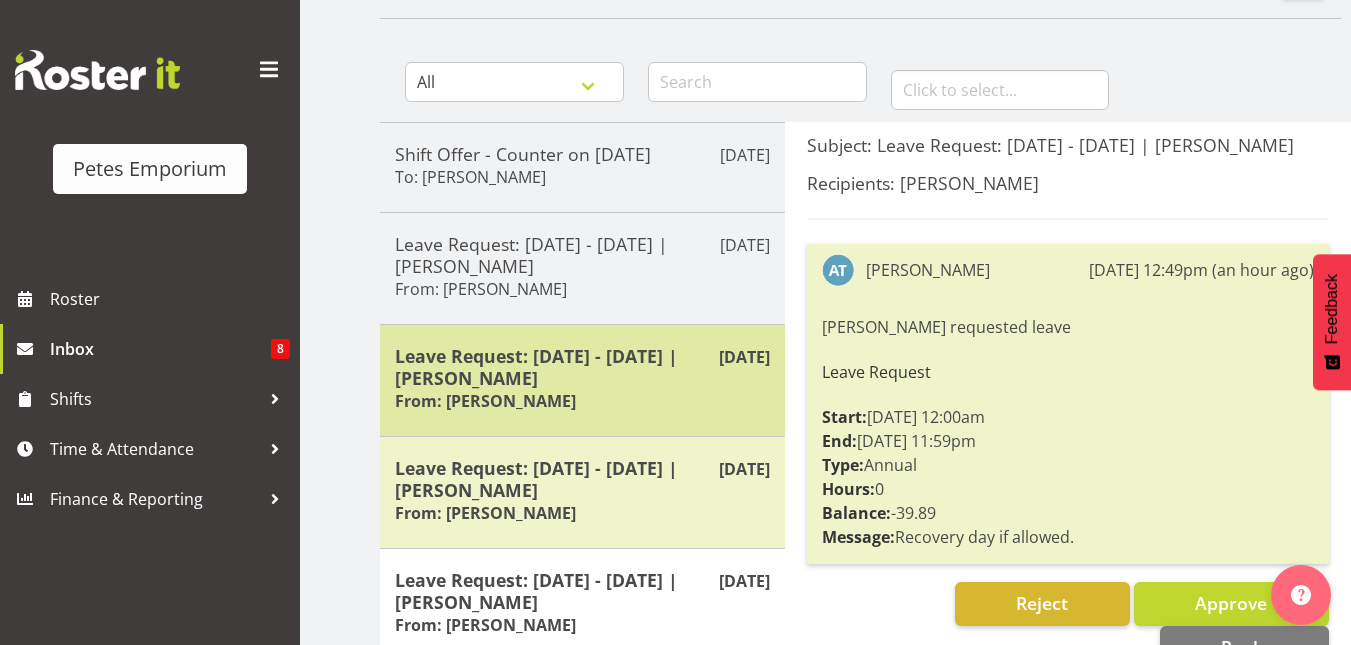 click on "Leave Request: 09/08/25 - 09/08/25 | Jeseryl Armstrong" at bounding box center [582, 367] 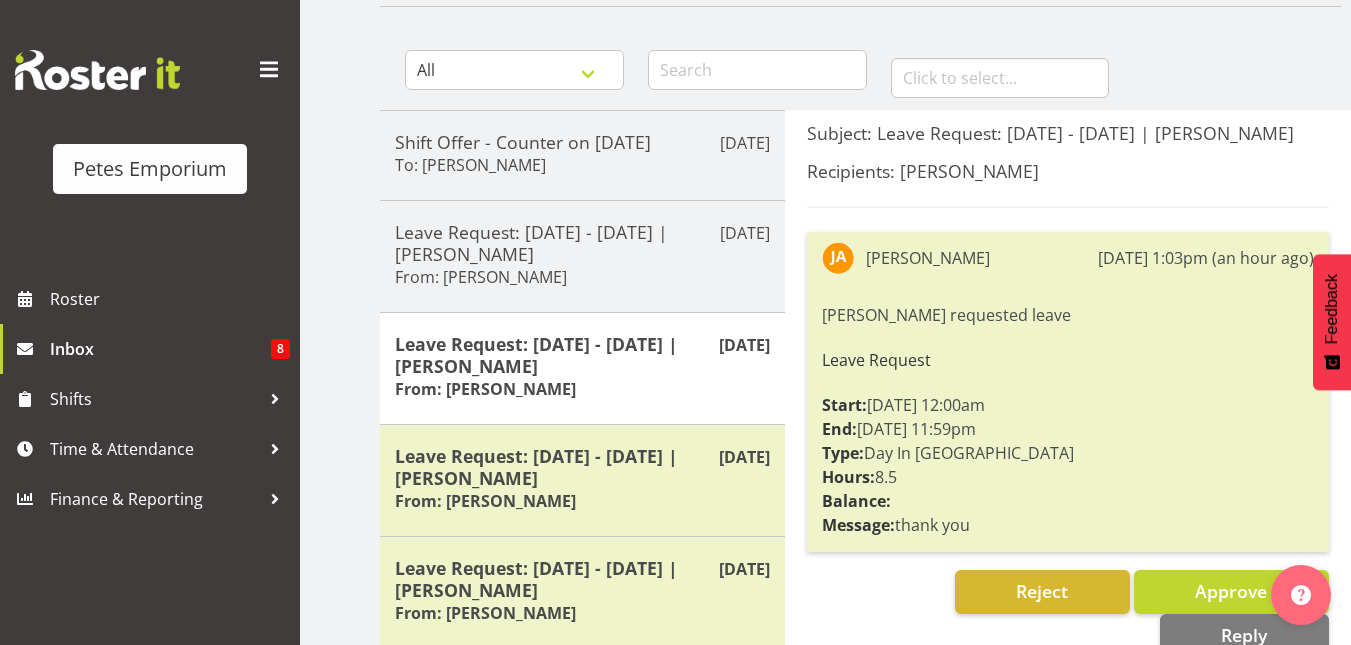 scroll, scrollTop: 163, scrollLeft: 0, axis: vertical 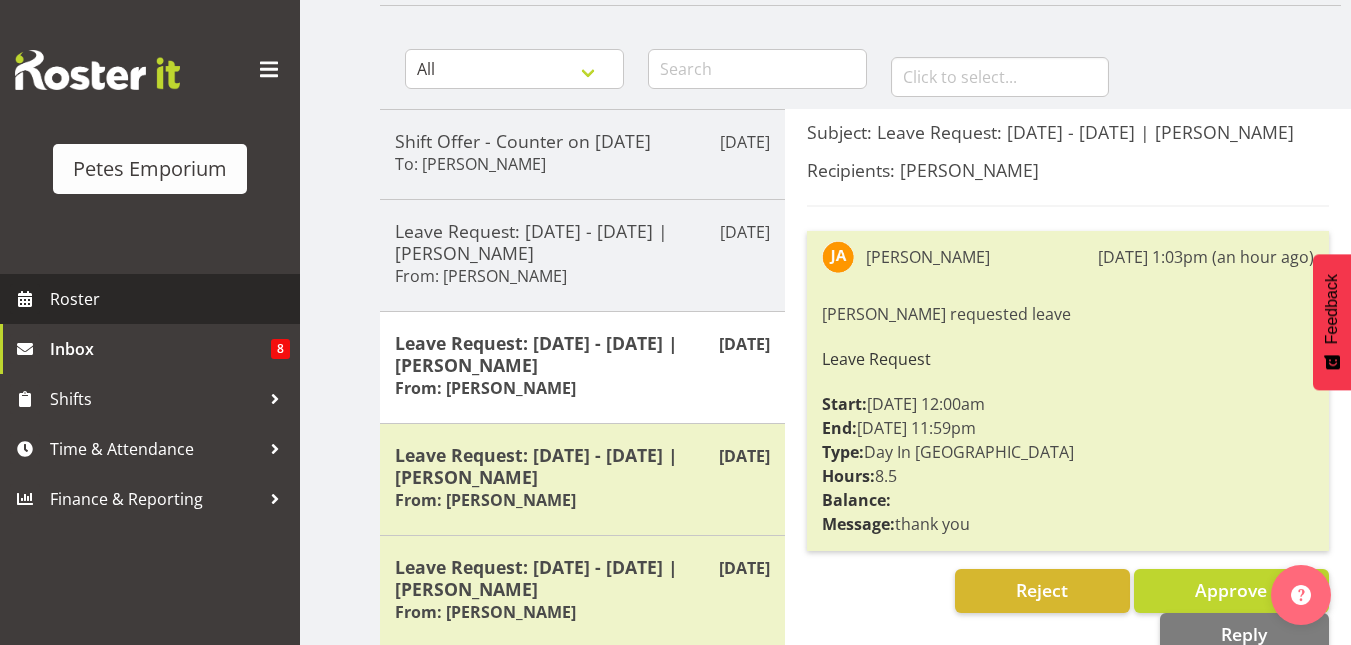 click on "Roster" at bounding box center (170, 299) 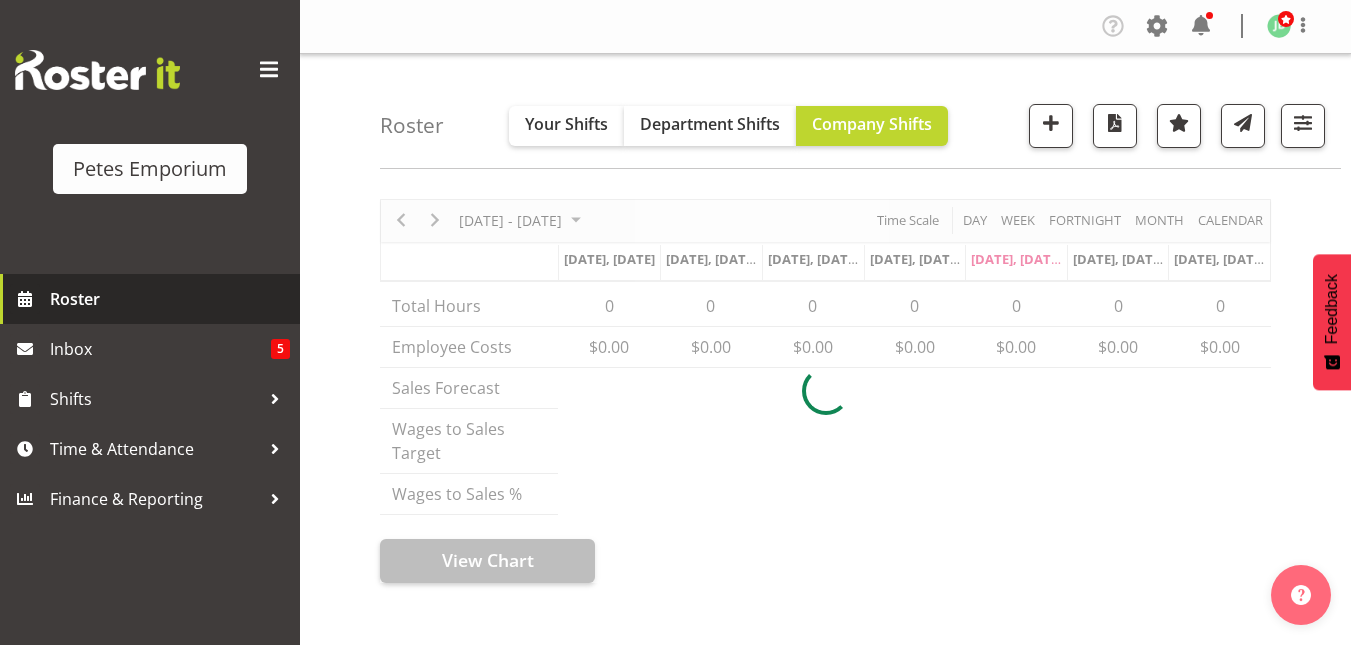 scroll, scrollTop: 0, scrollLeft: 0, axis: both 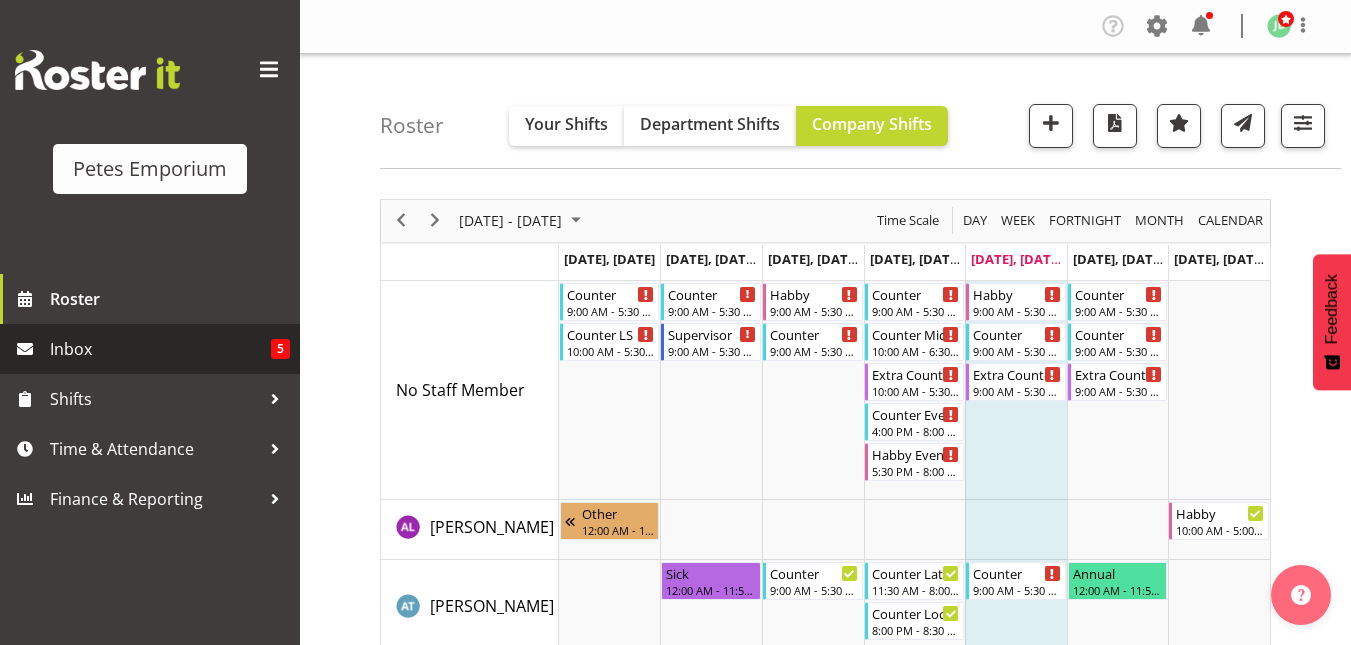 click on "Inbox" at bounding box center (160, 349) 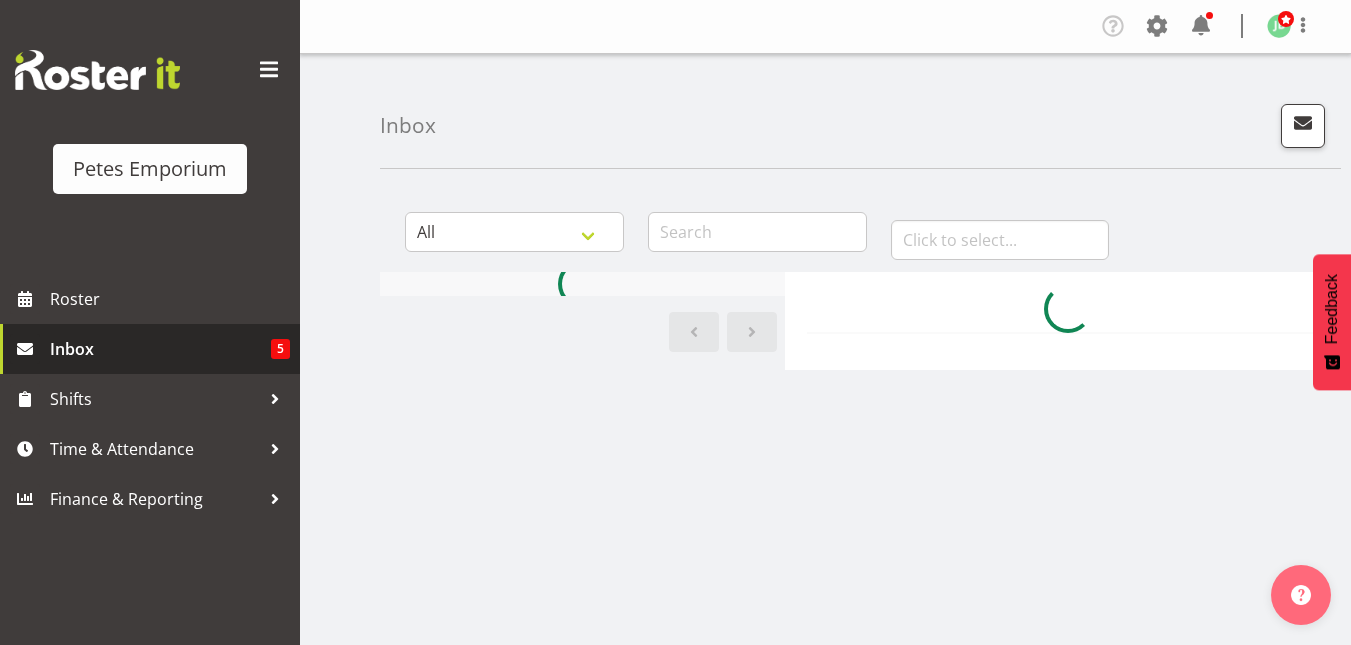 scroll, scrollTop: 0, scrollLeft: 0, axis: both 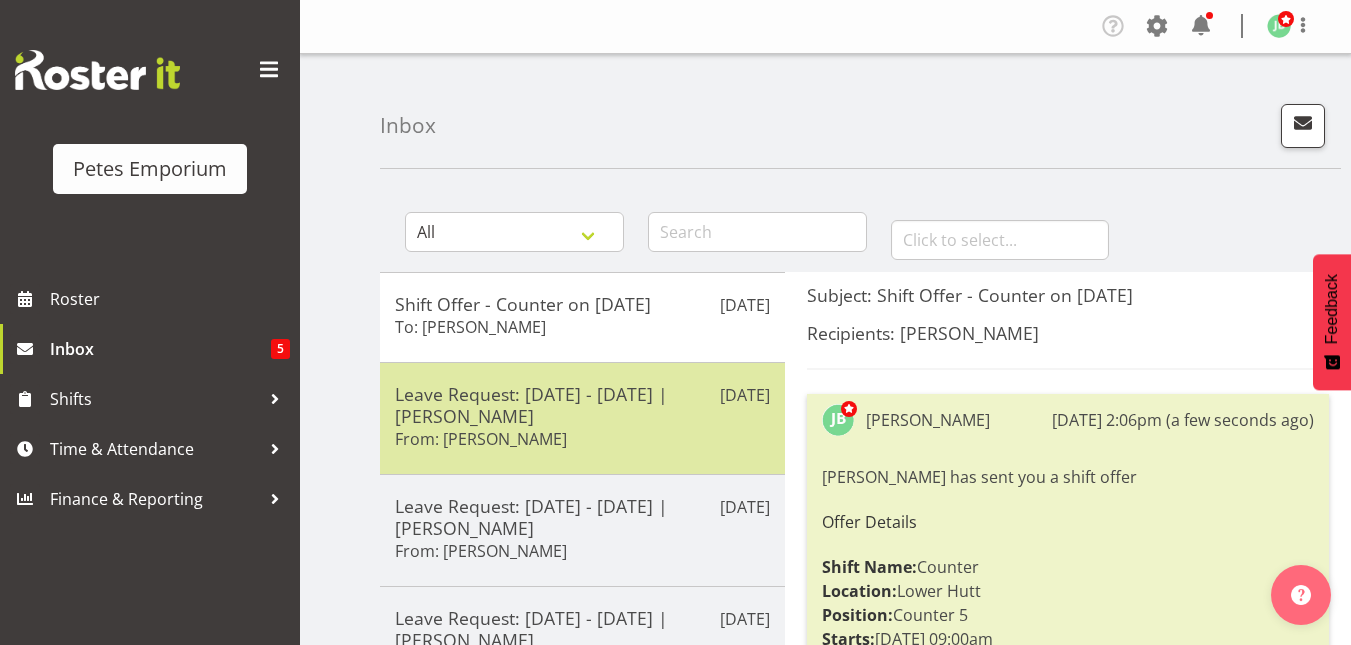 click on "Leave Request: 15/07/25 - 15/07/25 | Jeseryl Armstrong" at bounding box center [582, 405] 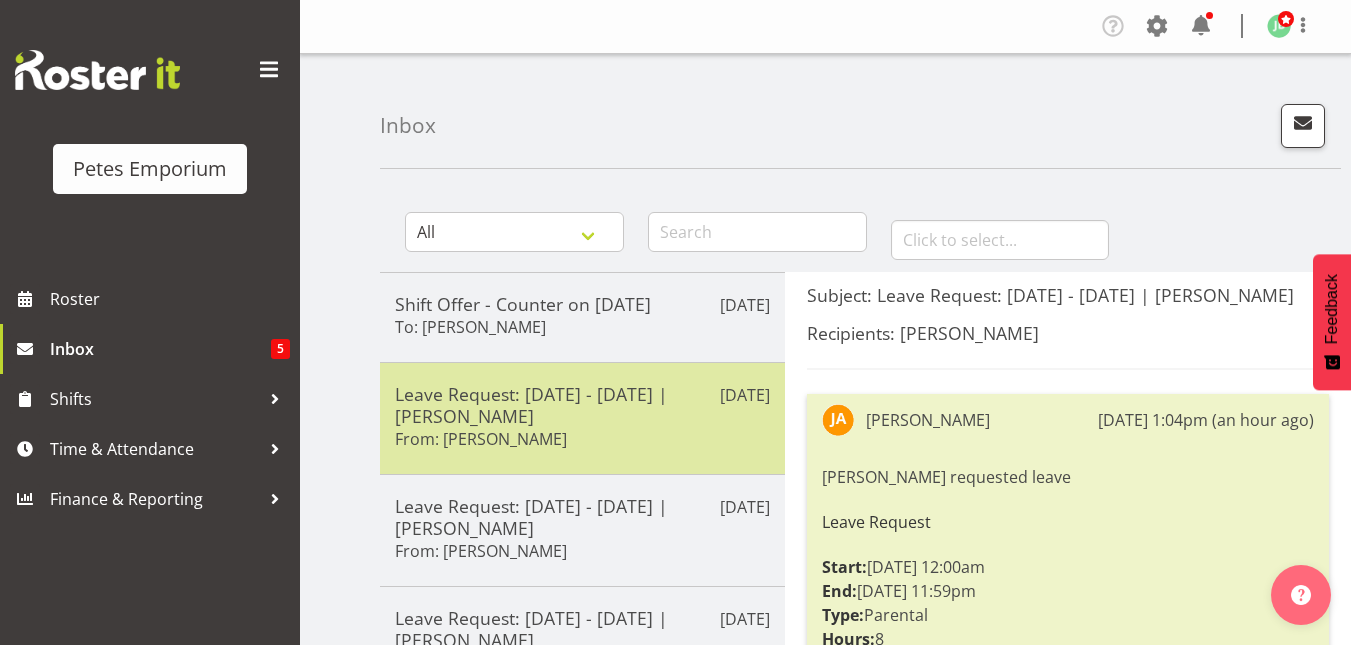 scroll, scrollTop: 146, scrollLeft: 0, axis: vertical 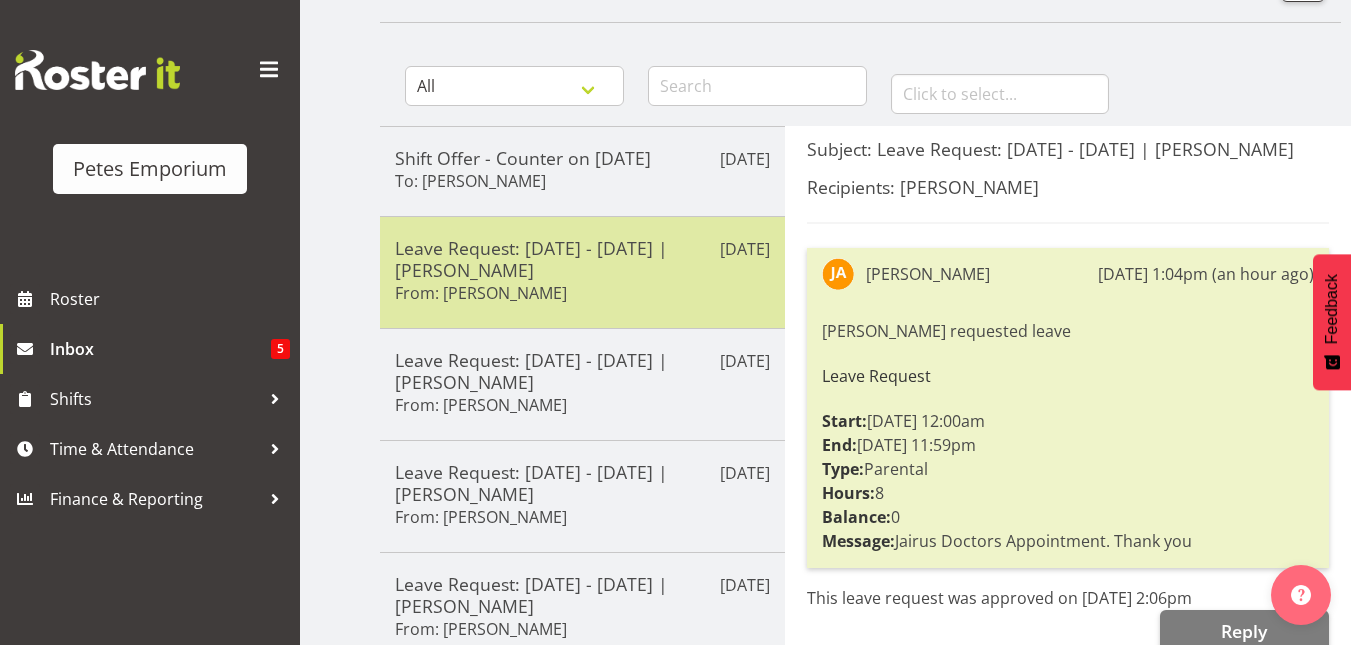 click on "Leave Request: 15/07/25 - 15/07/25 | Jeseryl Armstrong" at bounding box center (582, 259) 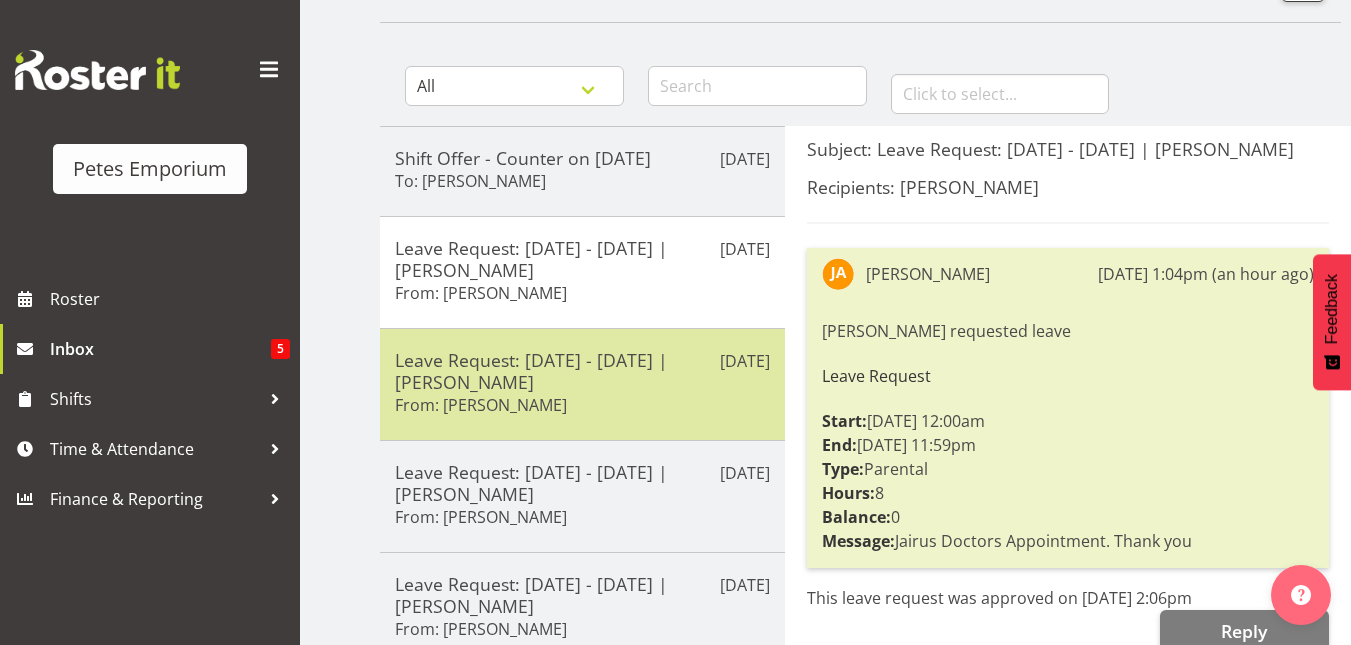 click on "Leave Request: 09/08/25 - 09/08/25 | Jeseryl Armstrong" at bounding box center (582, 371) 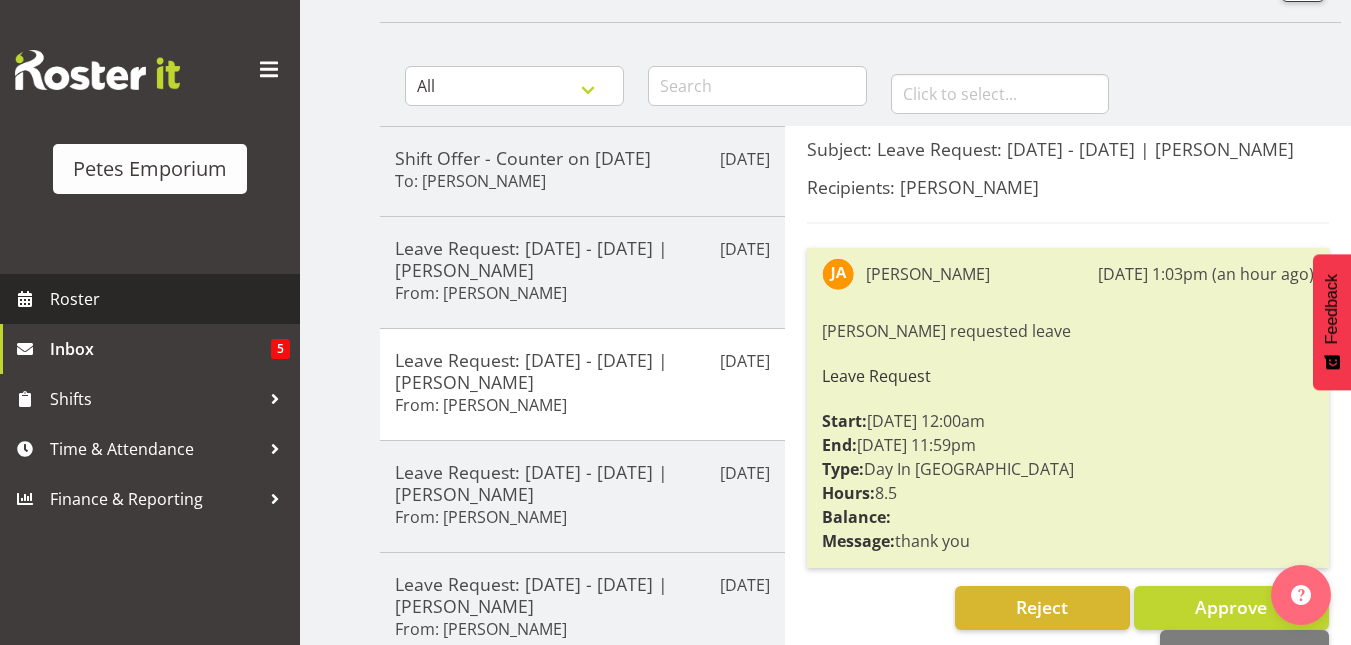 click on "Roster" at bounding box center [170, 299] 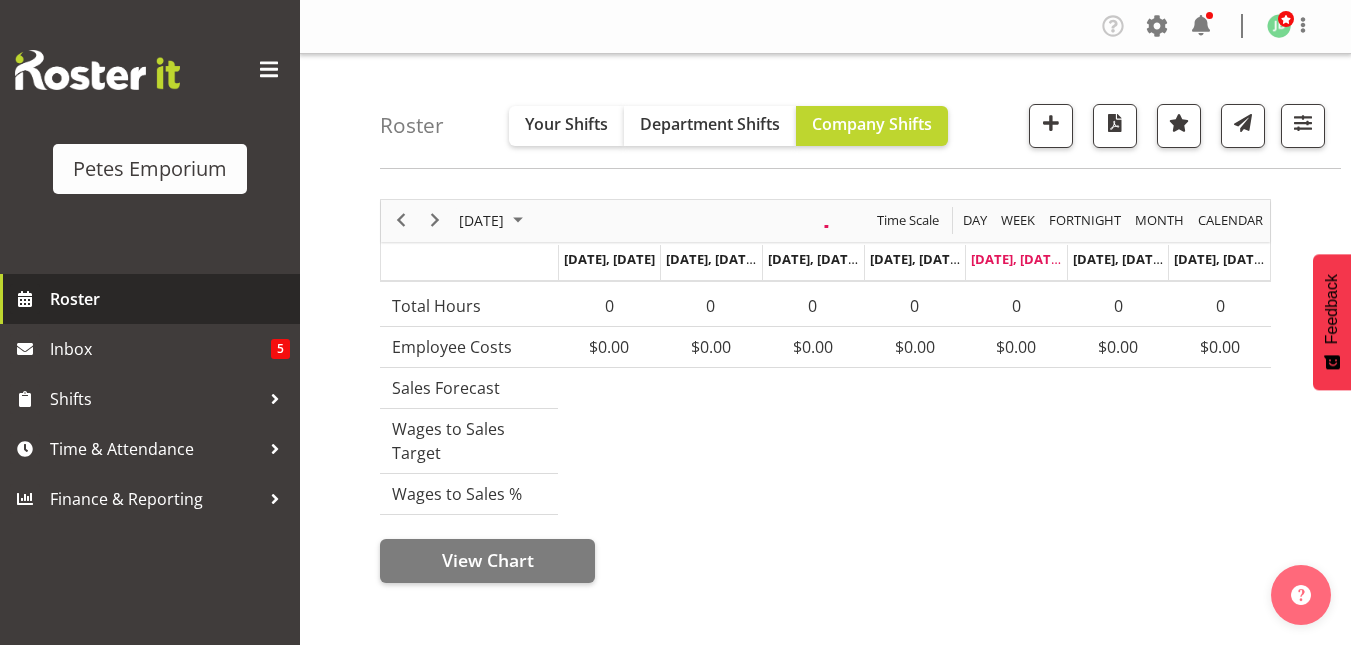 scroll, scrollTop: 0, scrollLeft: 0, axis: both 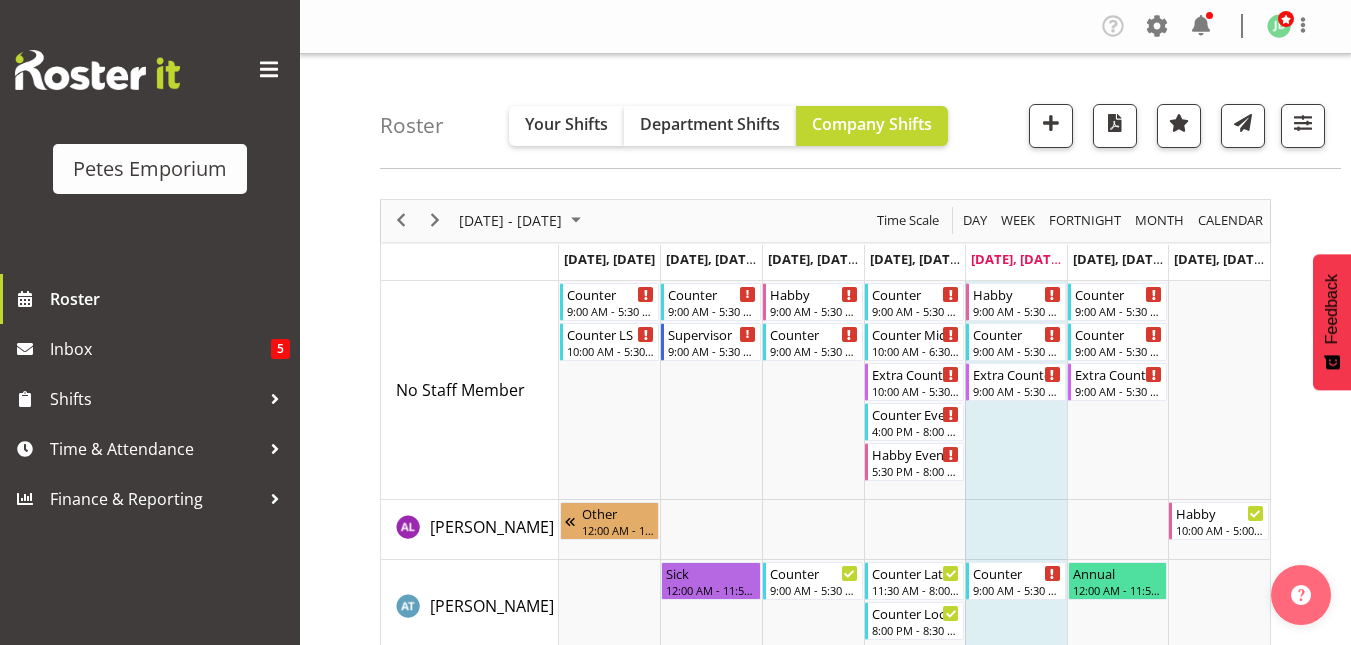 click at bounding box center (825, 1811) 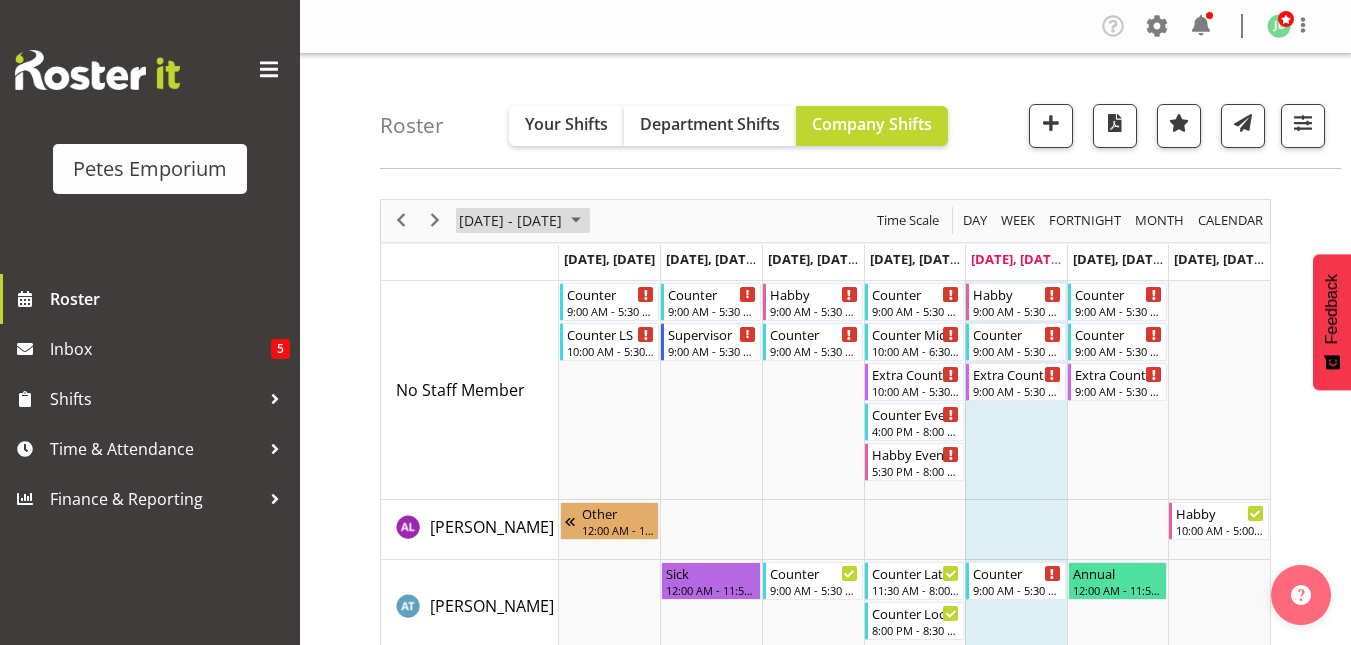click at bounding box center [576, 220] 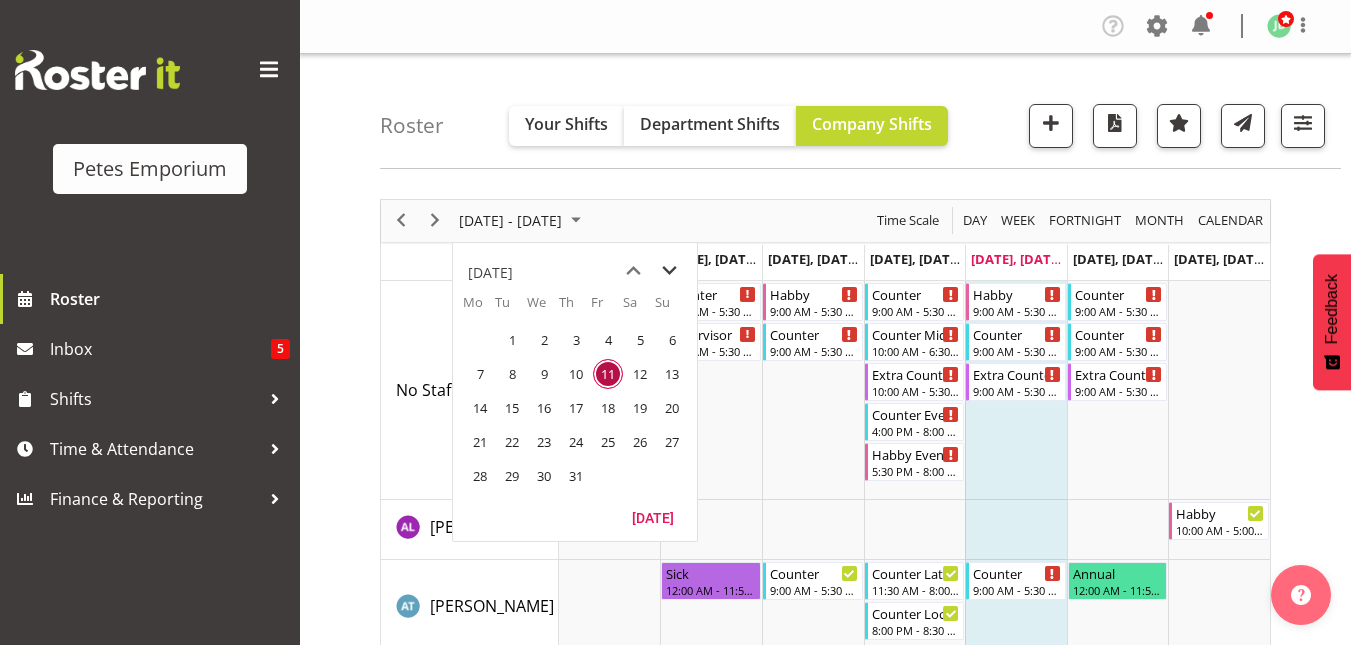click at bounding box center [669, 271] 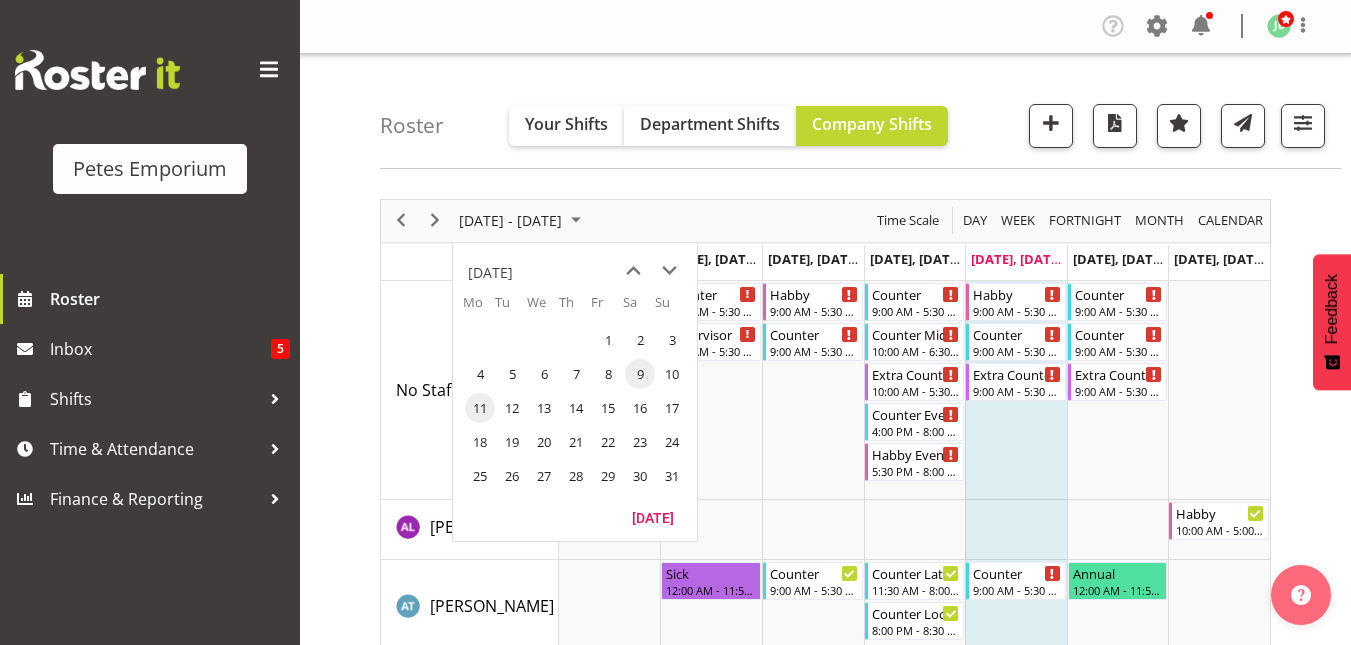 click on "9" at bounding box center [640, 374] 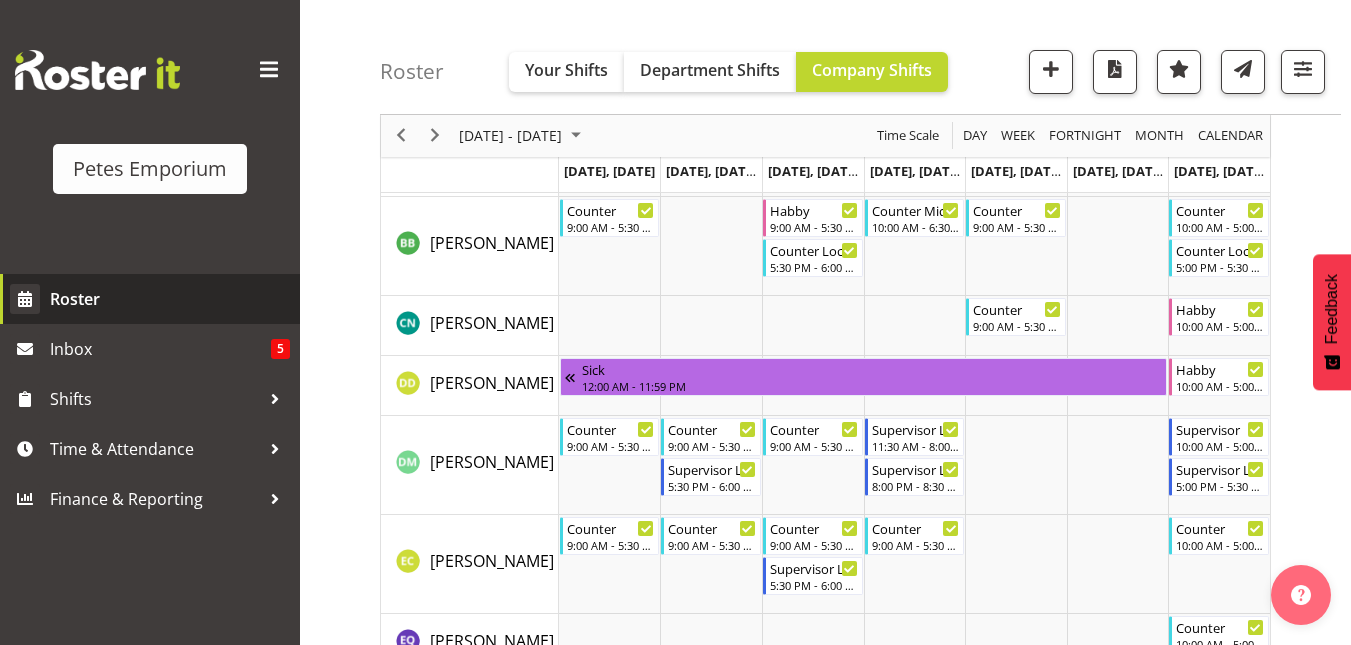 scroll, scrollTop: 401, scrollLeft: 0, axis: vertical 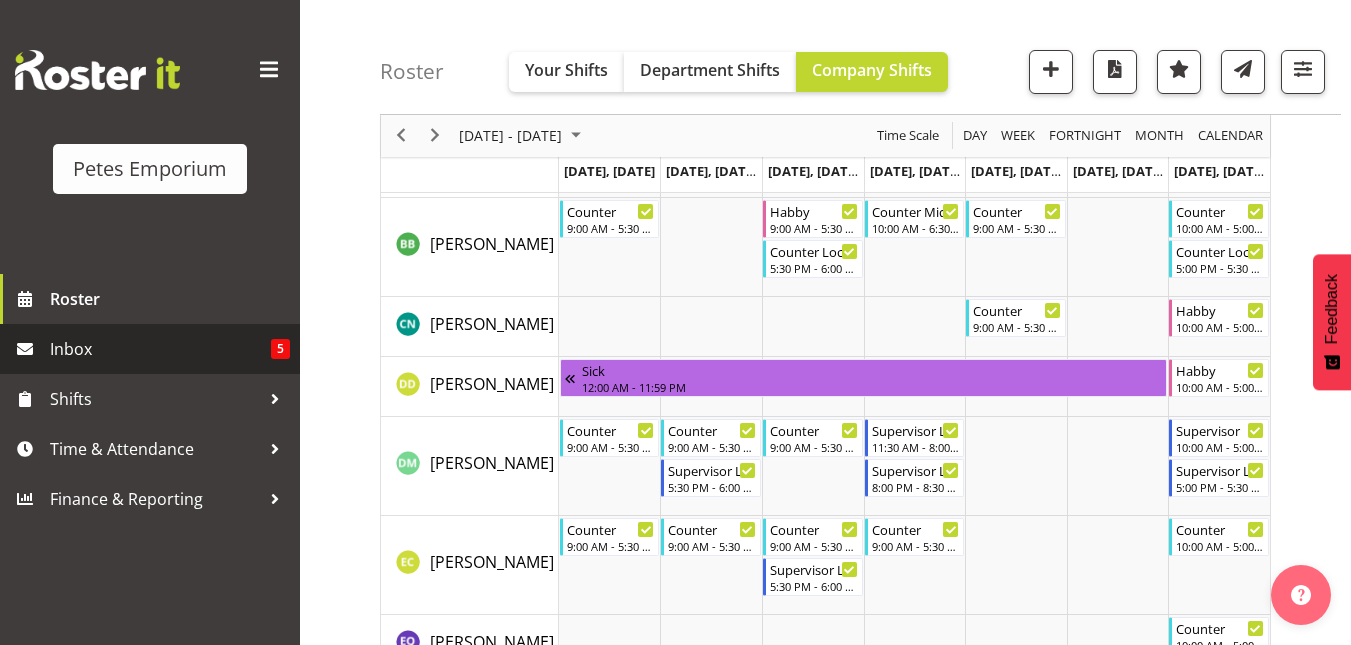 click on "Inbox" at bounding box center (160, 349) 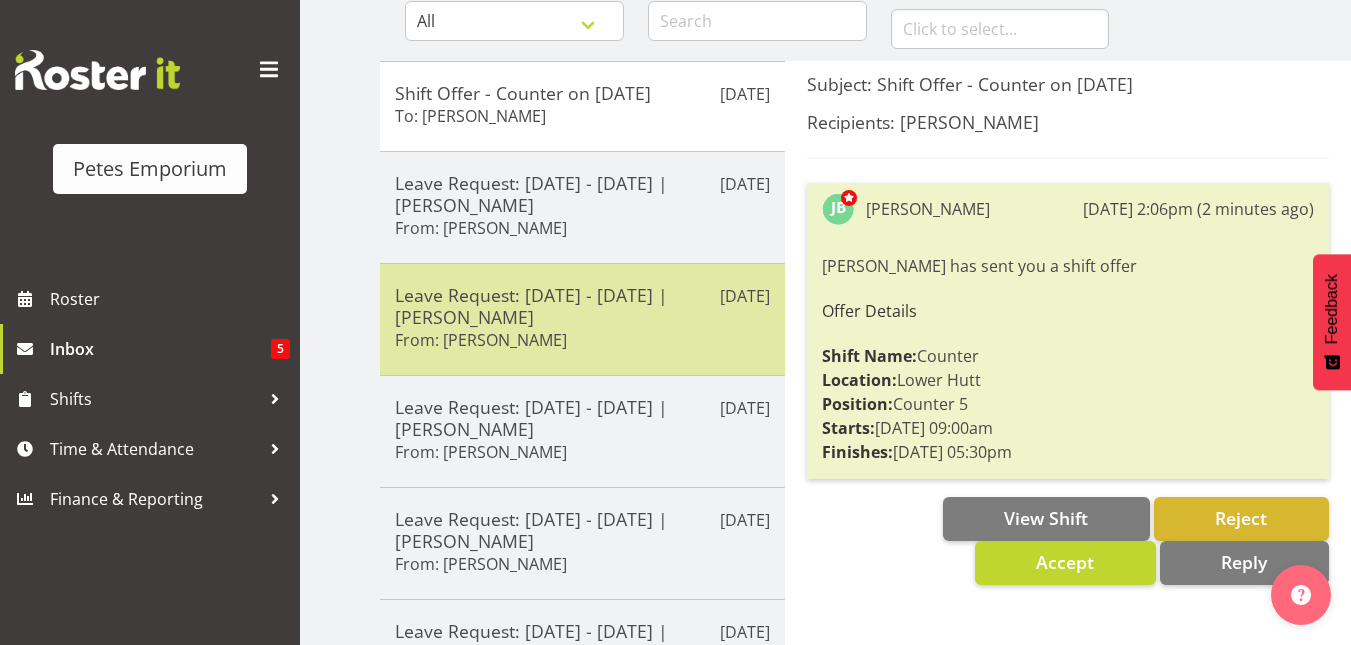 scroll, scrollTop: 212, scrollLeft: 0, axis: vertical 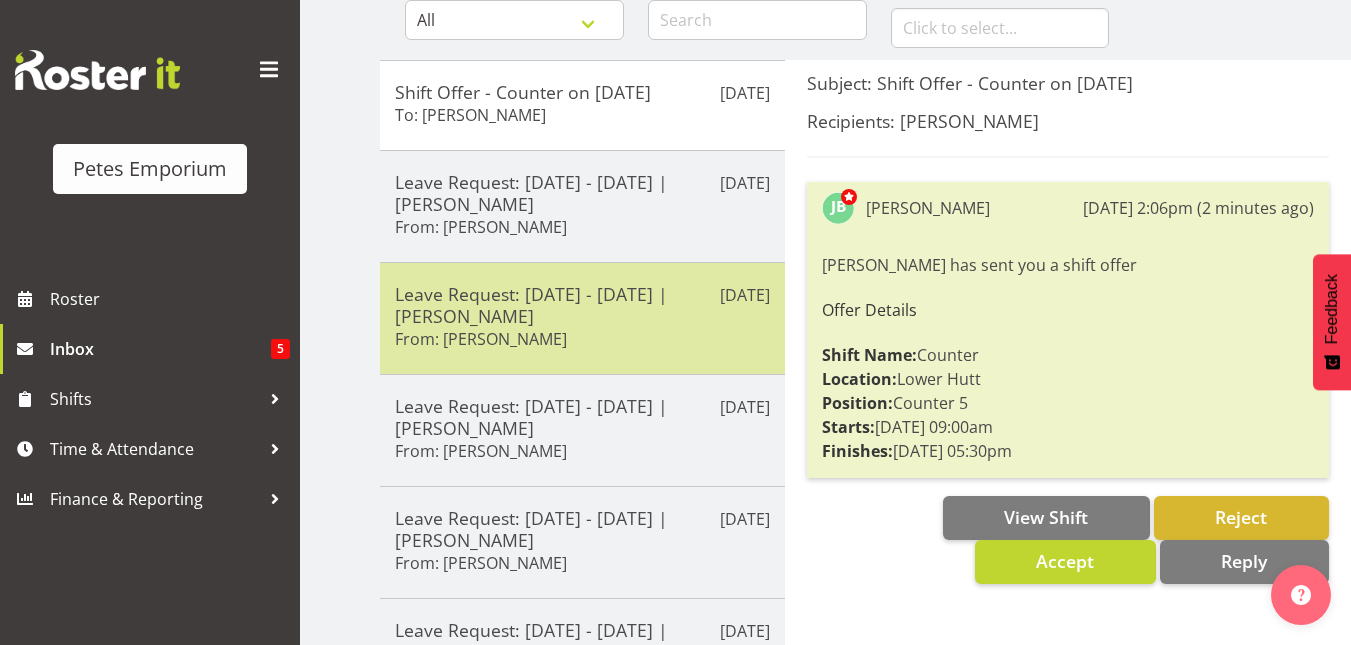 click on "Leave Request: [DATE] - [DATE] | [PERSON_NAME]" at bounding box center (582, 305) 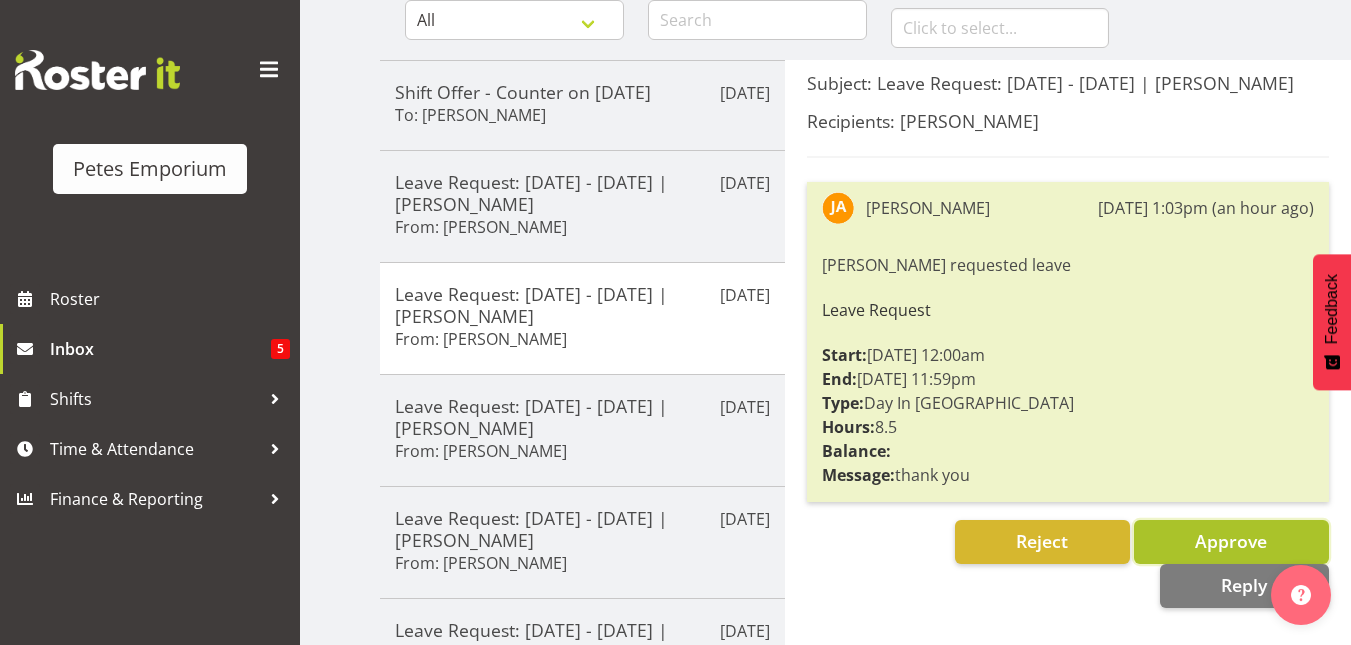 click on "Approve" at bounding box center (1231, 541) 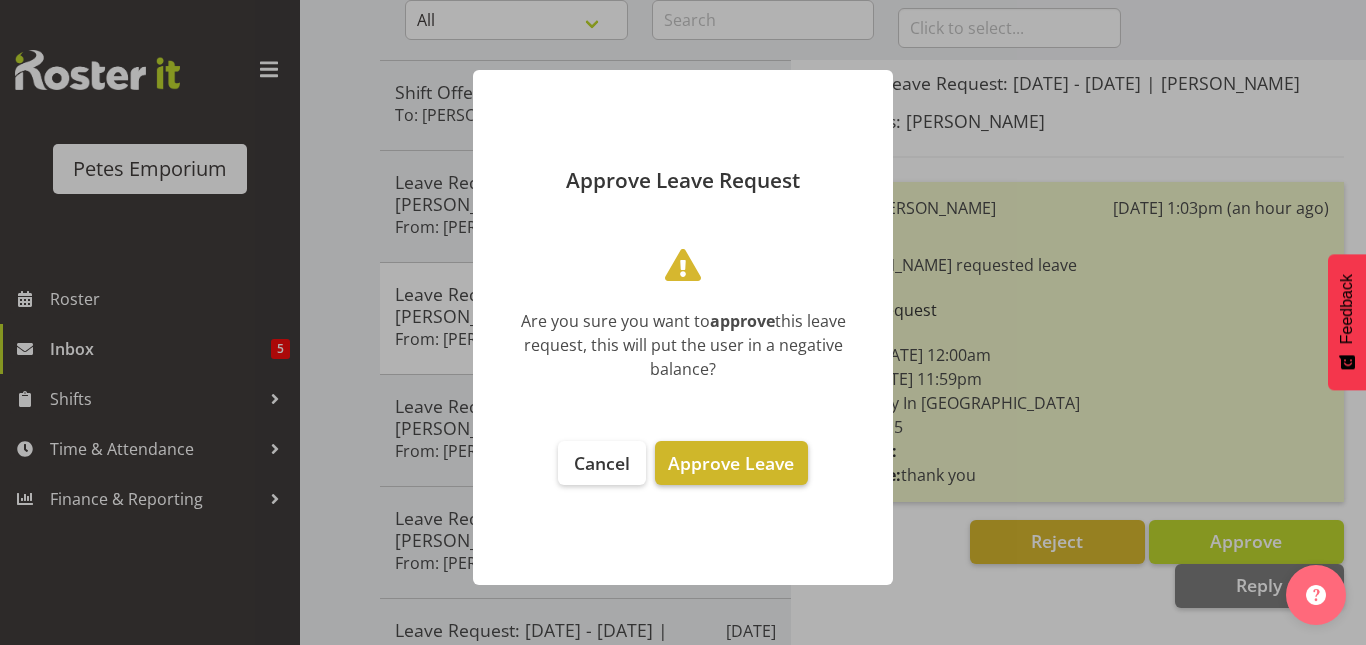 click on "Approve Leave" at bounding box center [731, 463] 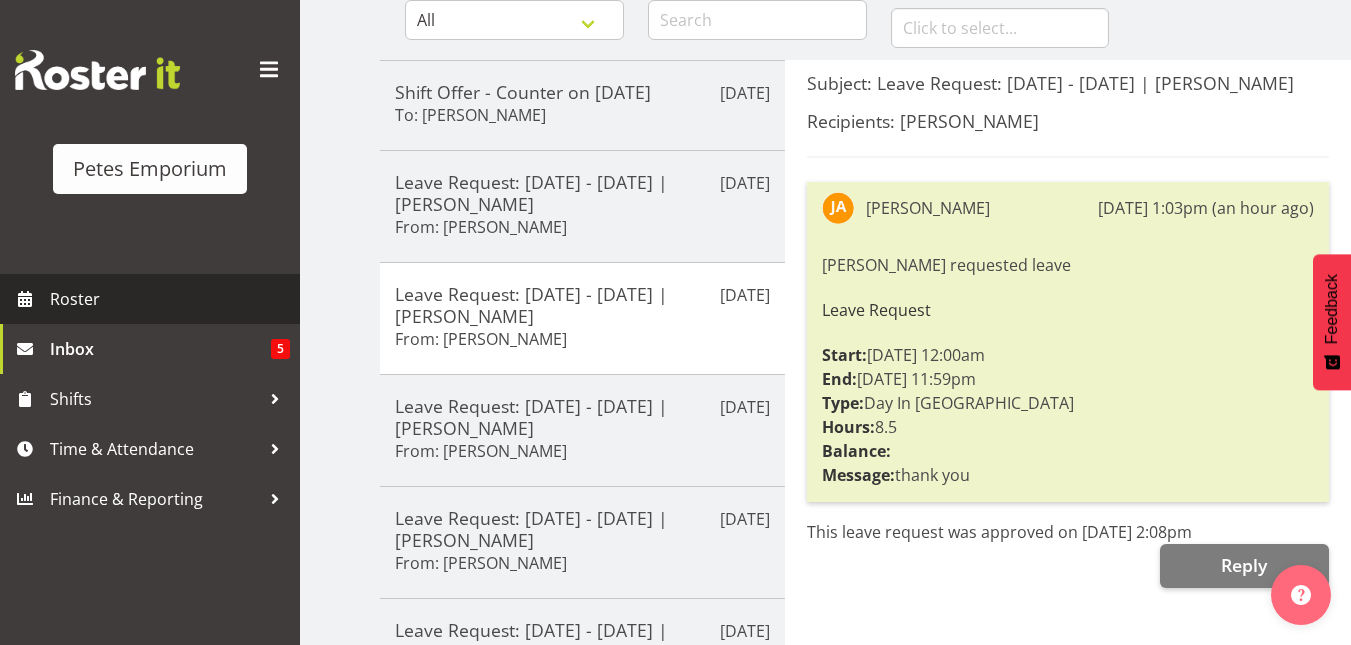 click on "Roster" at bounding box center [170, 299] 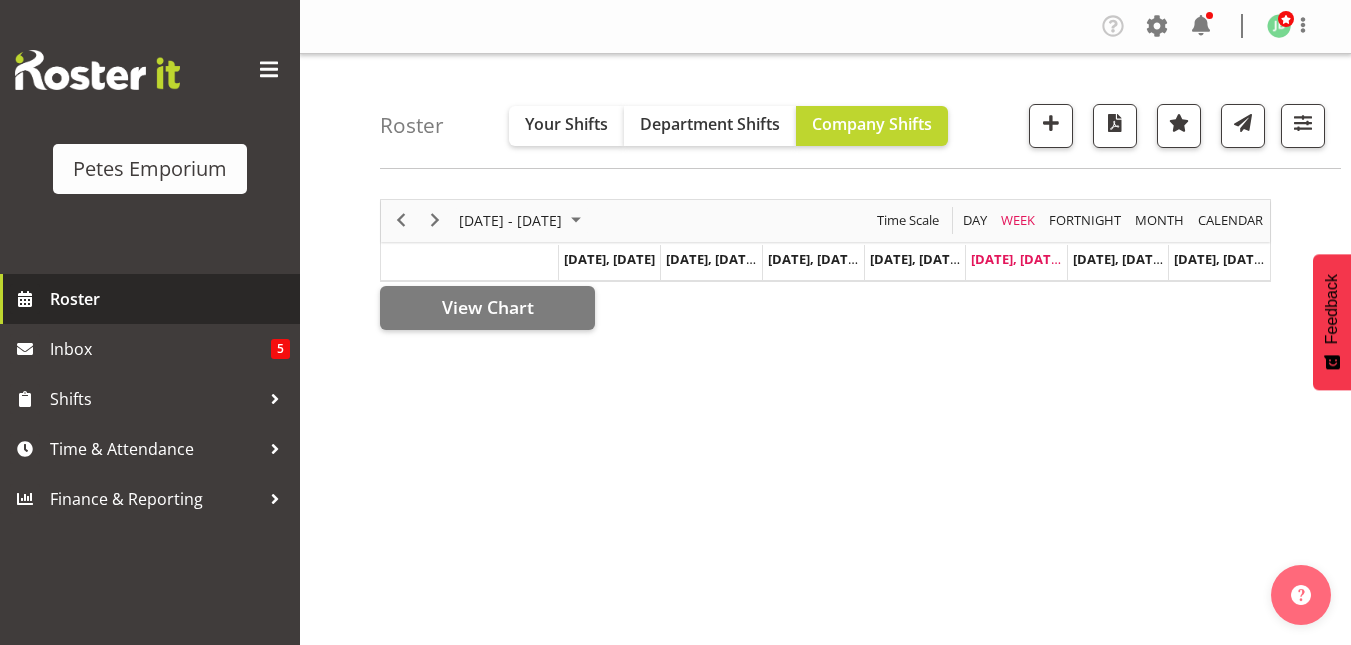 scroll, scrollTop: 0, scrollLeft: 0, axis: both 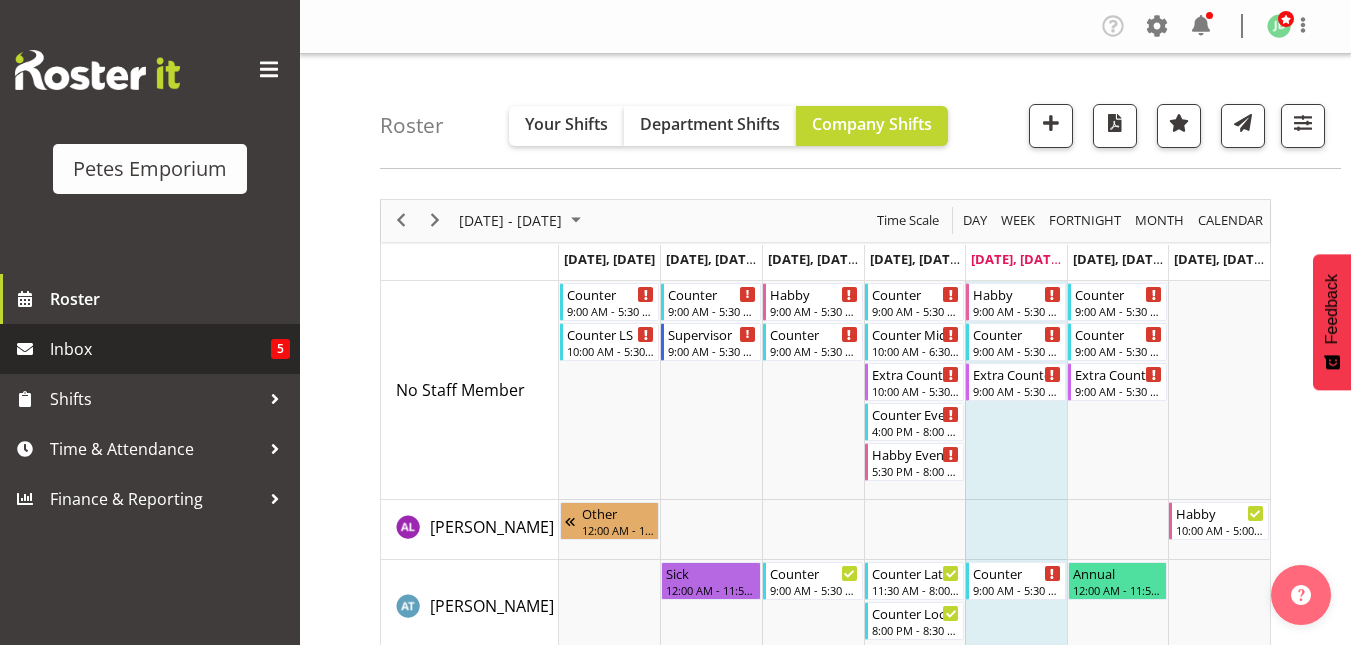 click on "Inbox" at bounding box center [160, 349] 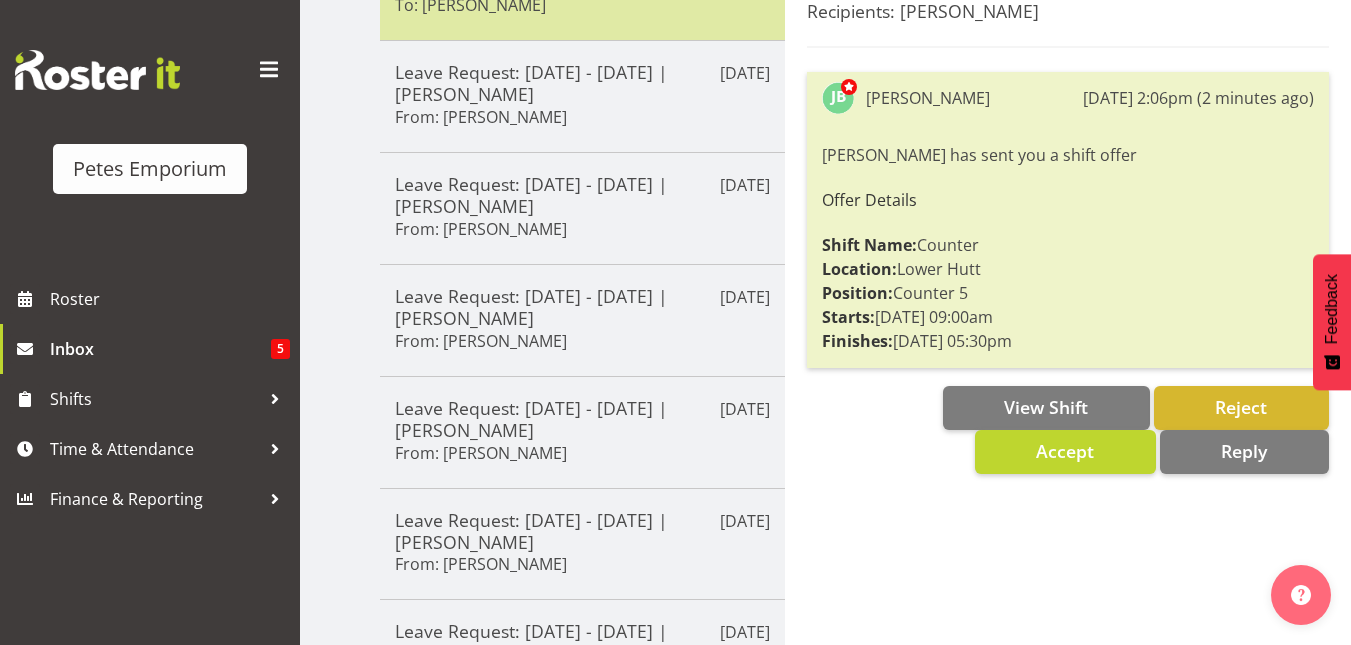 scroll, scrollTop: 323, scrollLeft: 0, axis: vertical 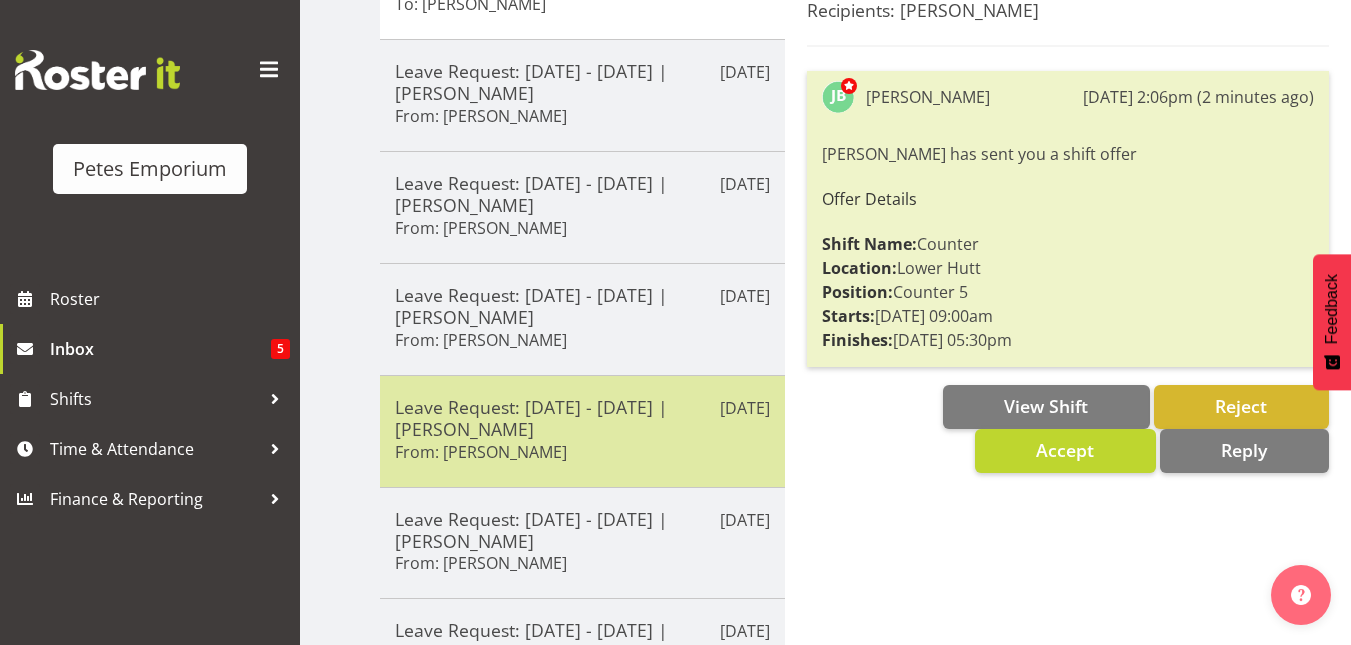 click on "Leave Request: [DATE] - [DATE] | [PERSON_NAME]" at bounding box center (582, 418) 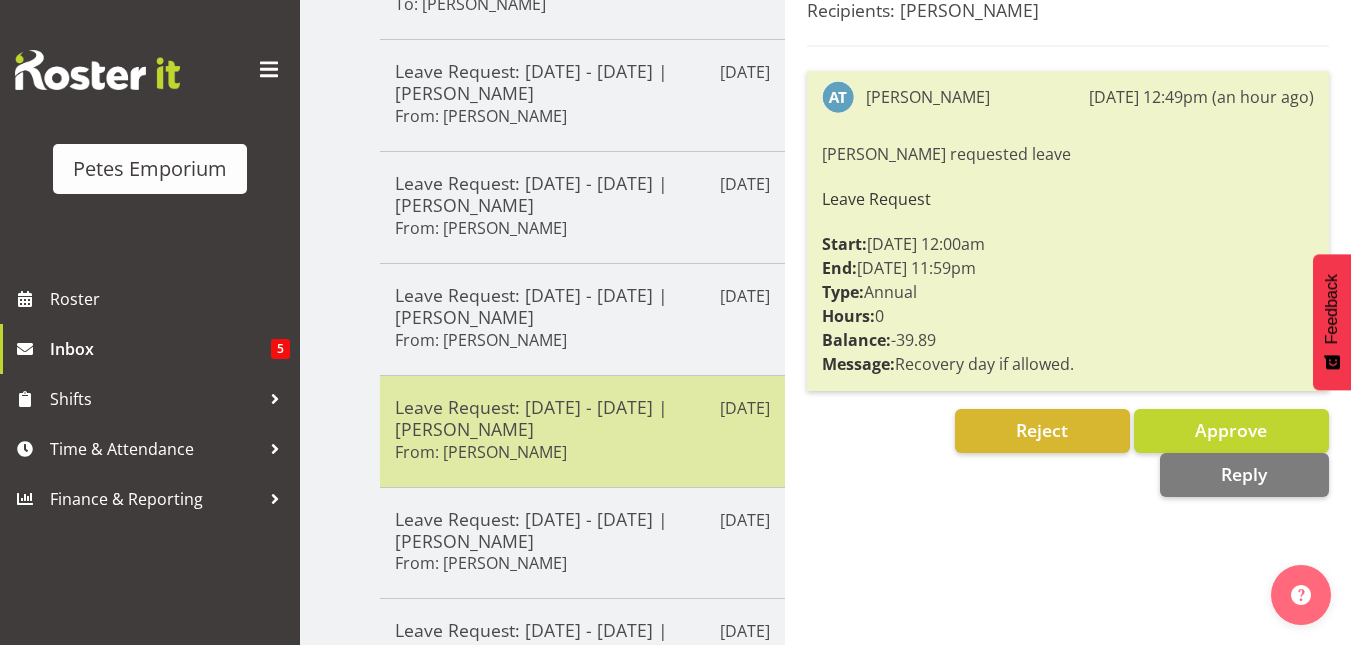 click on "Leave Request: [DATE] - [DATE] | [PERSON_NAME]" at bounding box center [582, 418] 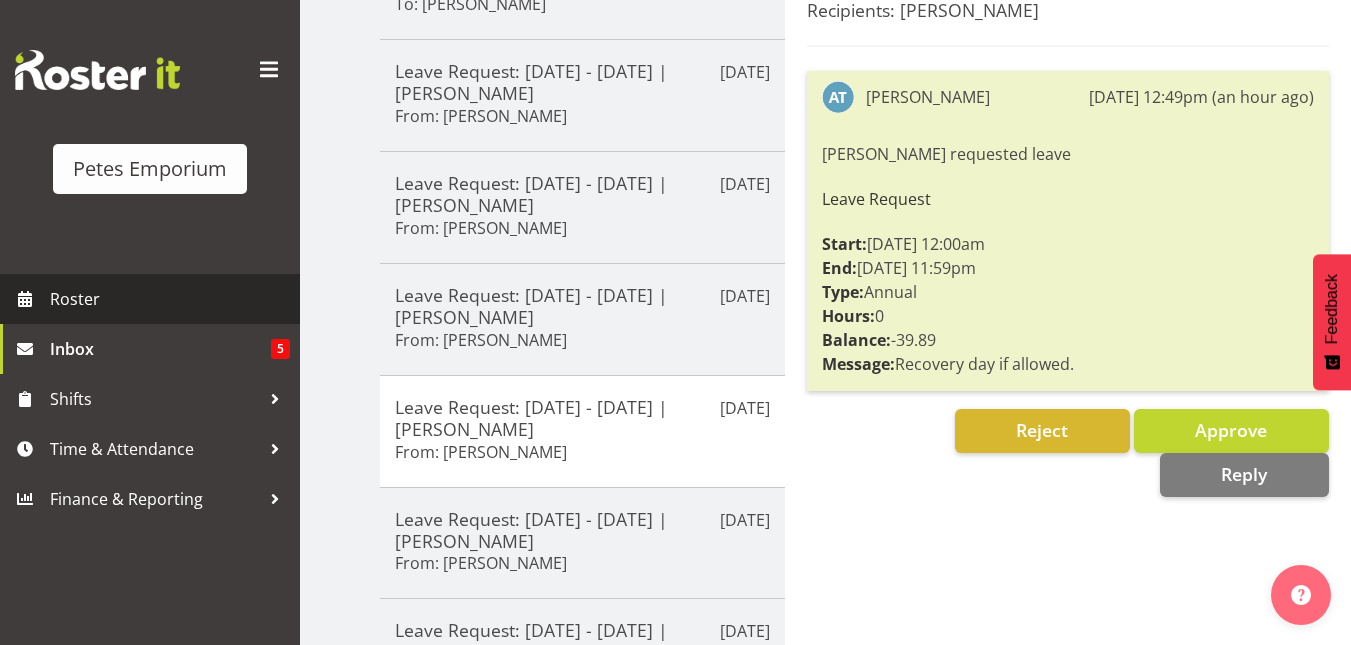 click on "Roster" at bounding box center (170, 299) 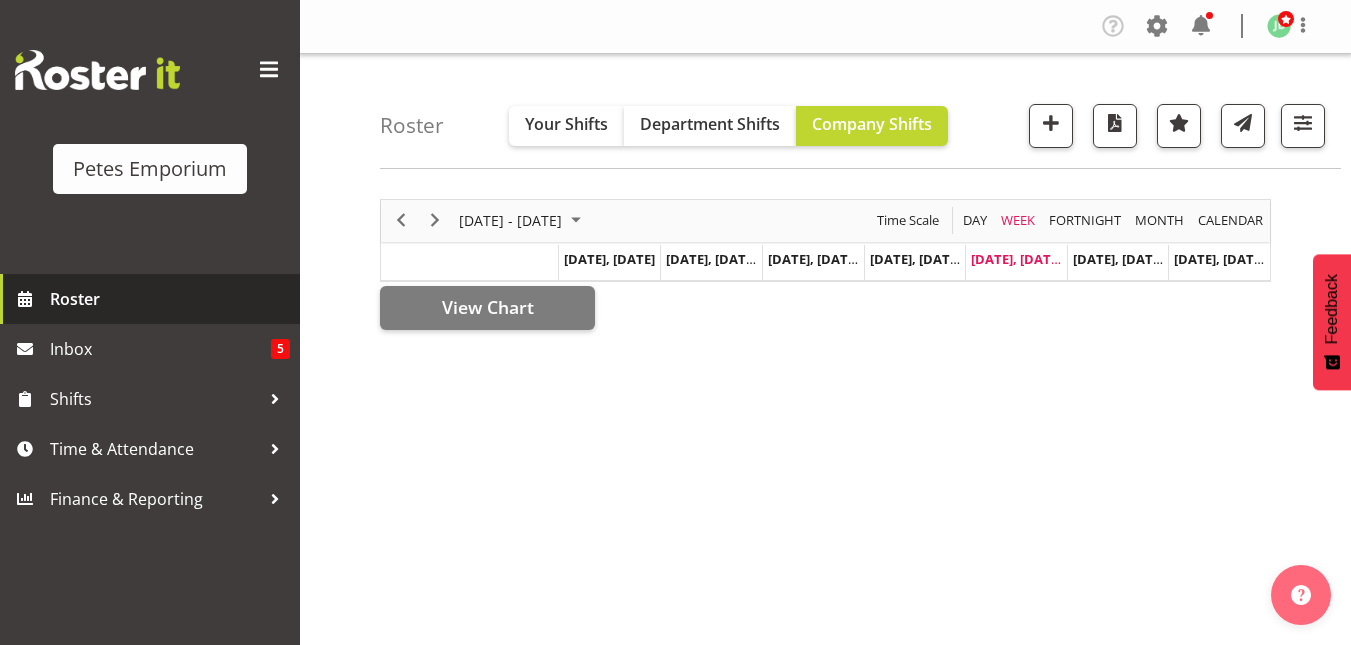 scroll, scrollTop: 0, scrollLeft: 0, axis: both 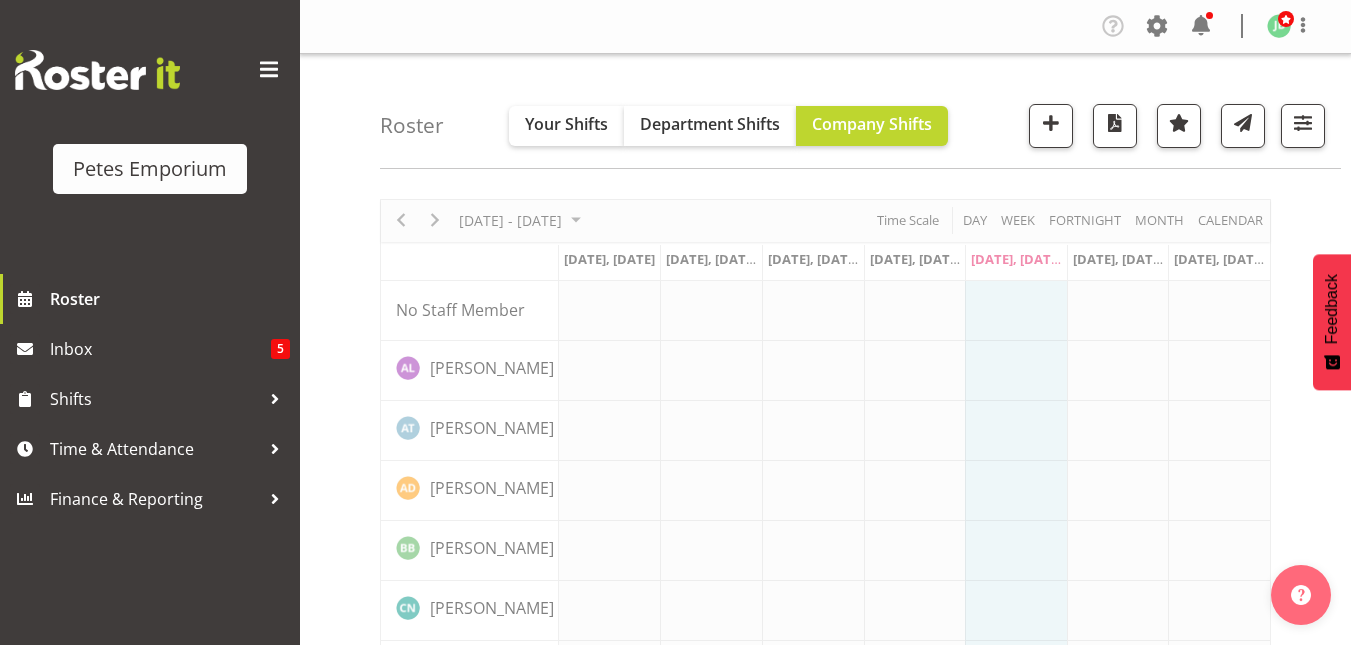click at bounding box center (825, 1381) 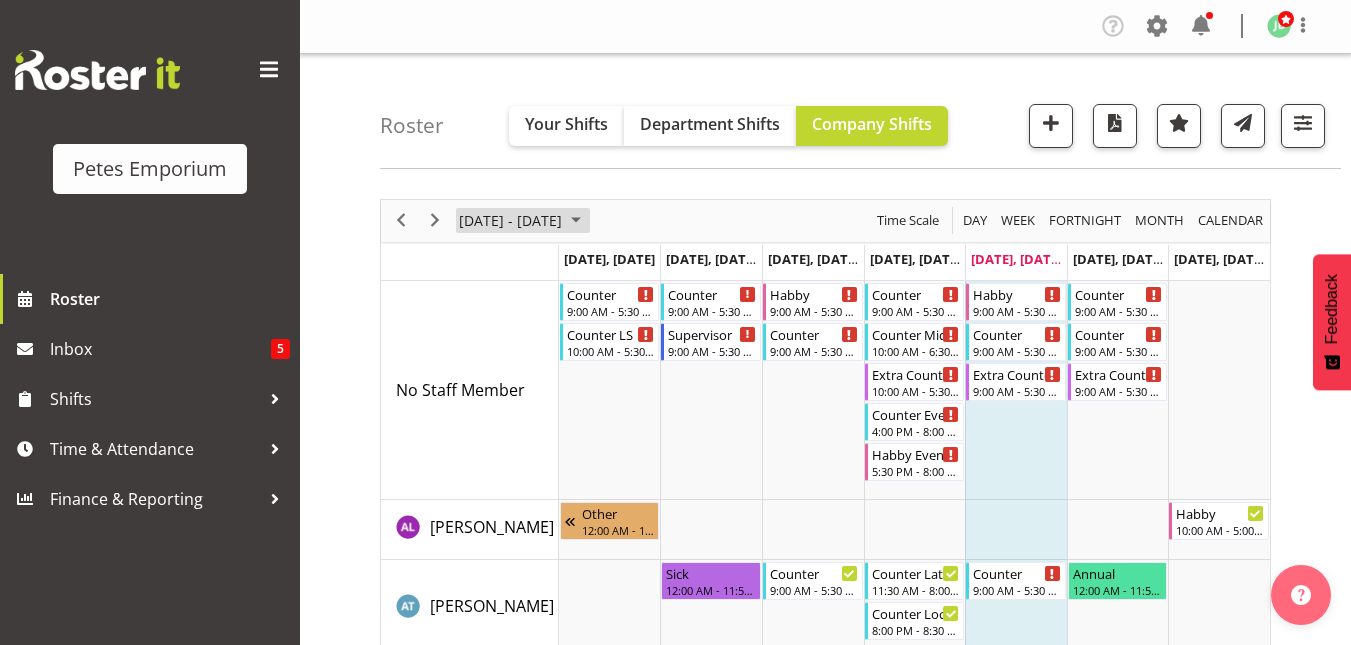 click at bounding box center (576, 220) 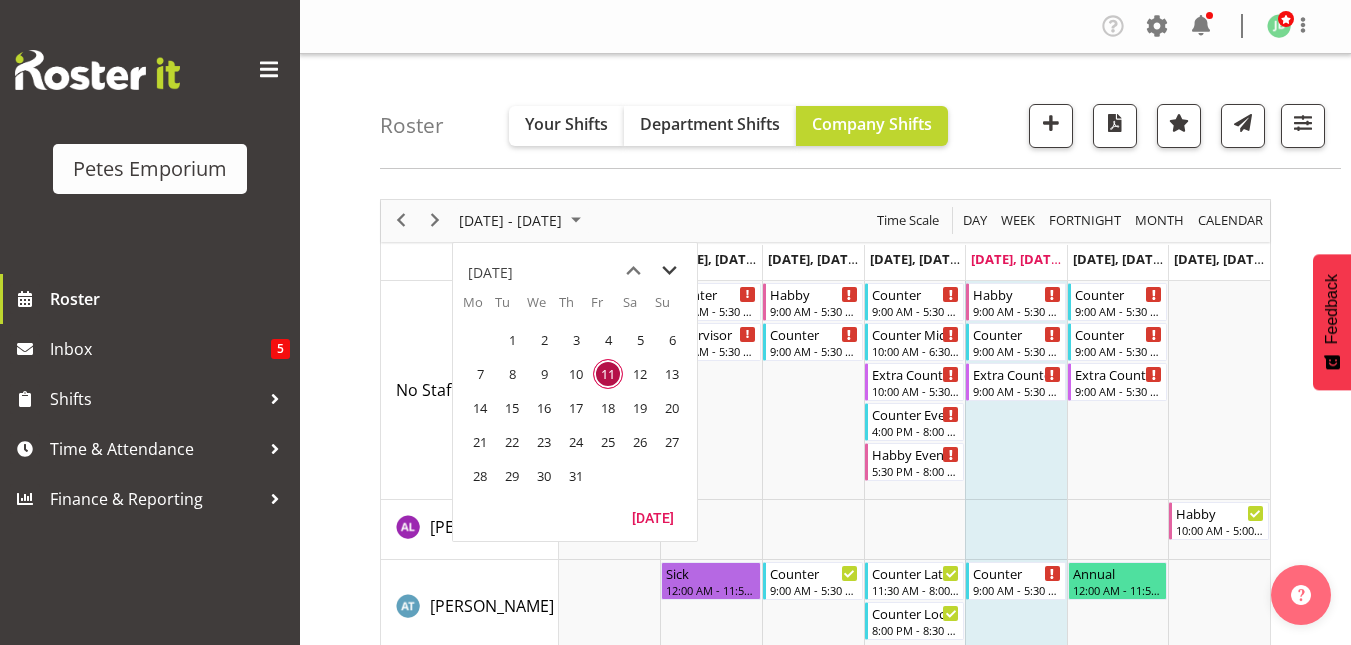 click at bounding box center [669, 271] 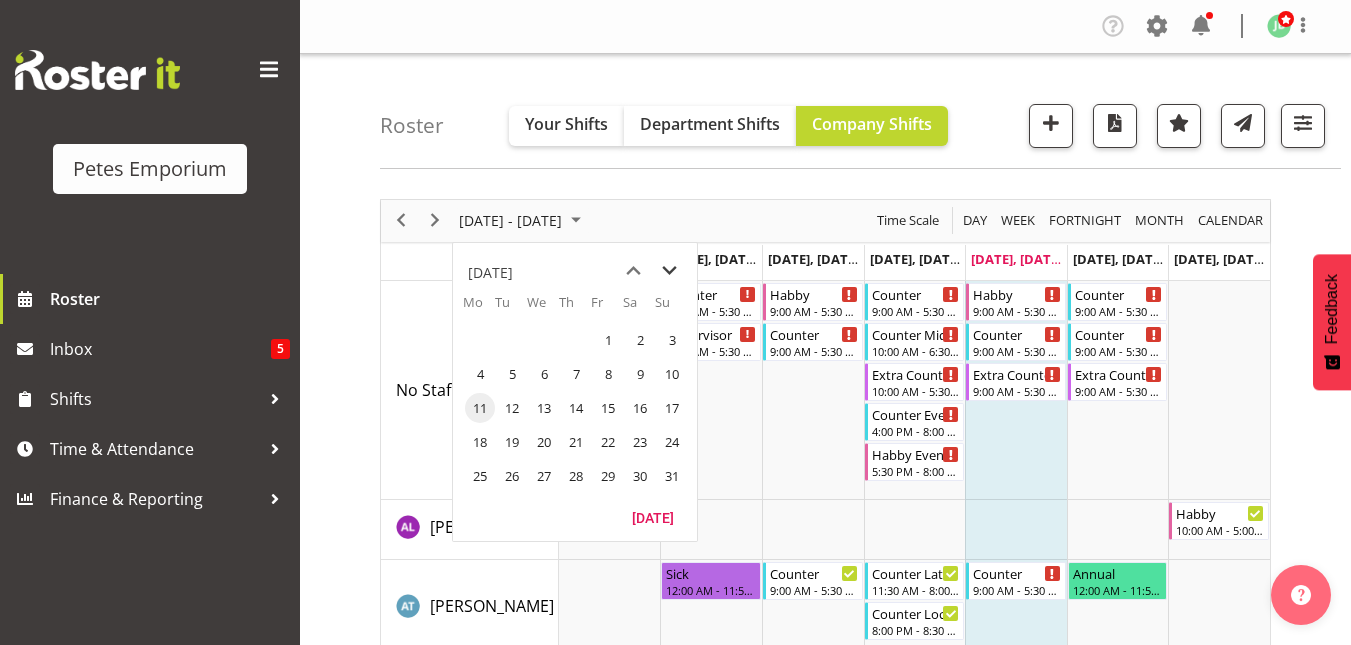 click at bounding box center [669, 271] 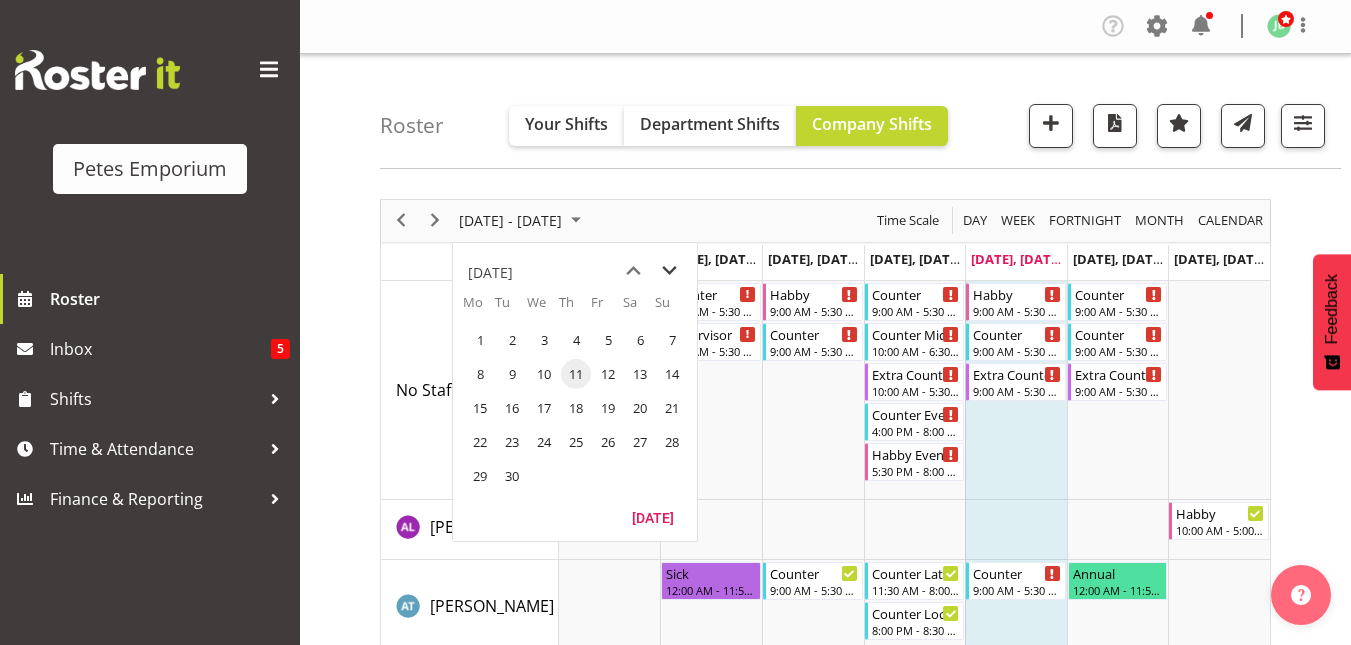 click at bounding box center [669, 271] 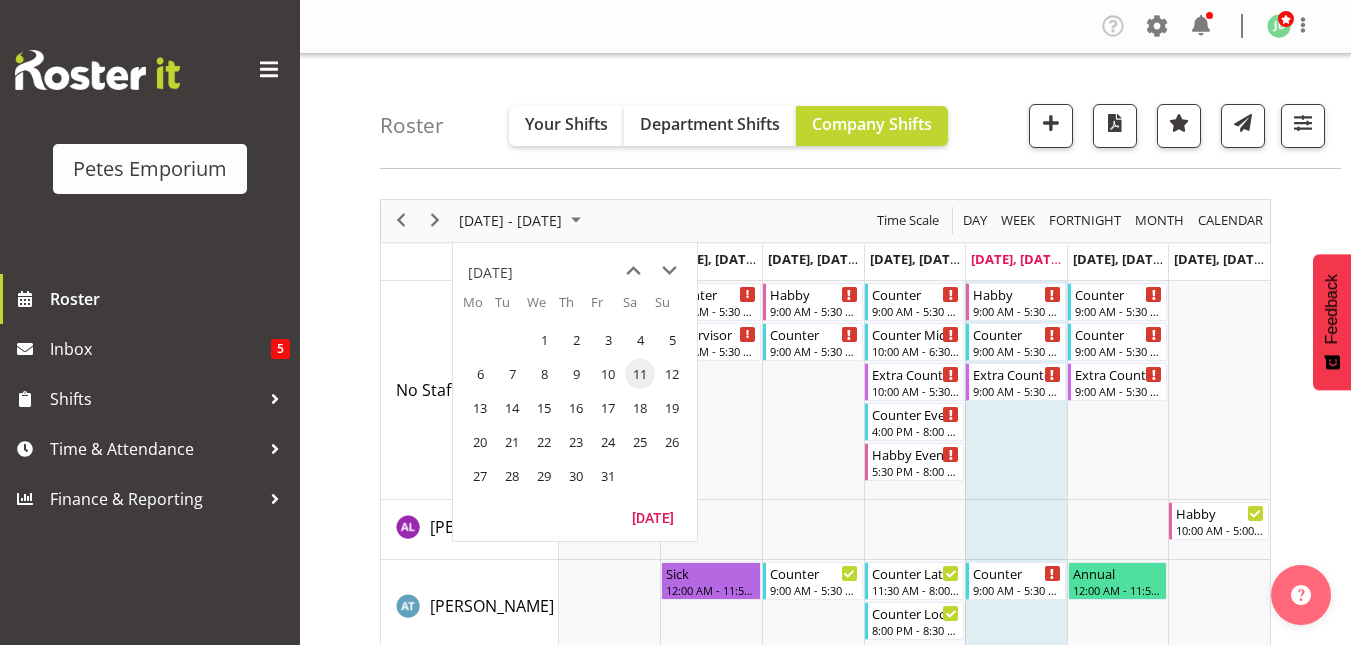 click on "11" at bounding box center (640, 374) 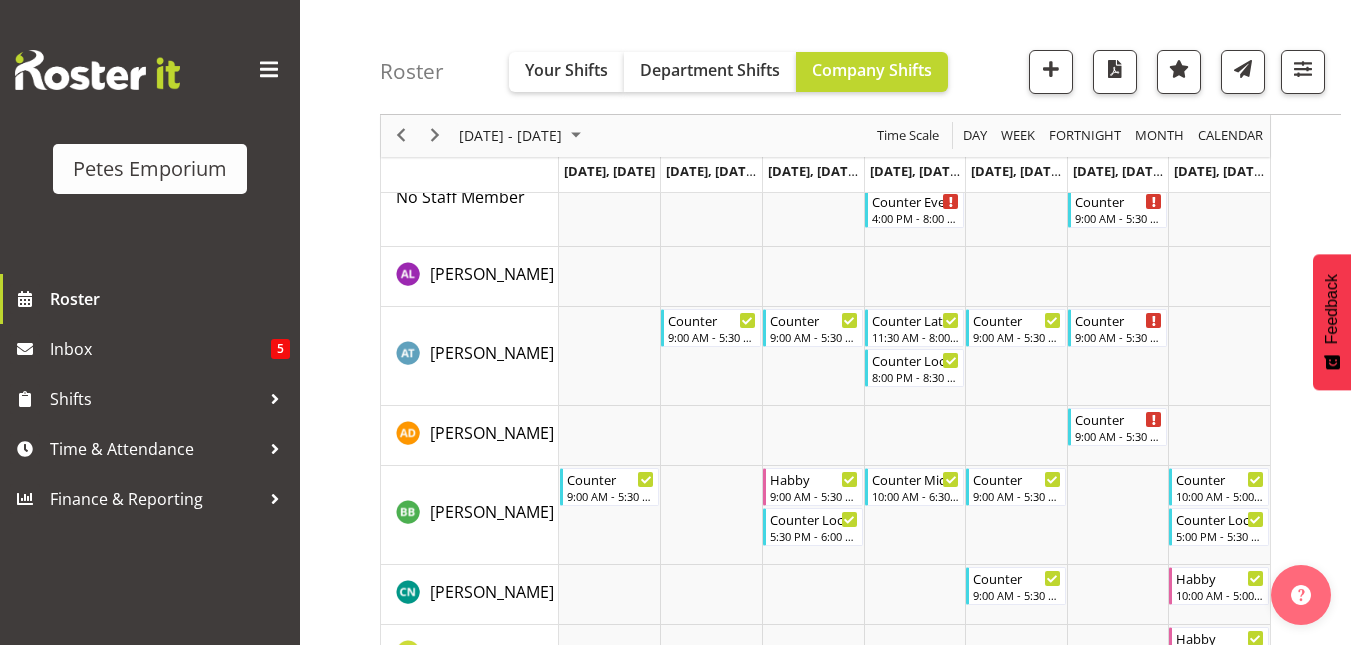 scroll, scrollTop: 0, scrollLeft: 0, axis: both 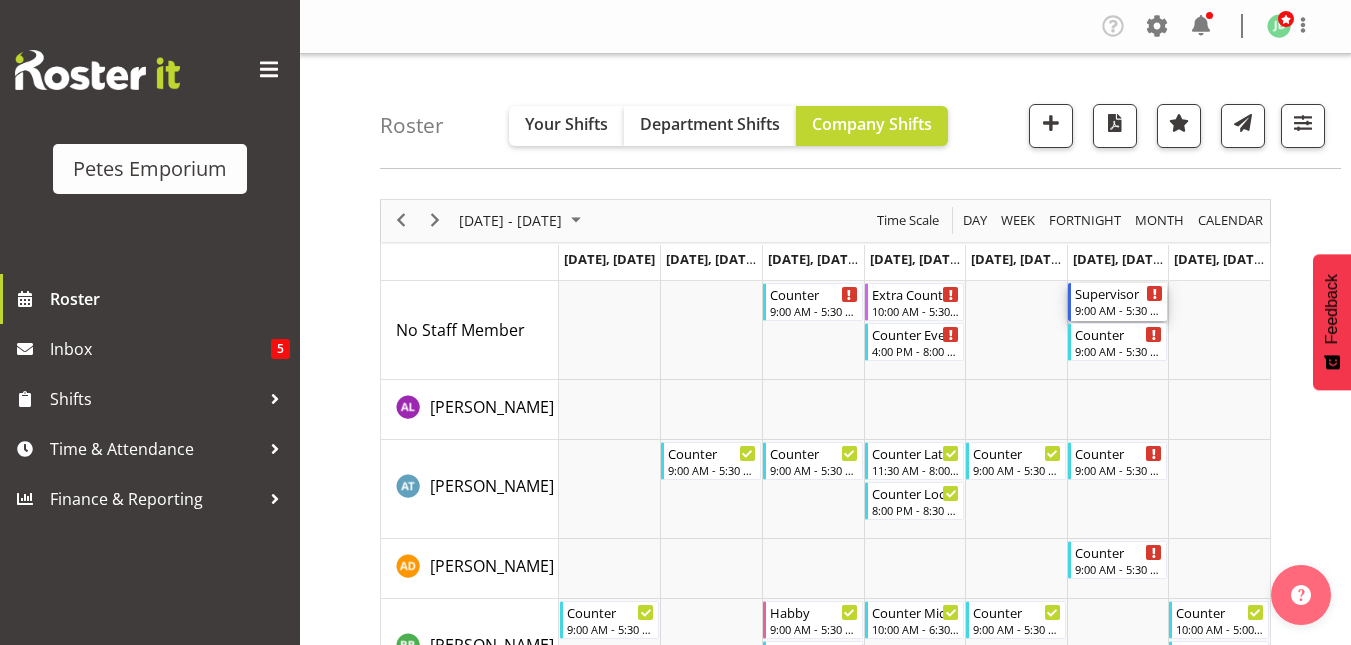 click on "9:00 AM - 5:30 PM" at bounding box center (1119, 310) 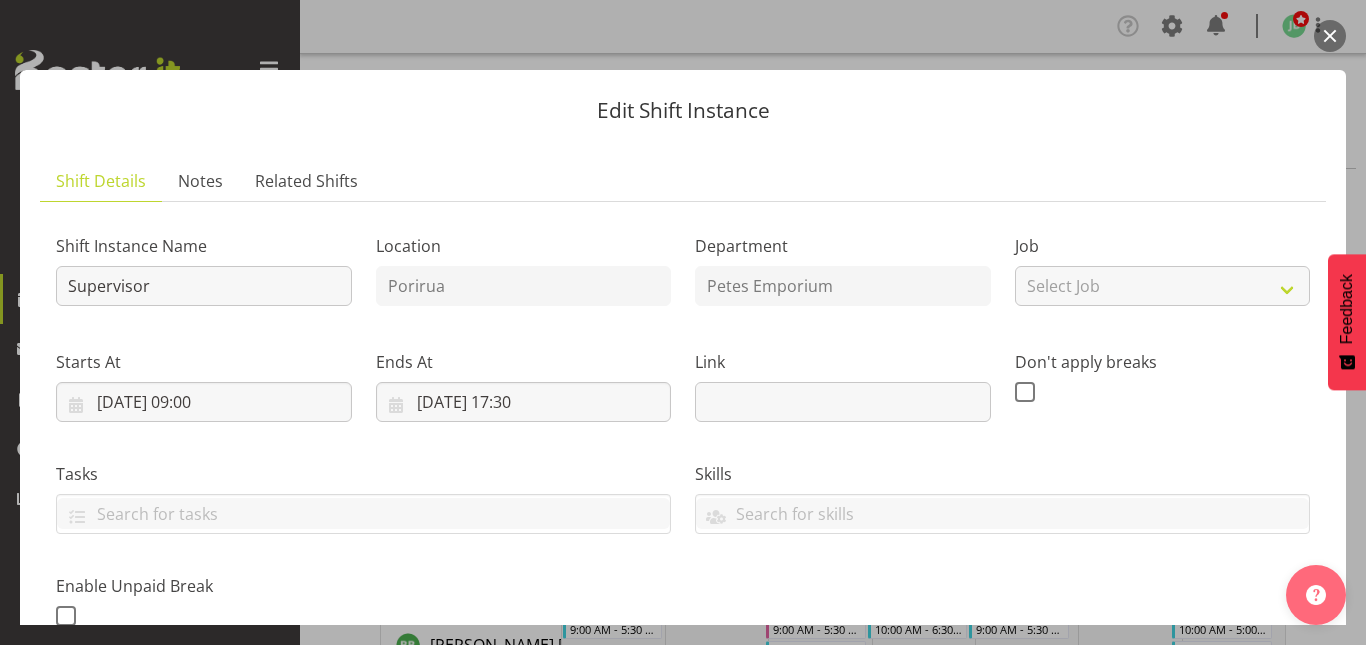 click at bounding box center [1330, 36] 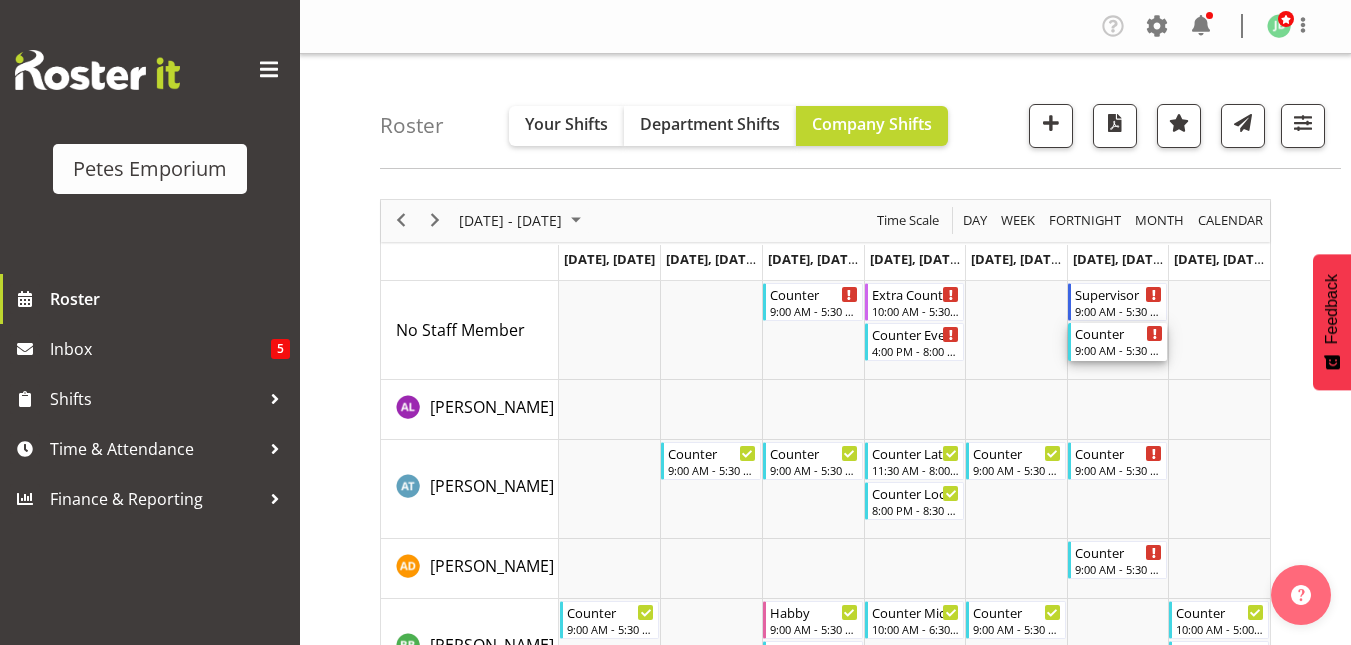 click on "9:00 AM - 5:30 PM" at bounding box center [1119, 350] 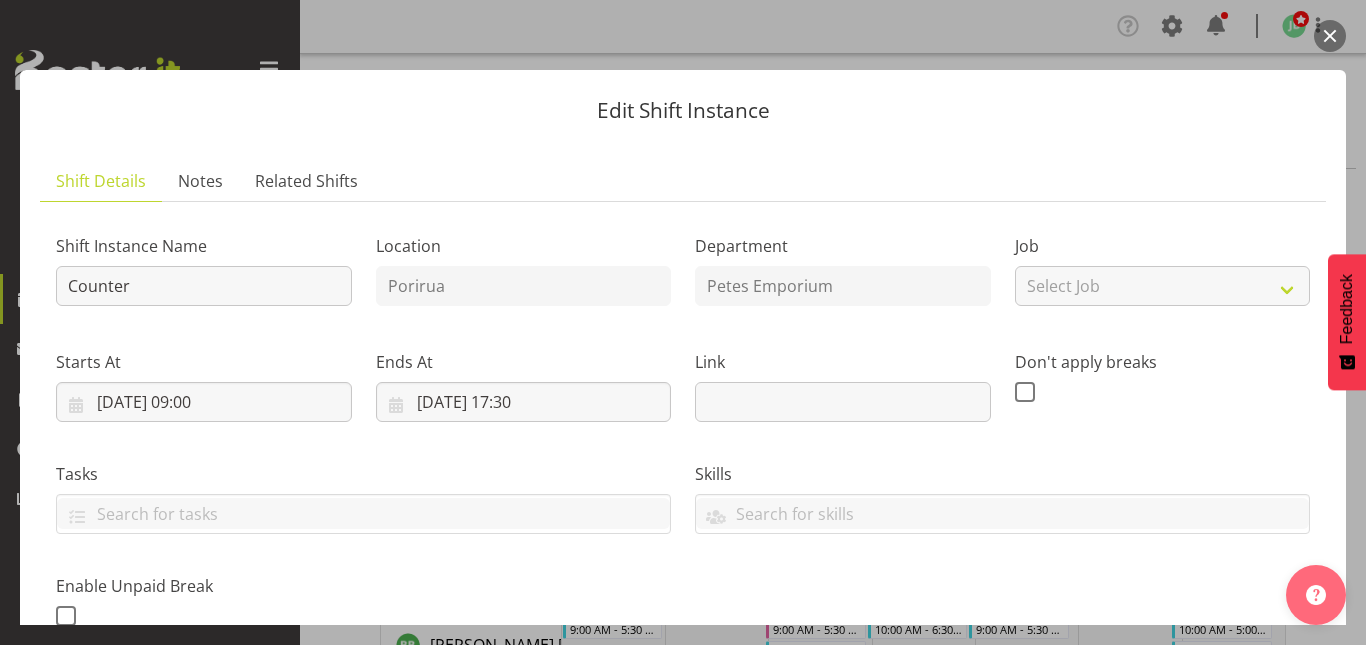 click at bounding box center [1330, 36] 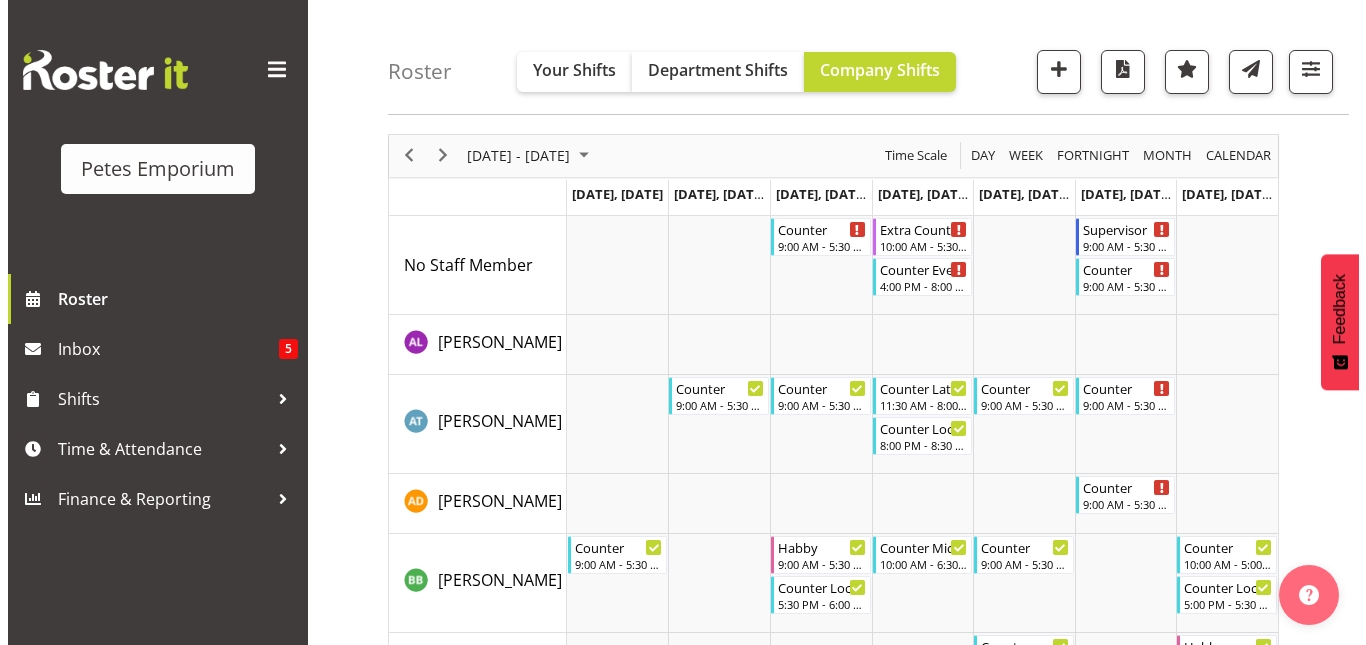 scroll, scrollTop: 26, scrollLeft: 0, axis: vertical 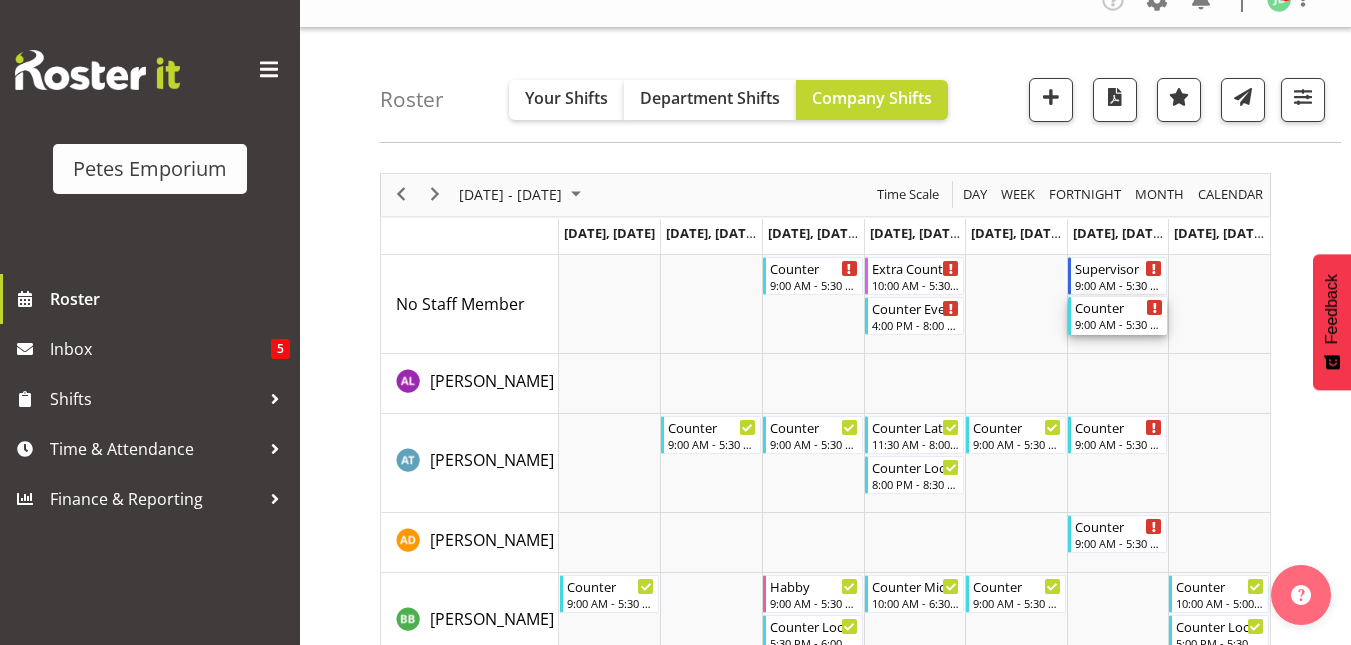 click on "Counter" at bounding box center [1119, 307] 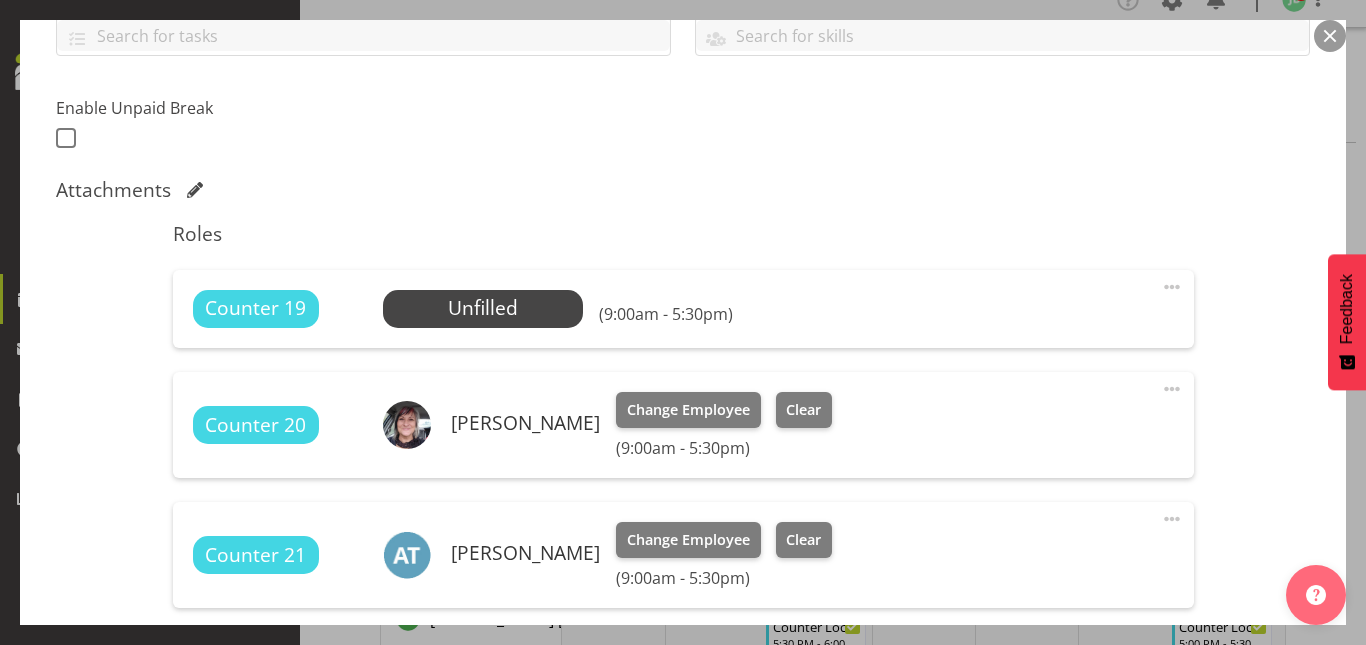 scroll, scrollTop: 479, scrollLeft: 0, axis: vertical 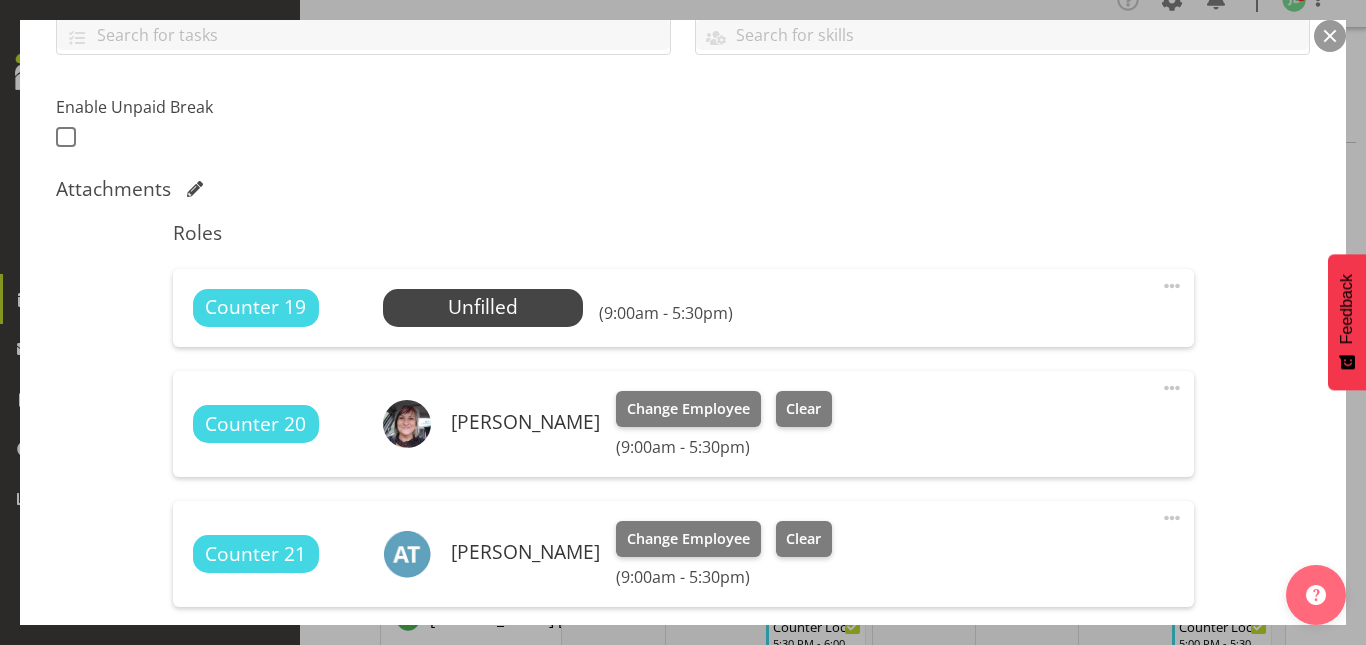 click on "Counter 19
Unfilled
Select Employee
(9:00am -
5:30pm)                     Edit
Cover Role
Delete" at bounding box center [683, 308] 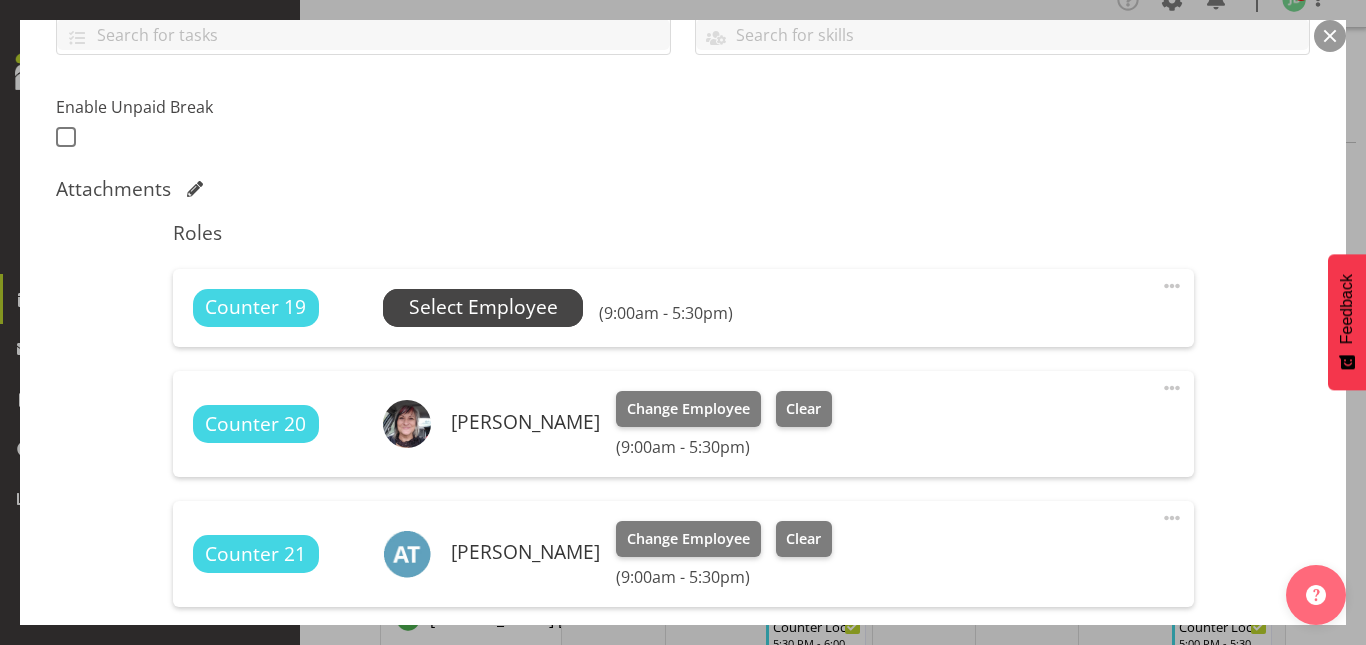 click on "Select Employee" at bounding box center [483, 307] 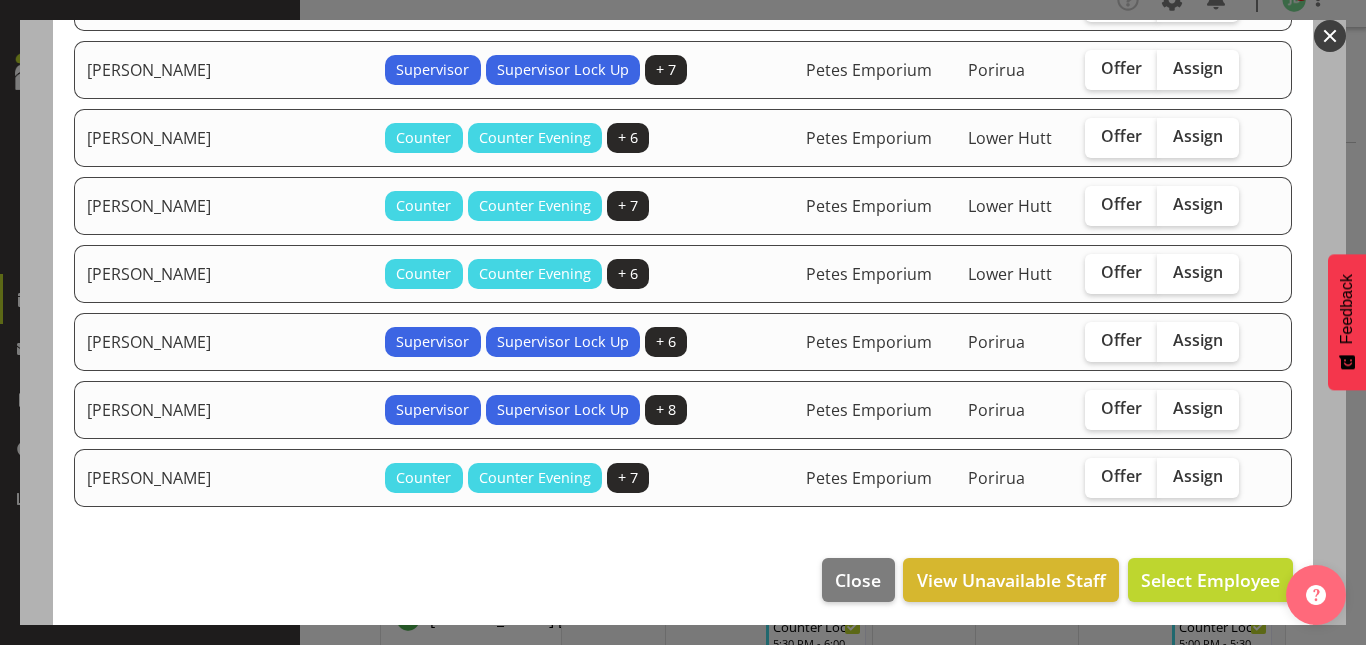 scroll, scrollTop: 796, scrollLeft: 0, axis: vertical 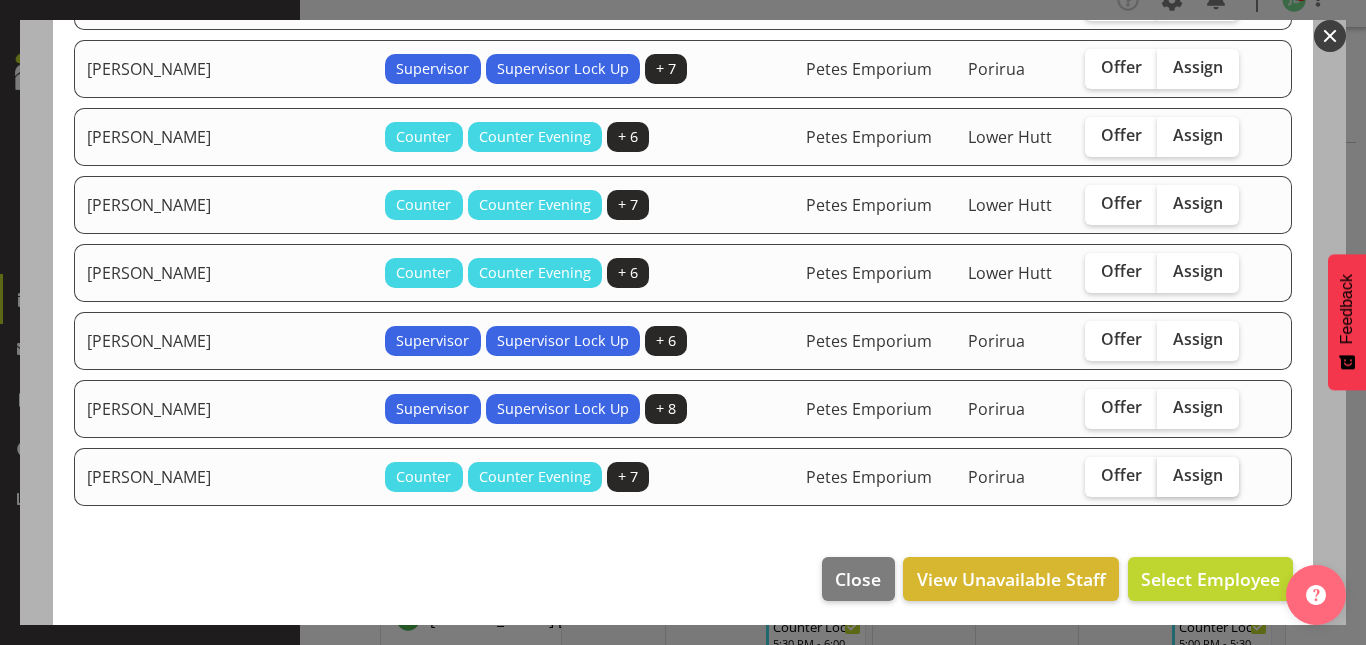 click on "Assign" at bounding box center (1198, 477) 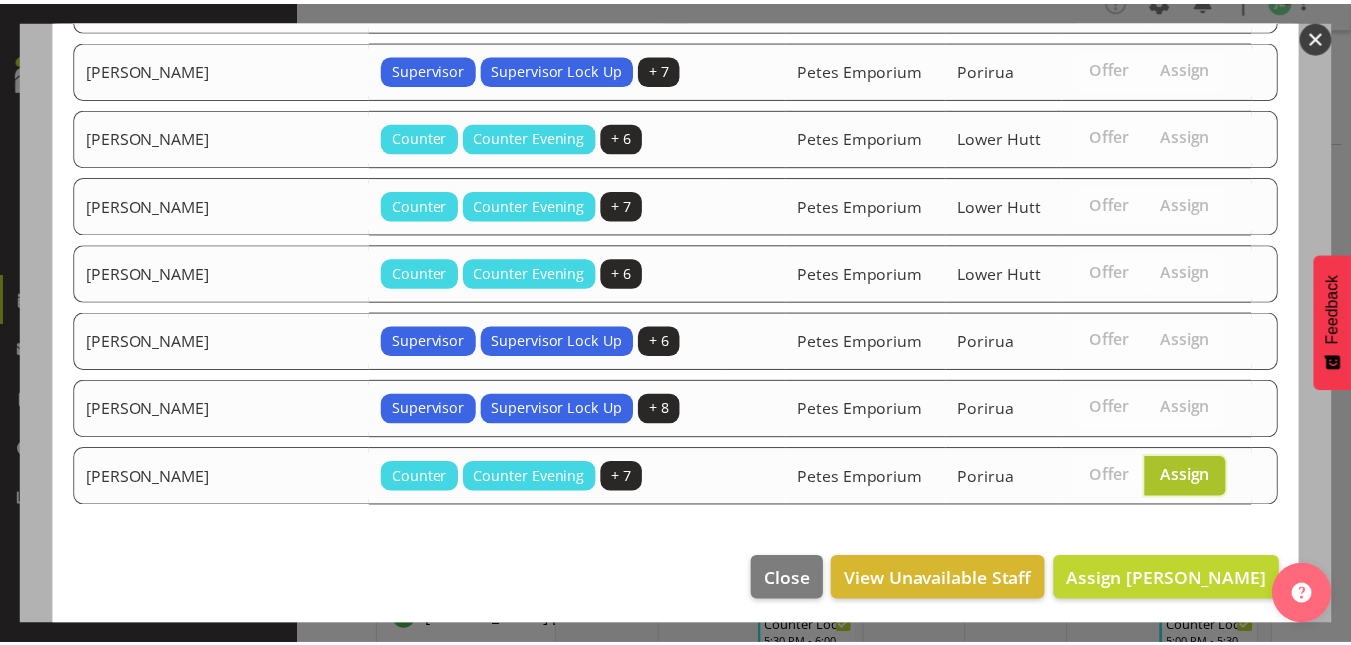 scroll, scrollTop: 802, scrollLeft: 0, axis: vertical 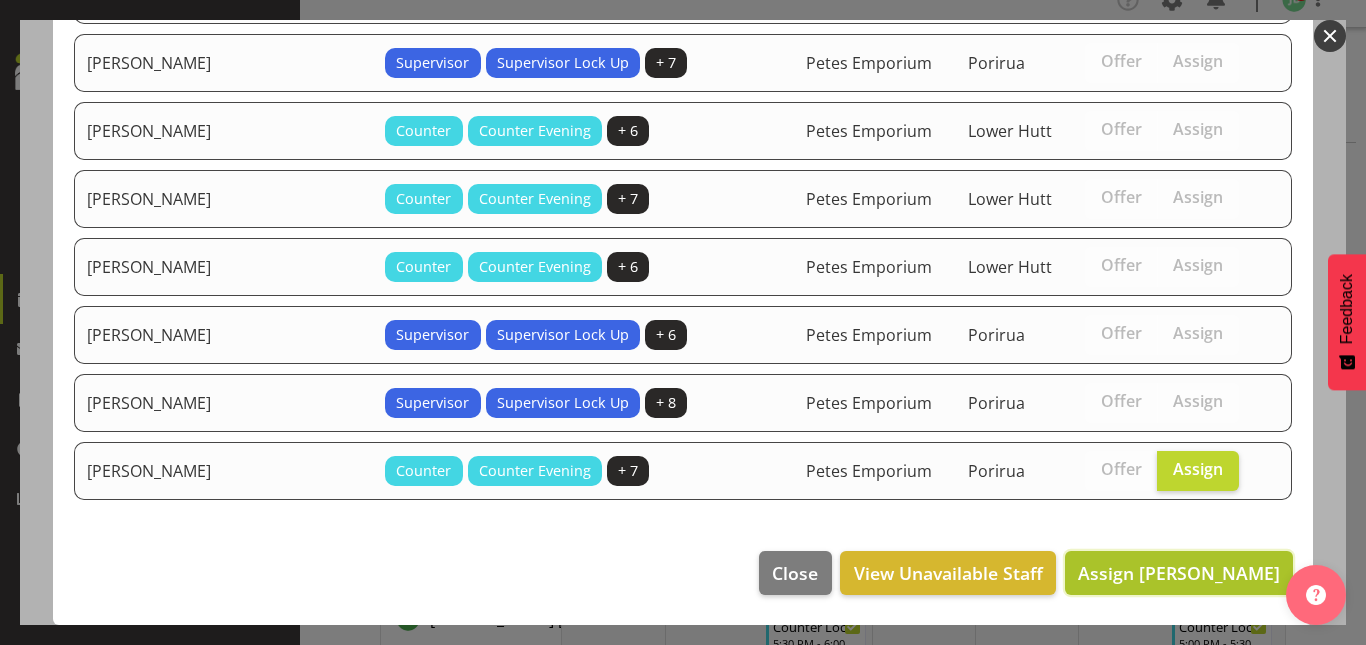 click on "Assign Tamara Straker" at bounding box center (1179, 573) 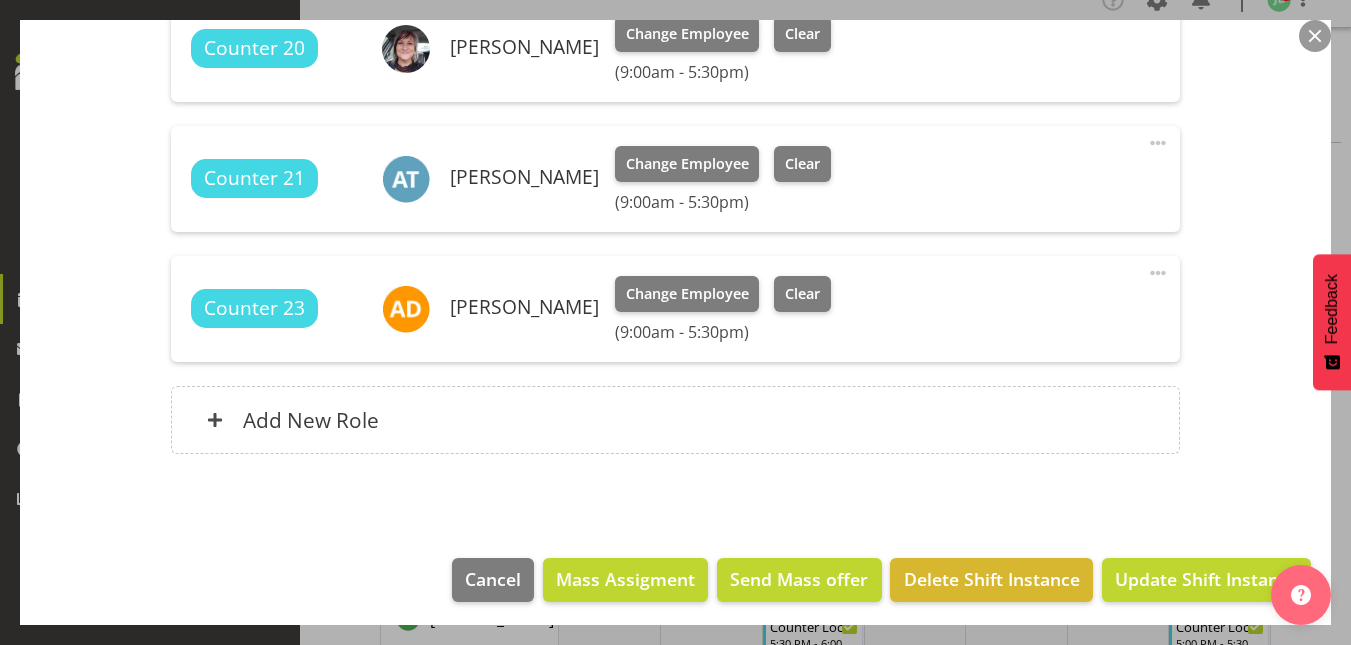 scroll, scrollTop: 889, scrollLeft: 0, axis: vertical 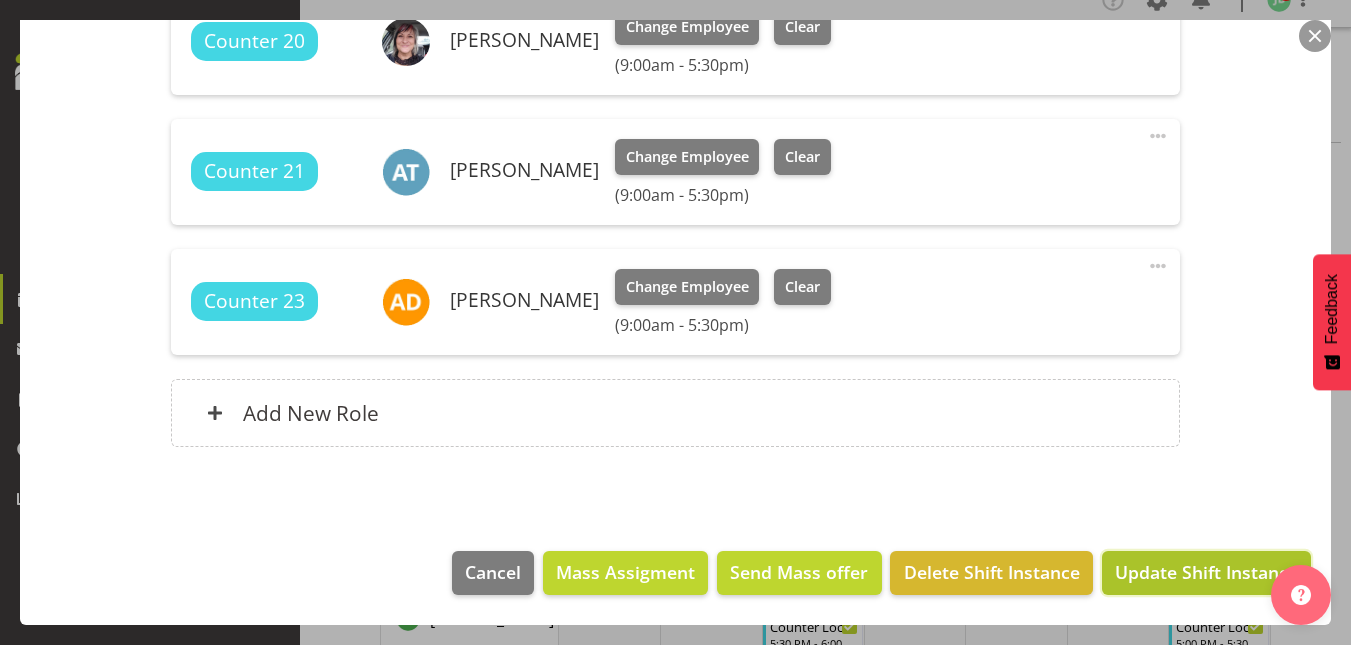 click on "Update Shift Instance" at bounding box center (1206, 572) 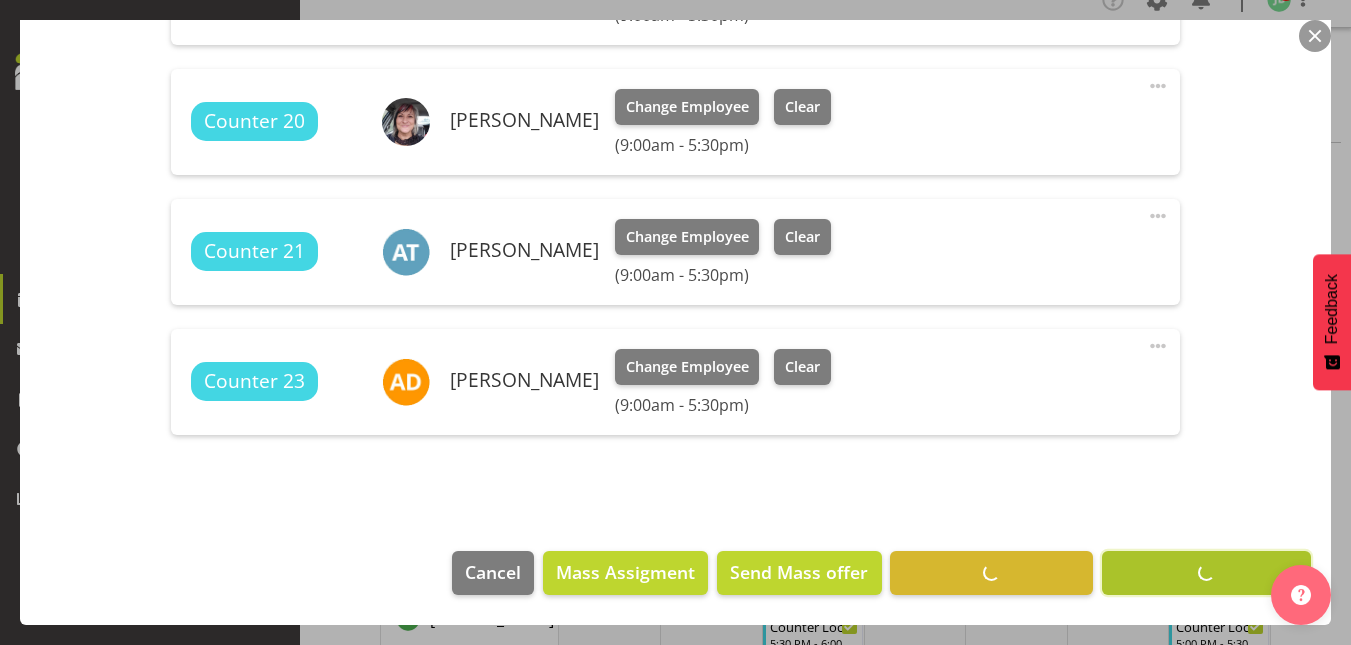 scroll, scrollTop: 809, scrollLeft: 0, axis: vertical 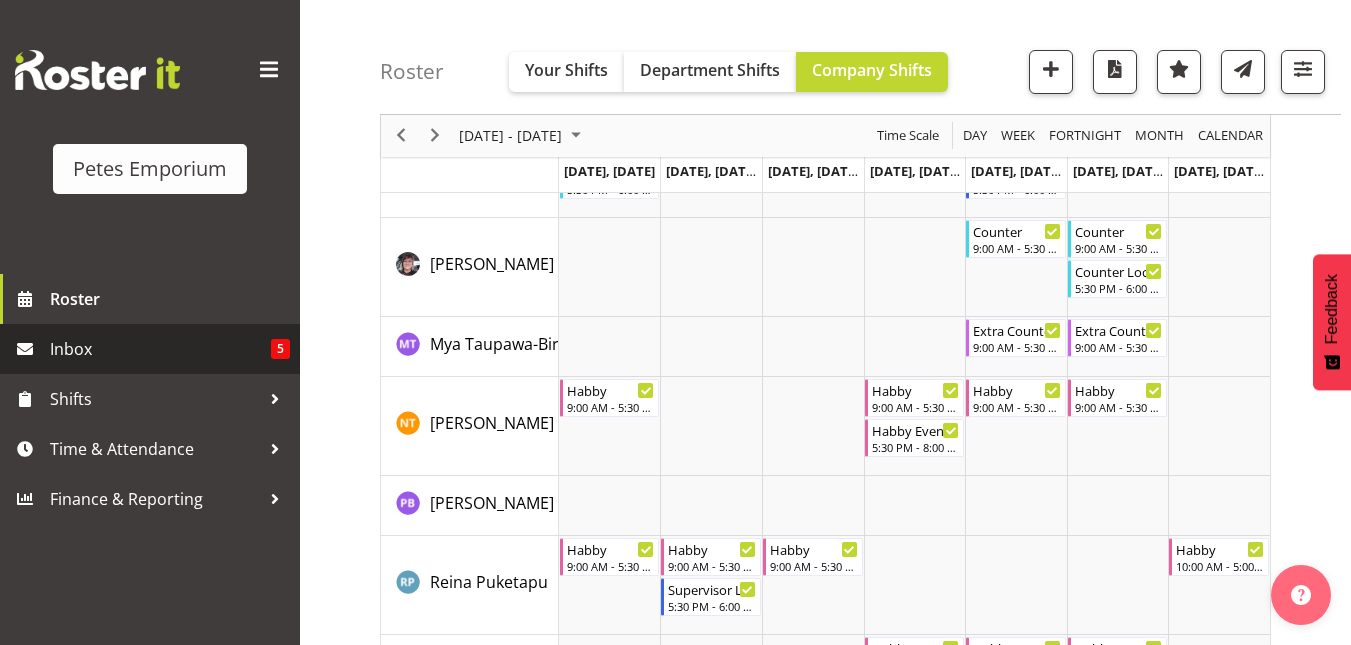 click on "Inbox" at bounding box center (160, 349) 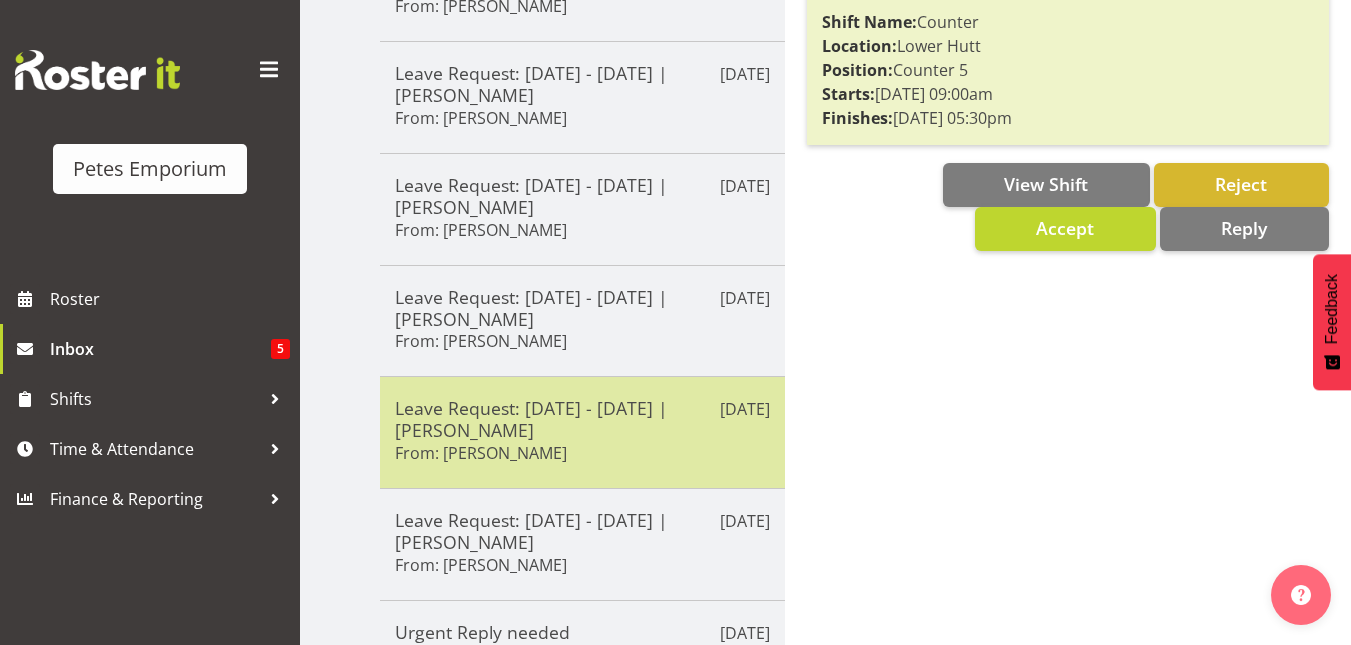 scroll, scrollTop: 540, scrollLeft: 0, axis: vertical 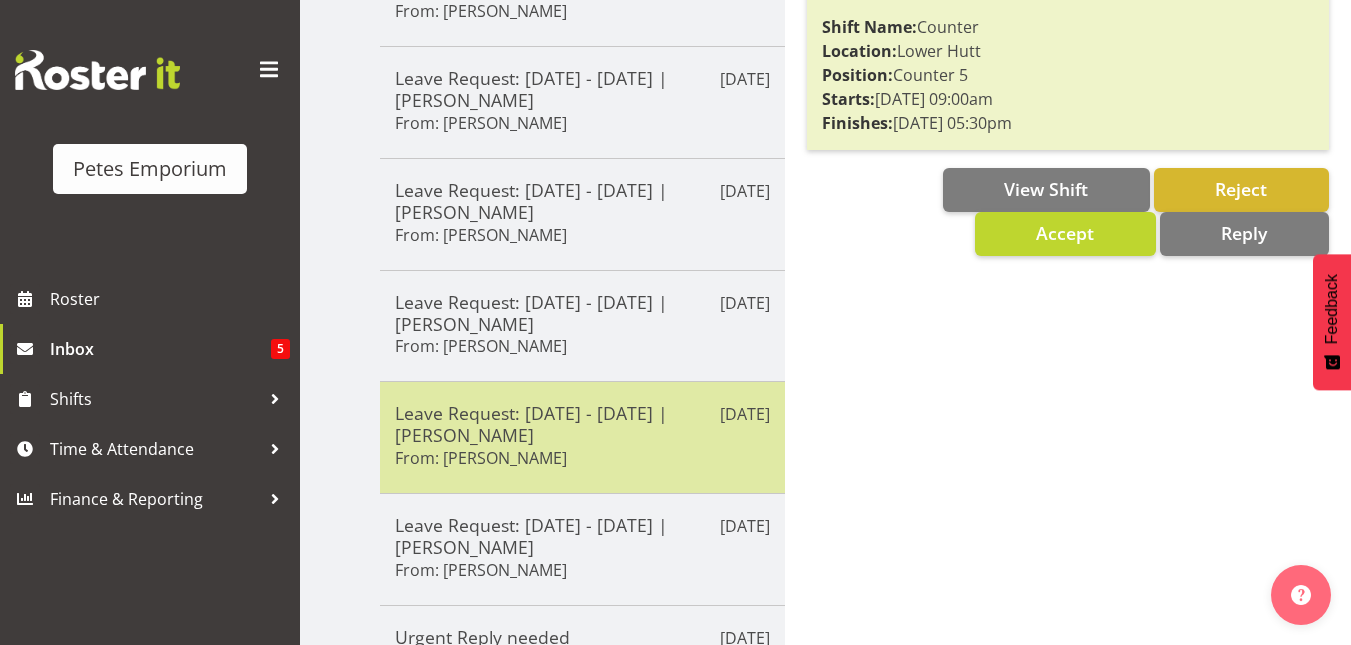 click on "Leave Request: [DATE] - [DATE] | [PERSON_NAME]" at bounding box center (582, 201) 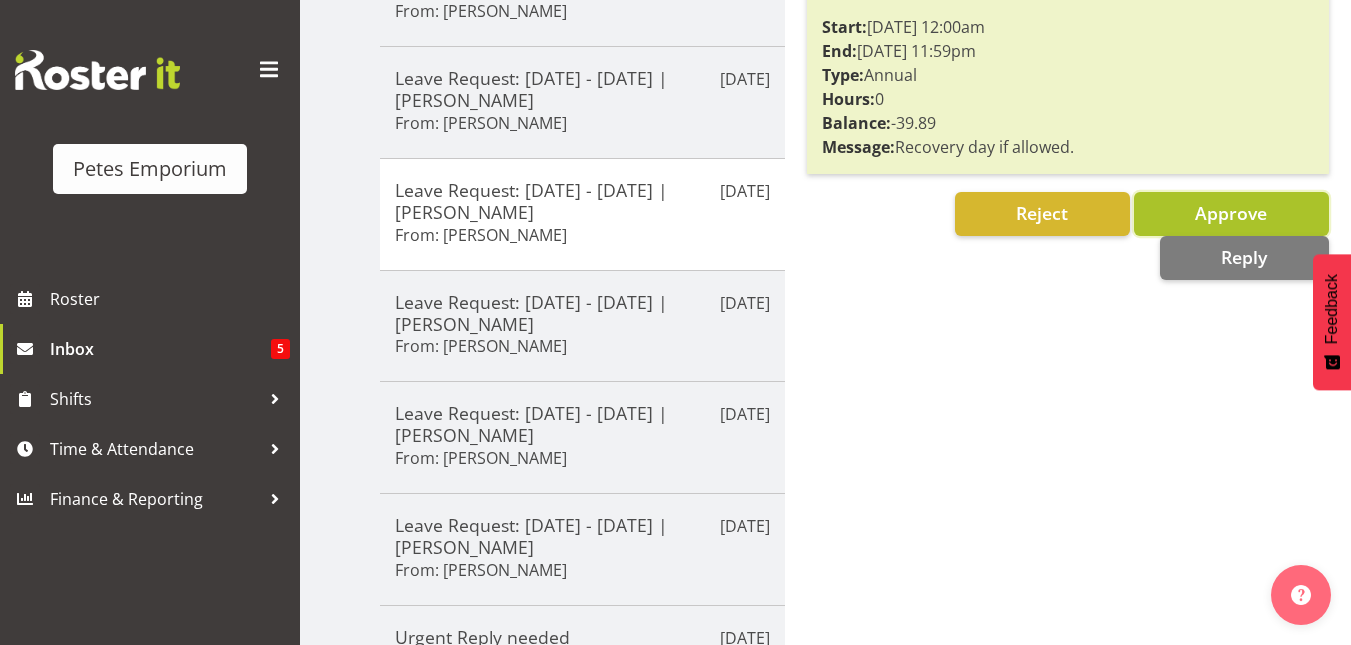 click on "Approve" at bounding box center [1231, 213] 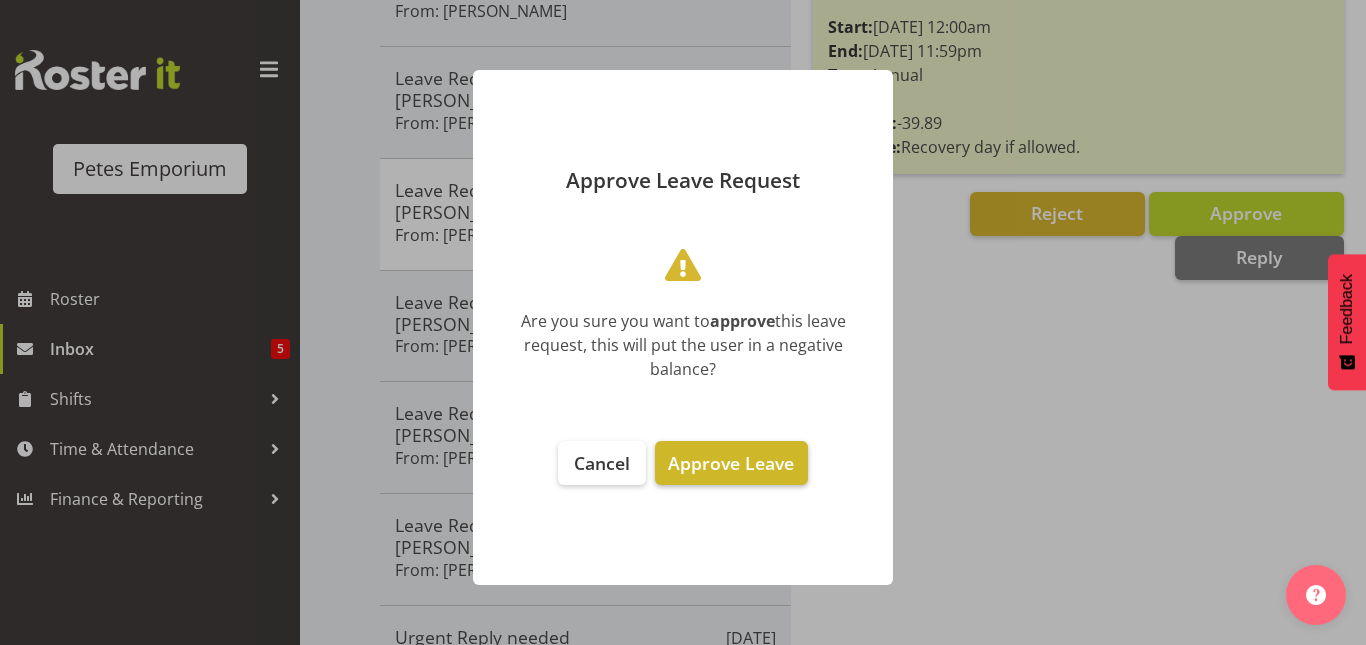 click on "Approve Leave" at bounding box center (731, 463) 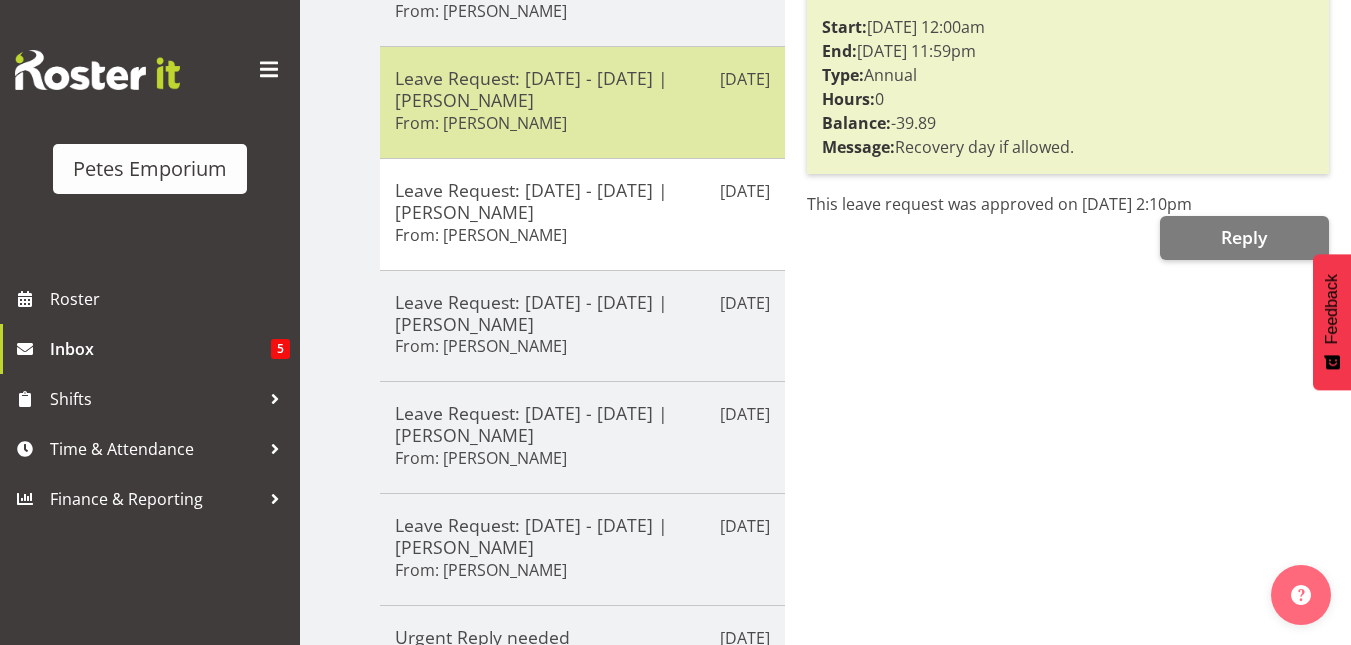 click on "Leave Request: [DATE] - [DATE] | [PERSON_NAME]" at bounding box center (582, 89) 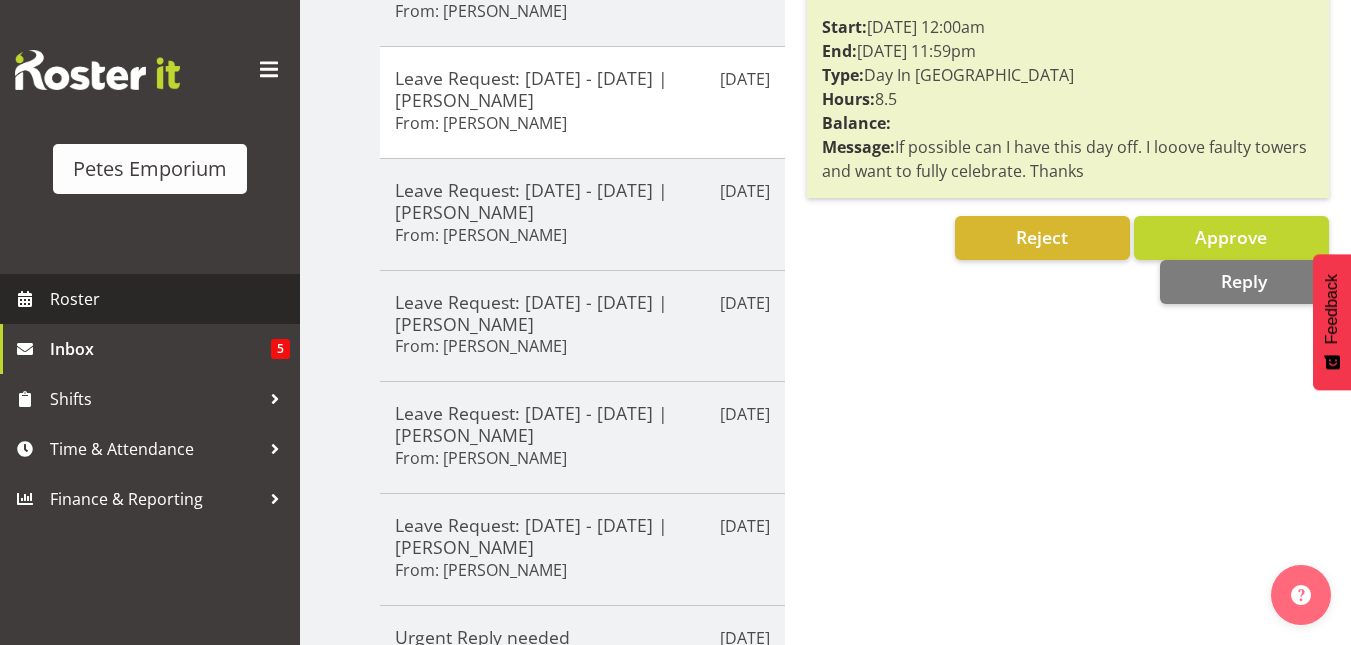 click on "Roster" at bounding box center [170, 299] 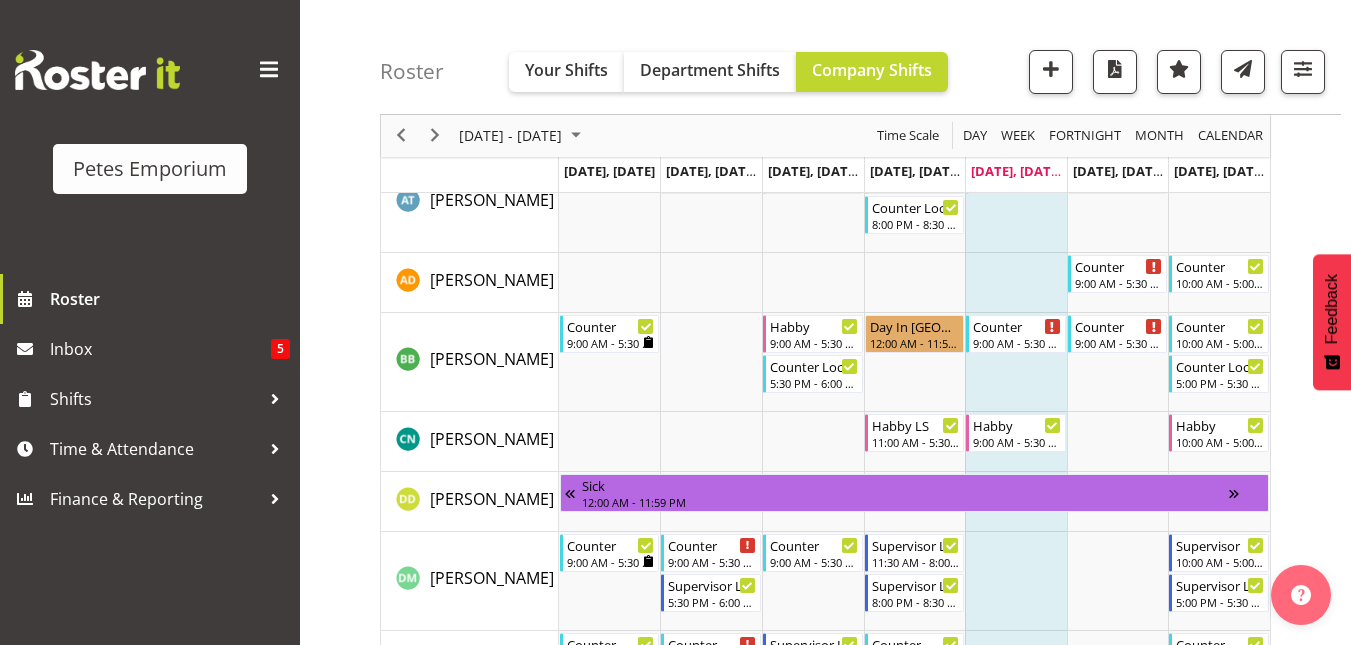 scroll, scrollTop: 407, scrollLeft: 0, axis: vertical 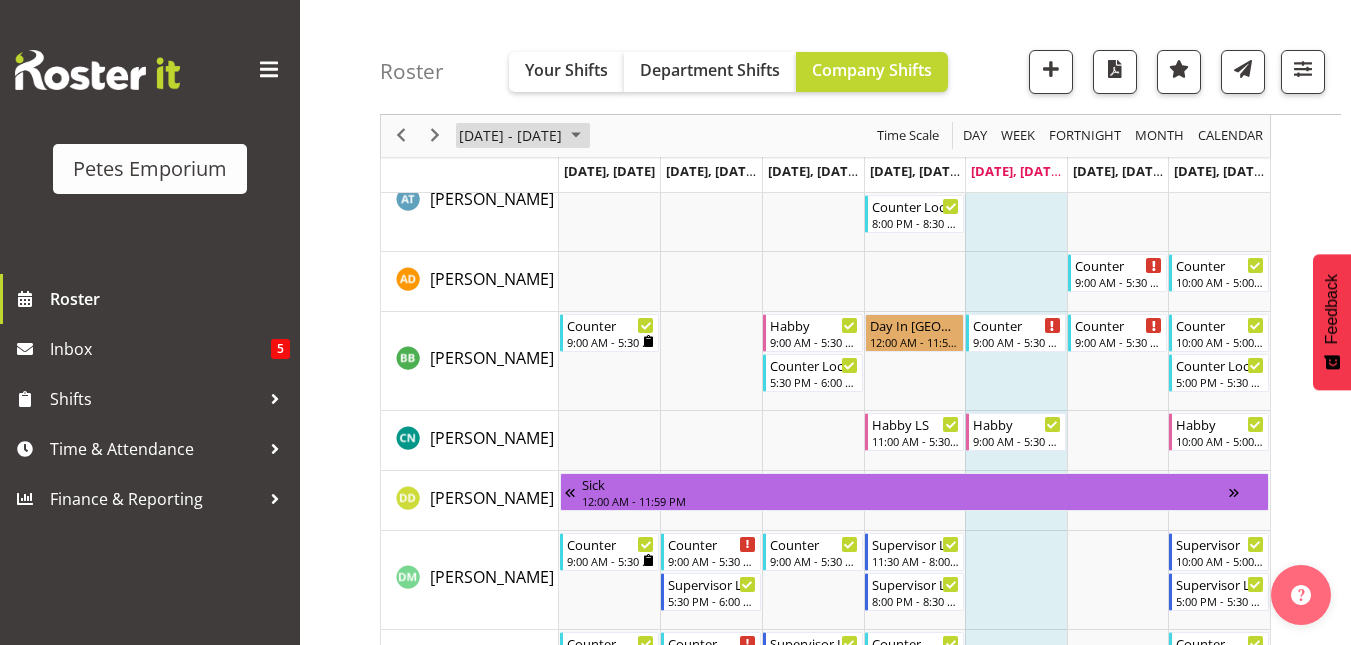 click on "July 07 - 13, 2025" at bounding box center (523, 136) 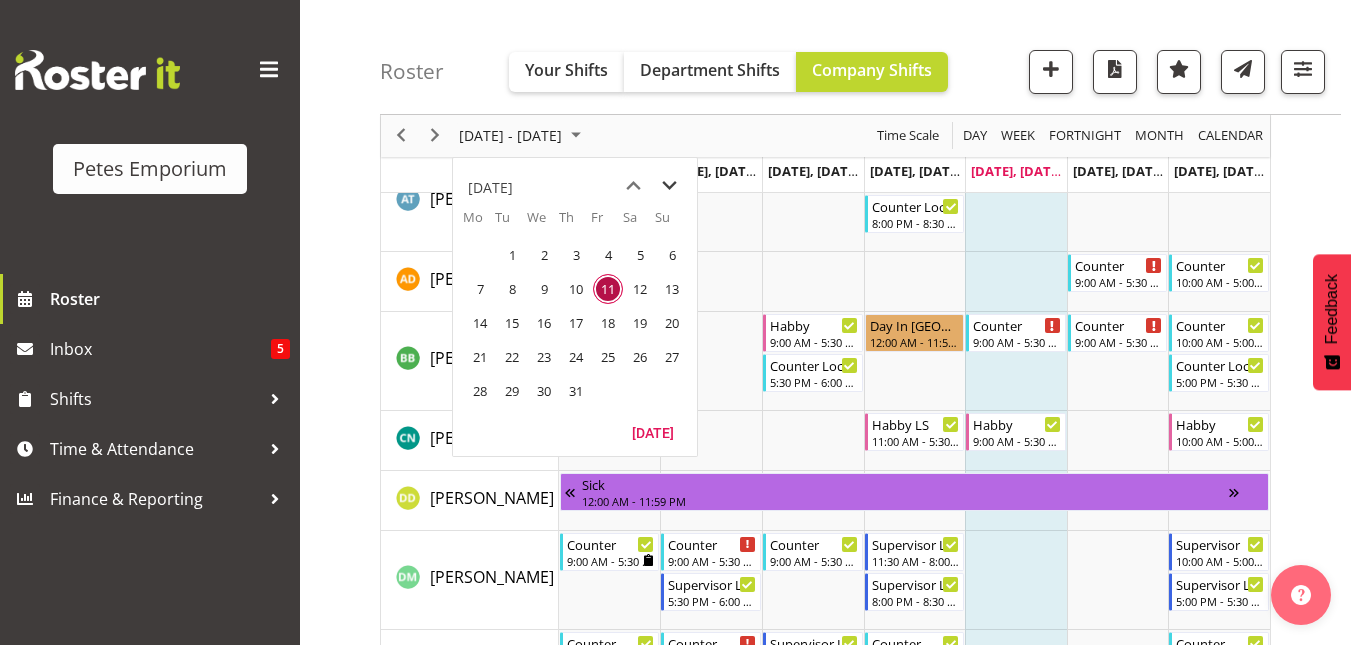 click at bounding box center (669, 186) 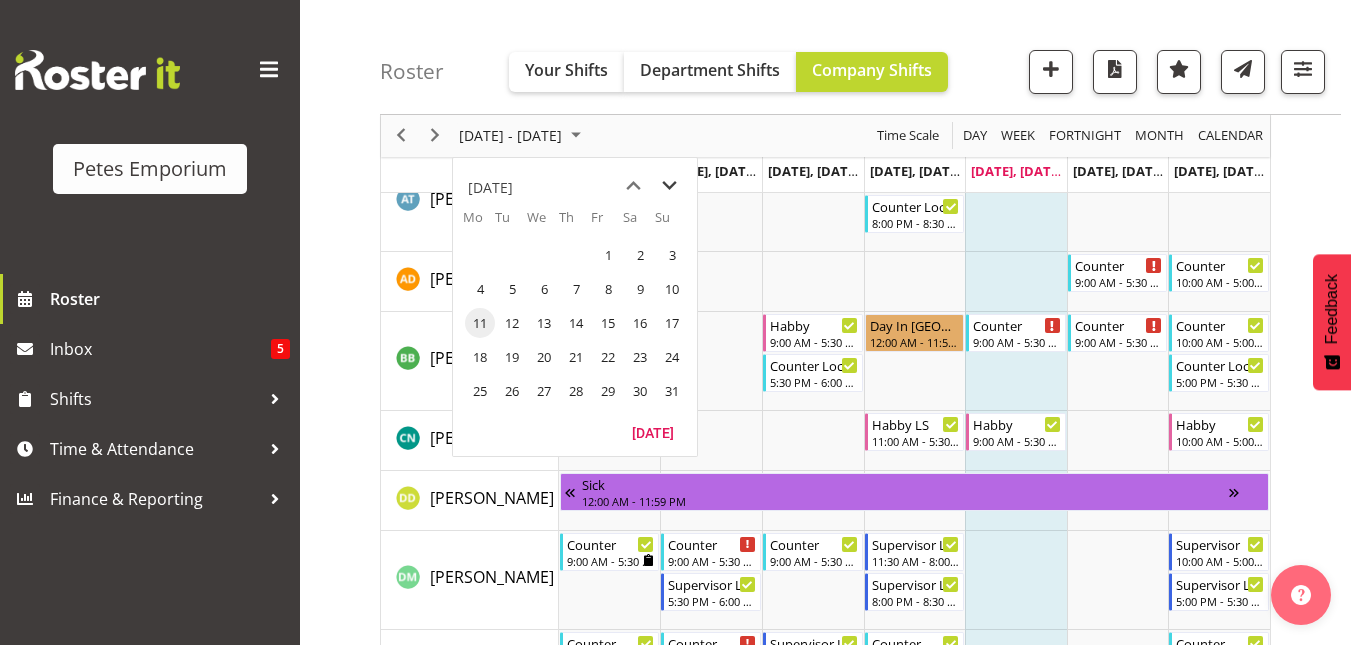 click at bounding box center (669, 186) 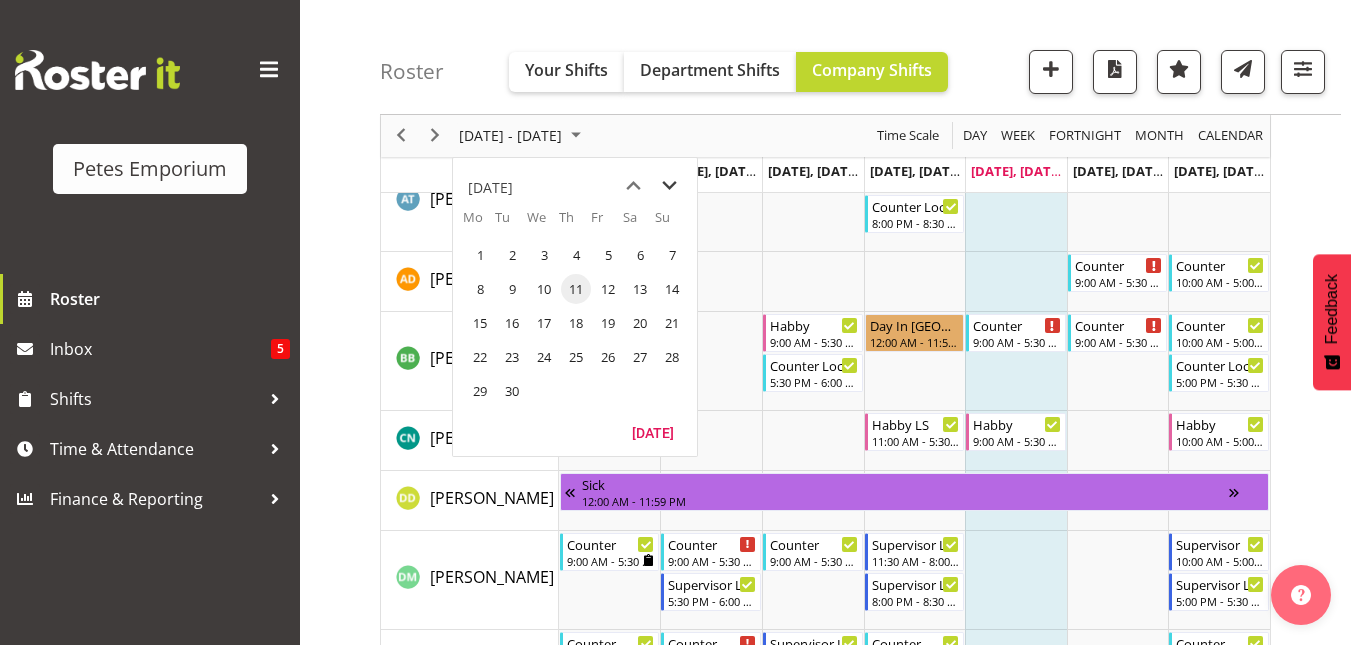 click at bounding box center (669, 186) 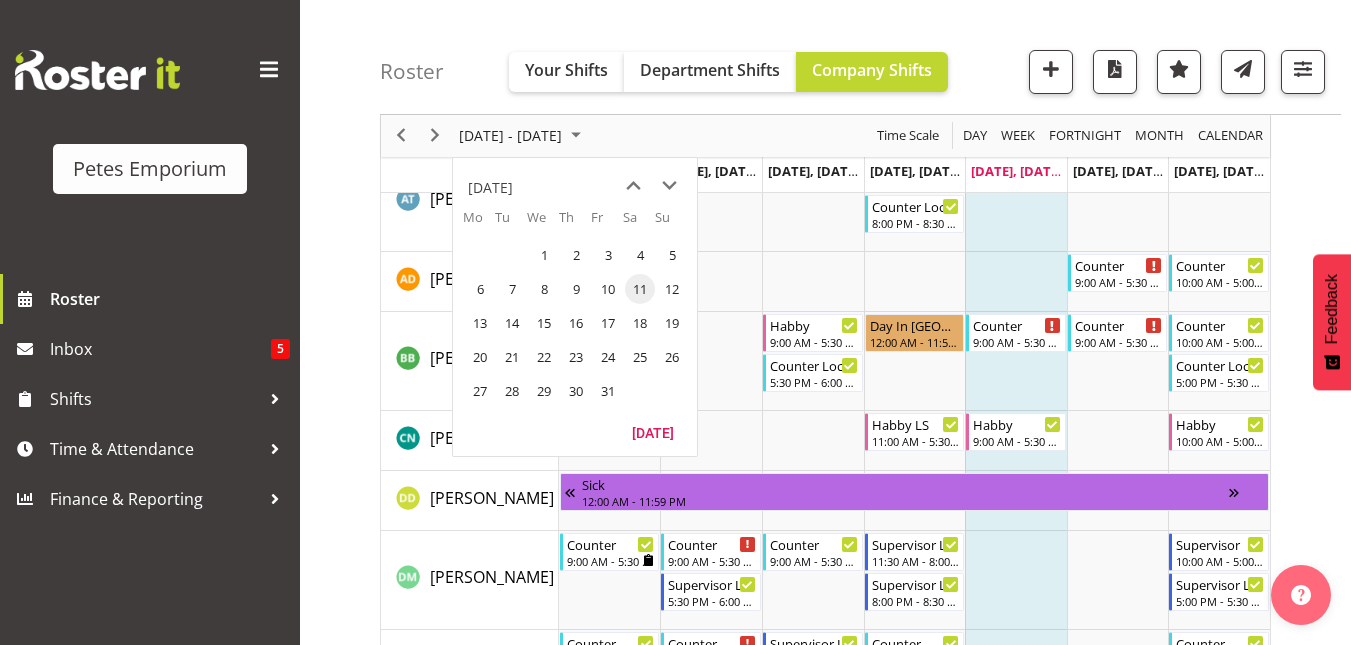 click on "11" at bounding box center (640, 289) 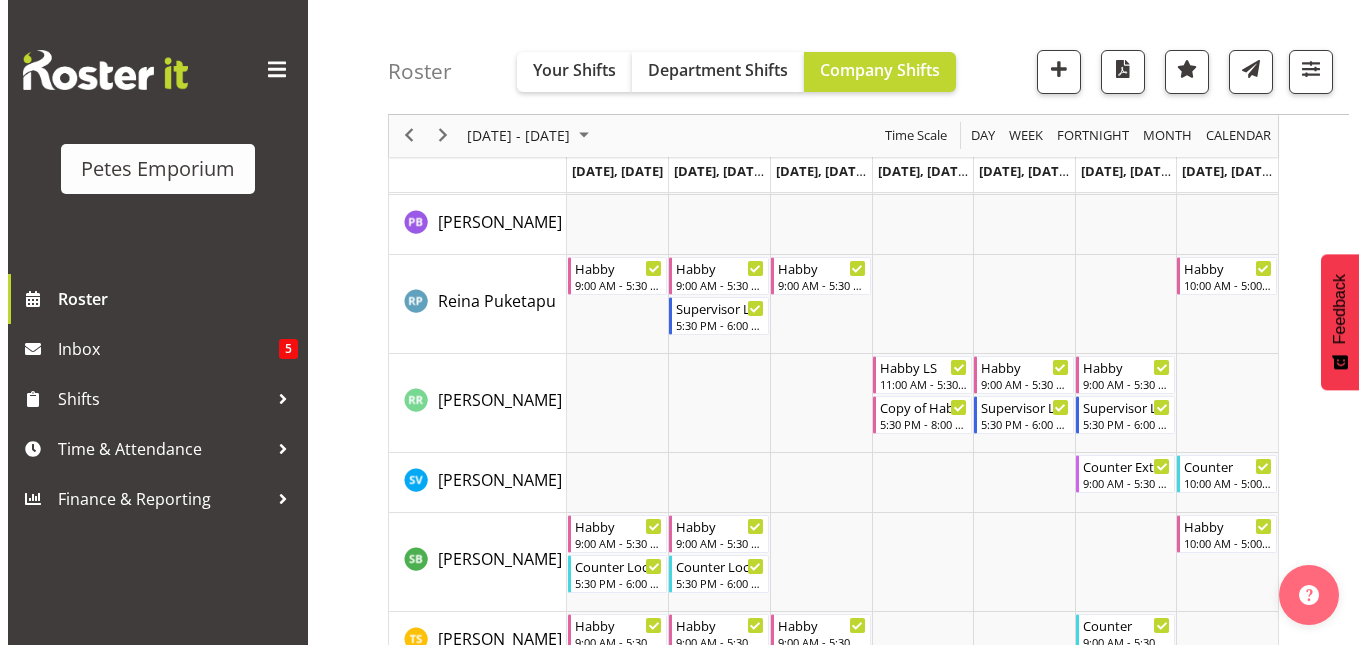 scroll, scrollTop: 2197, scrollLeft: 0, axis: vertical 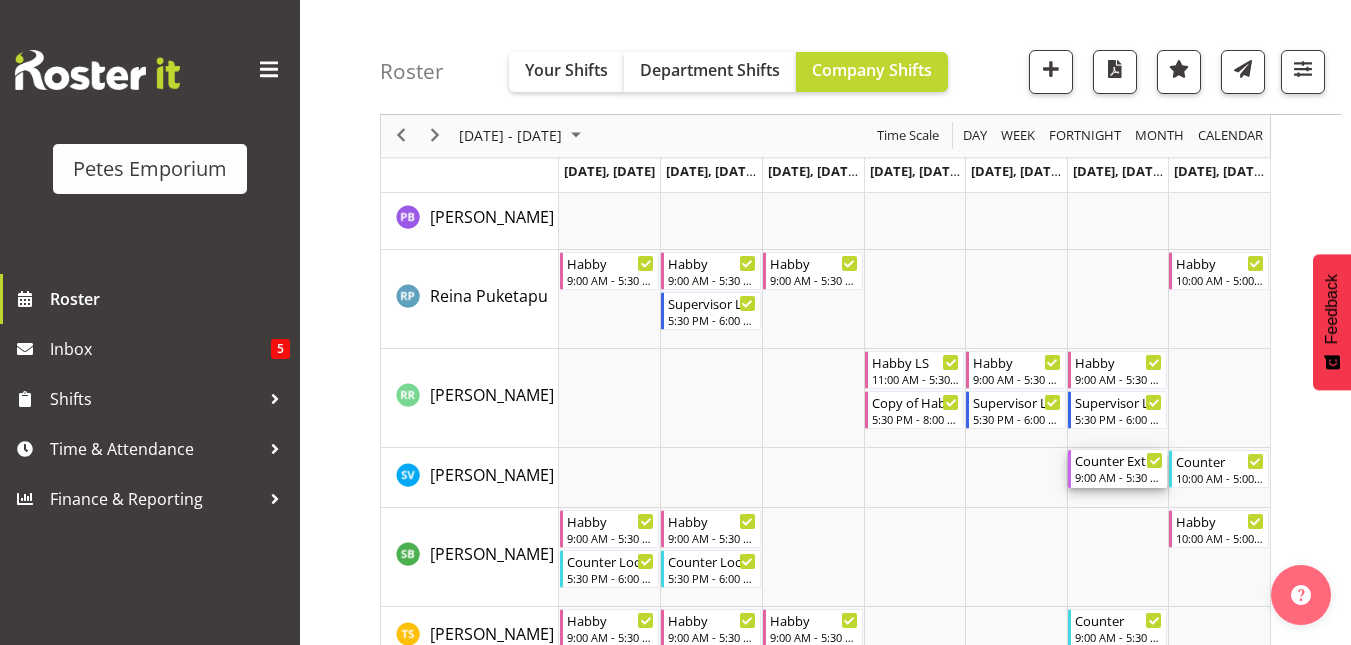 click on "Counter Extra 9:00 AM - 5:30 PM" at bounding box center (1119, 469) 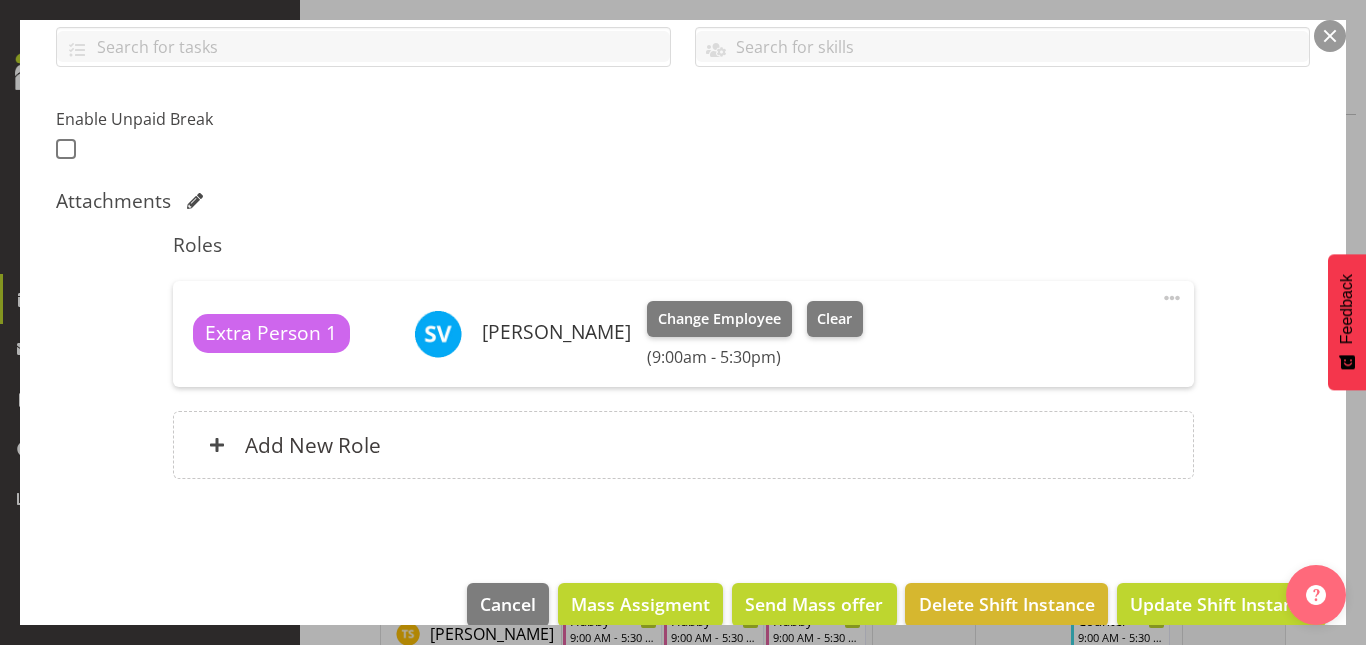 scroll, scrollTop: 468, scrollLeft: 0, axis: vertical 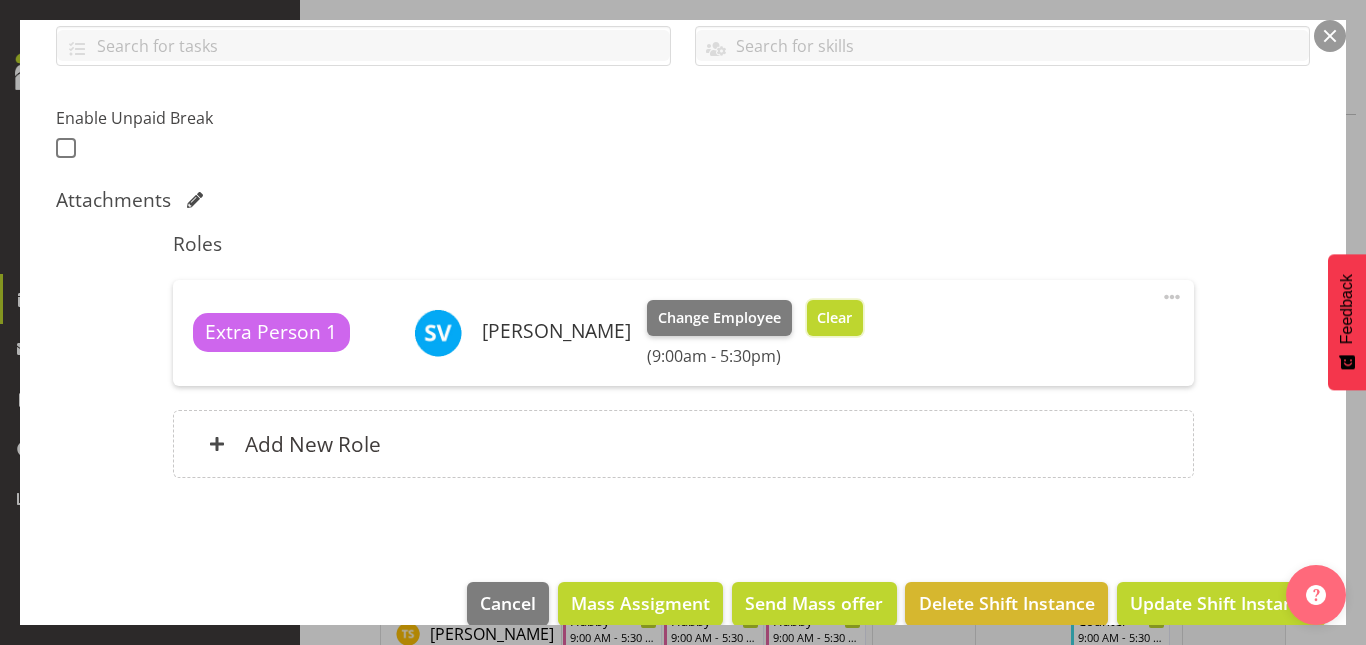 click on "Clear" at bounding box center (835, 318) 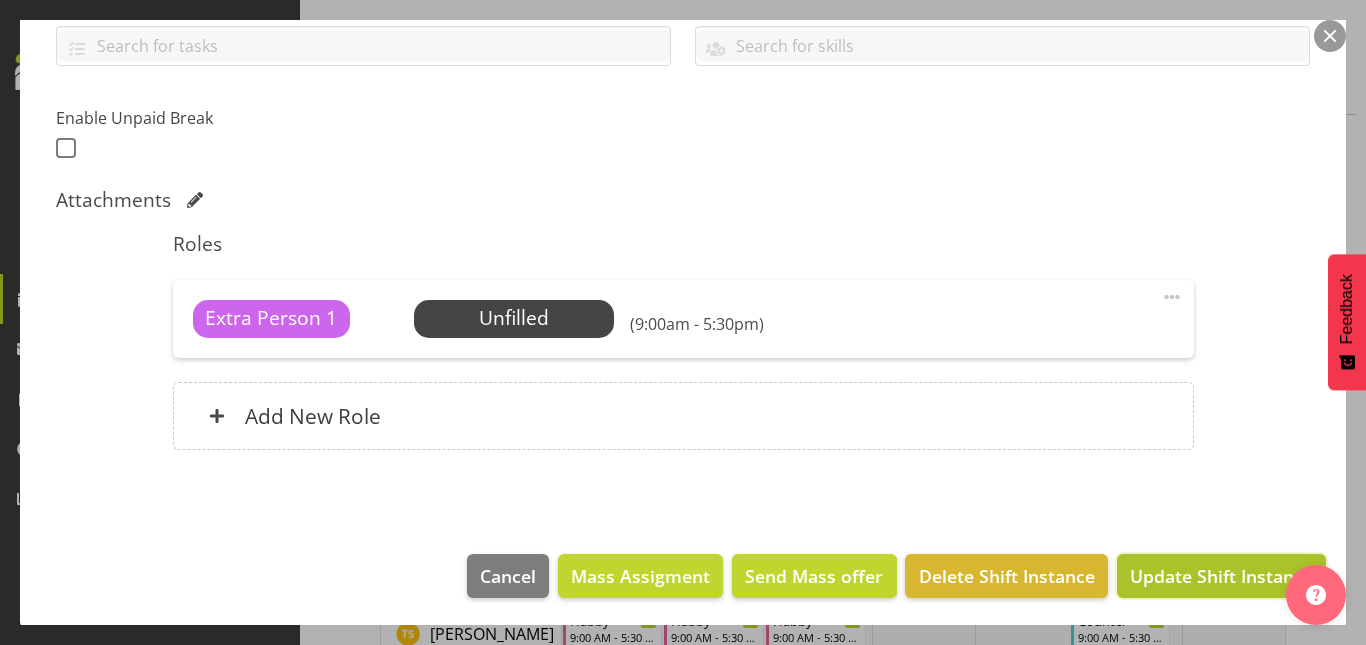 click on "Update Shift Instance" at bounding box center [1221, 576] 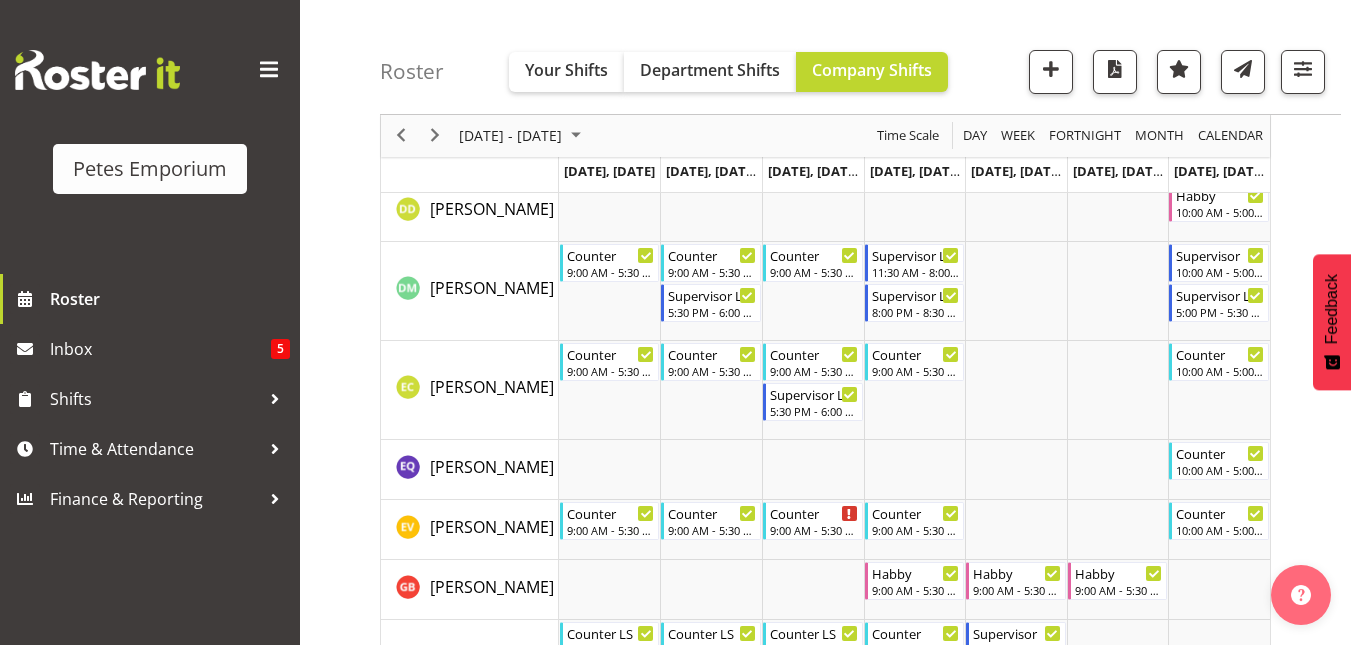 scroll, scrollTop: 0, scrollLeft: 0, axis: both 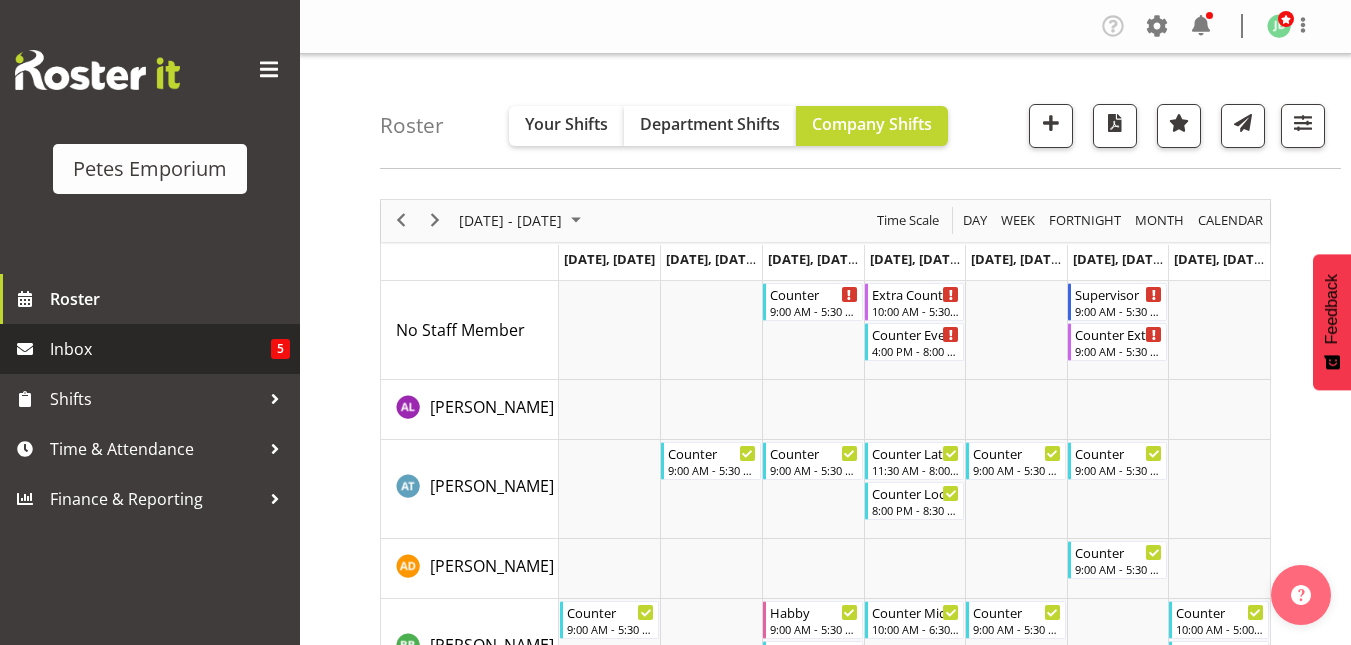 click on "Inbox" at bounding box center (160, 349) 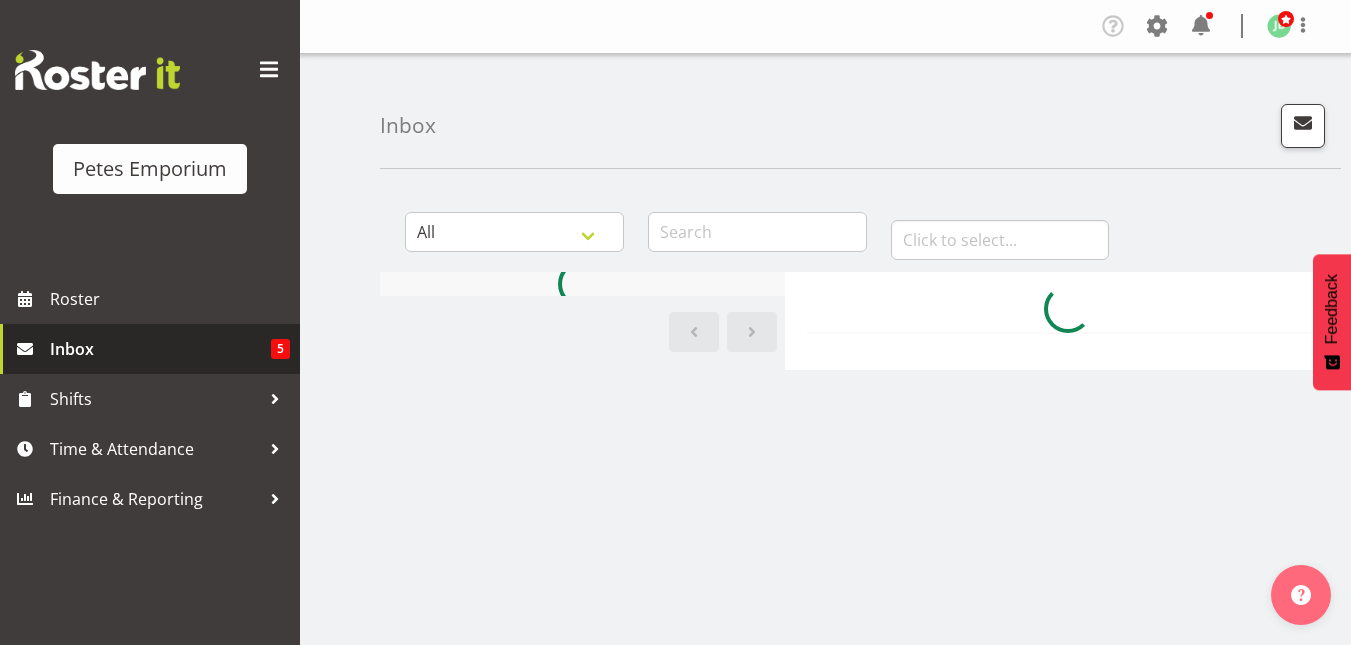 scroll, scrollTop: 0, scrollLeft: 0, axis: both 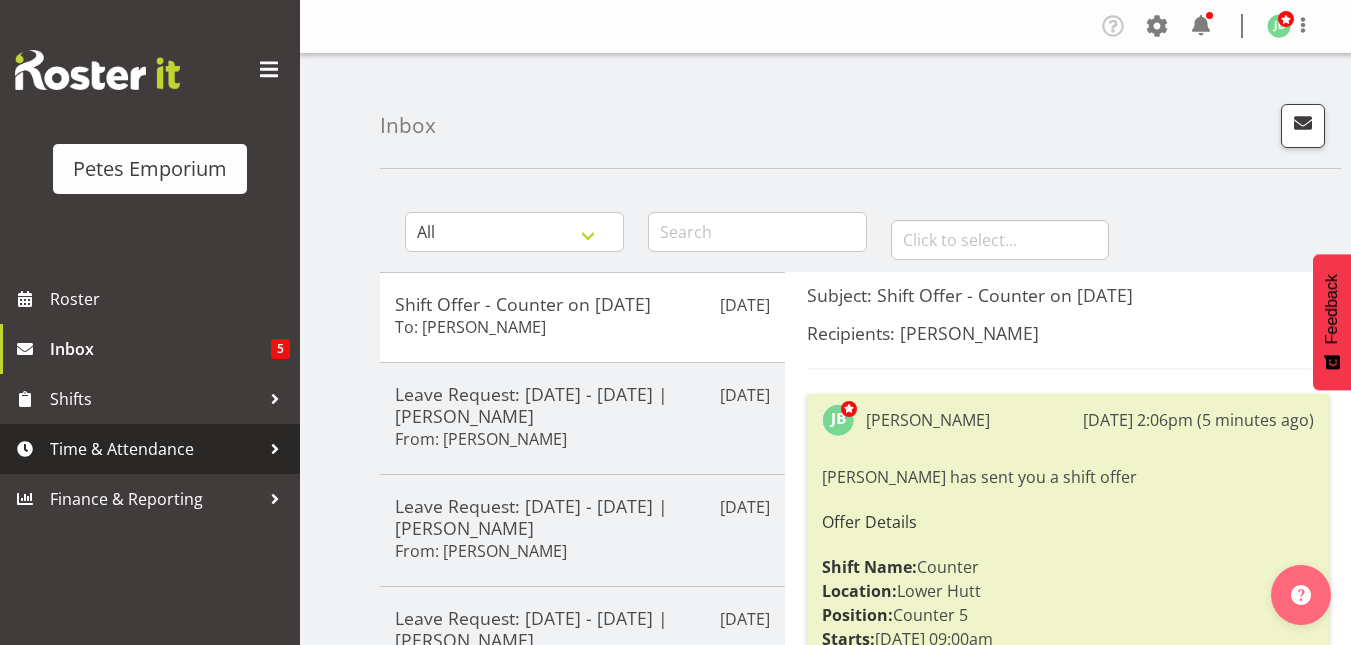 click on "Time & Attendance" at bounding box center (155, 449) 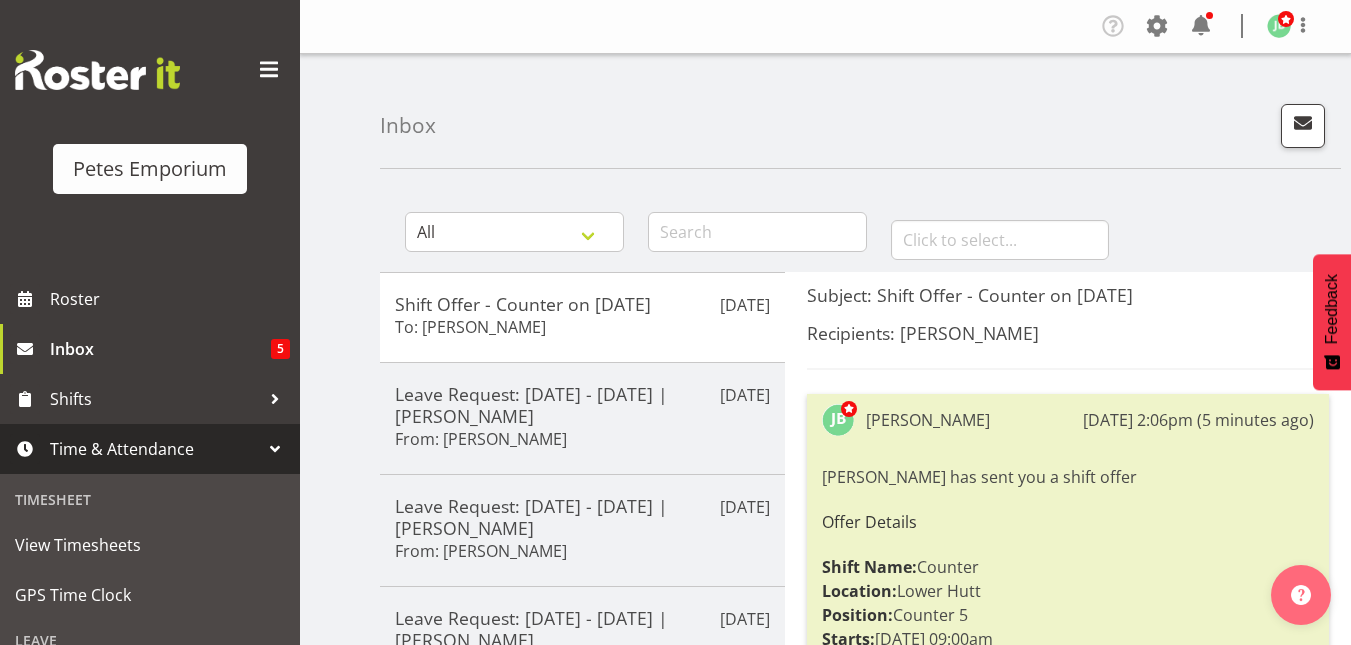 scroll, scrollTop: 271, scrollLeft: 0, axis: vertical 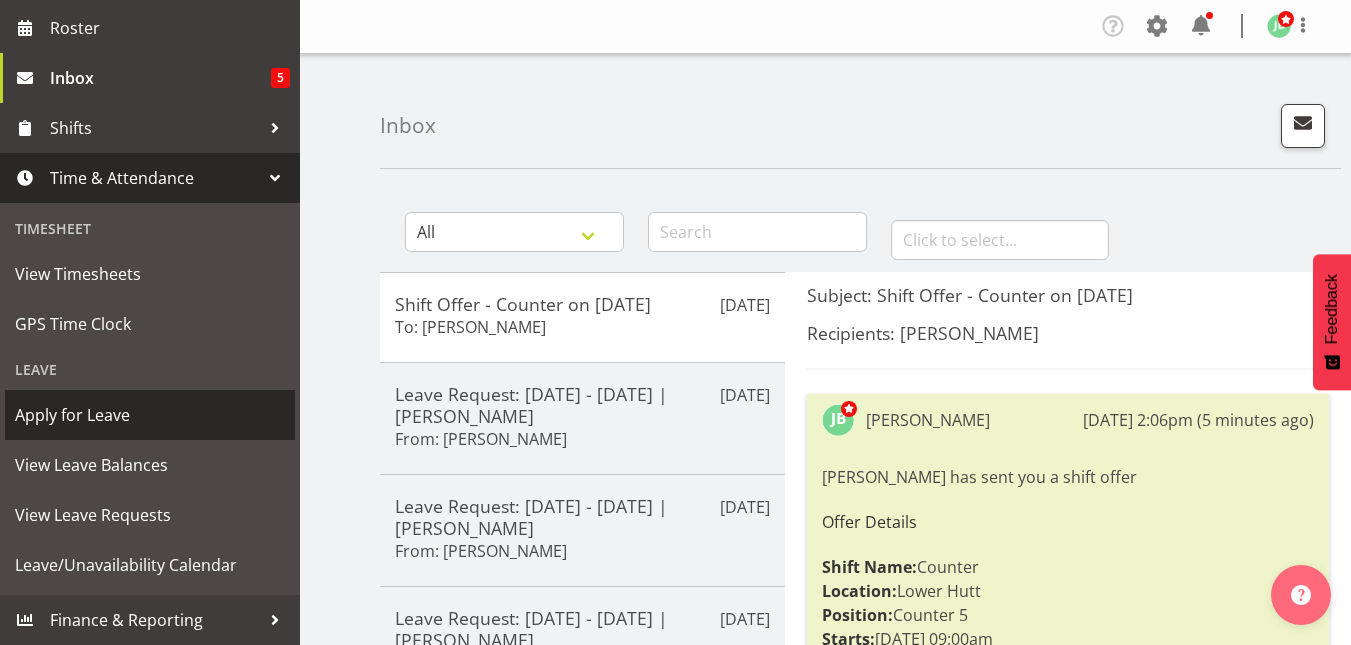 click on "Apply for Leave" at bounding box center [150, 415] 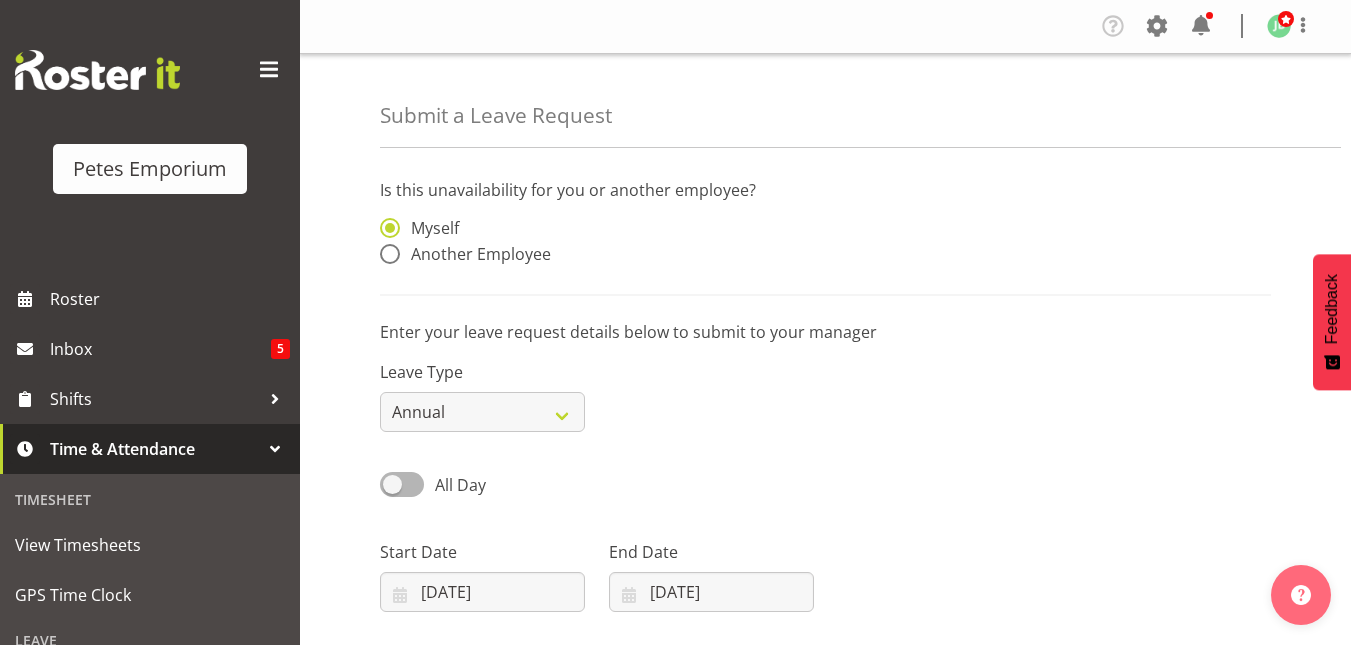 scroll, scrollTop: 0, scrollLeft: 0, axis: both 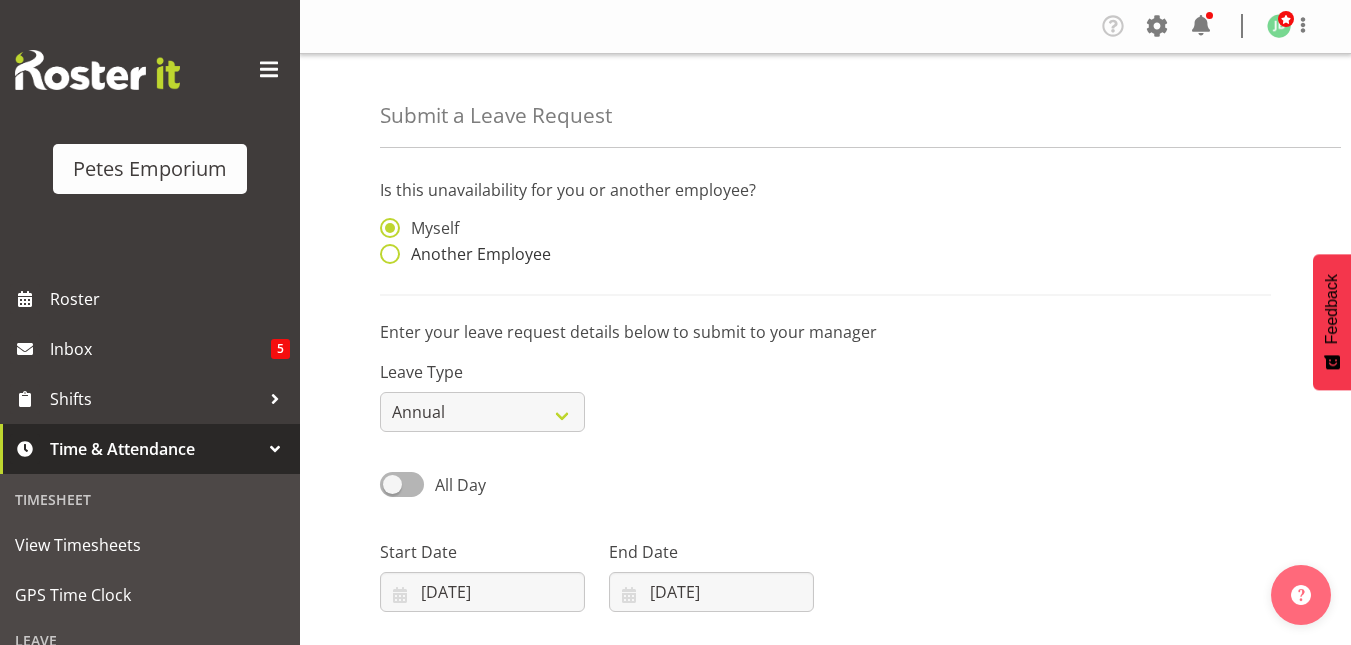 click at bounding box center (390, 254) 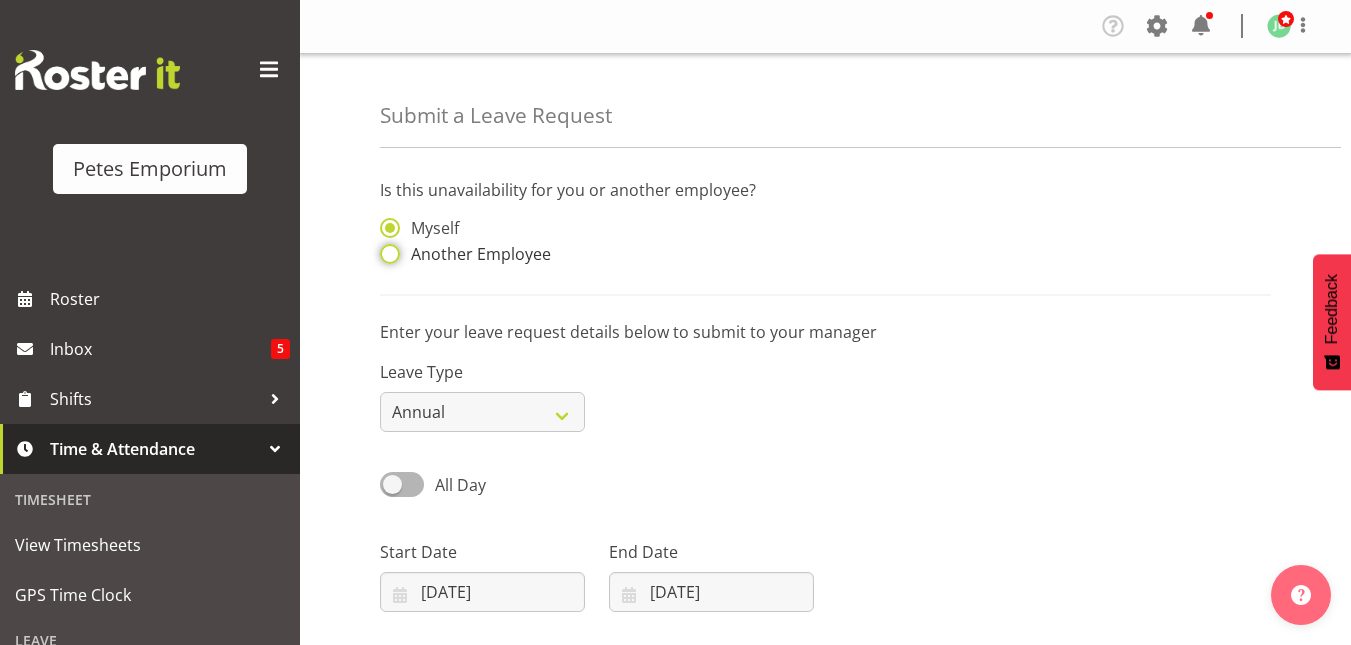 click on "Another Employee" at bounding box center (386, 254) 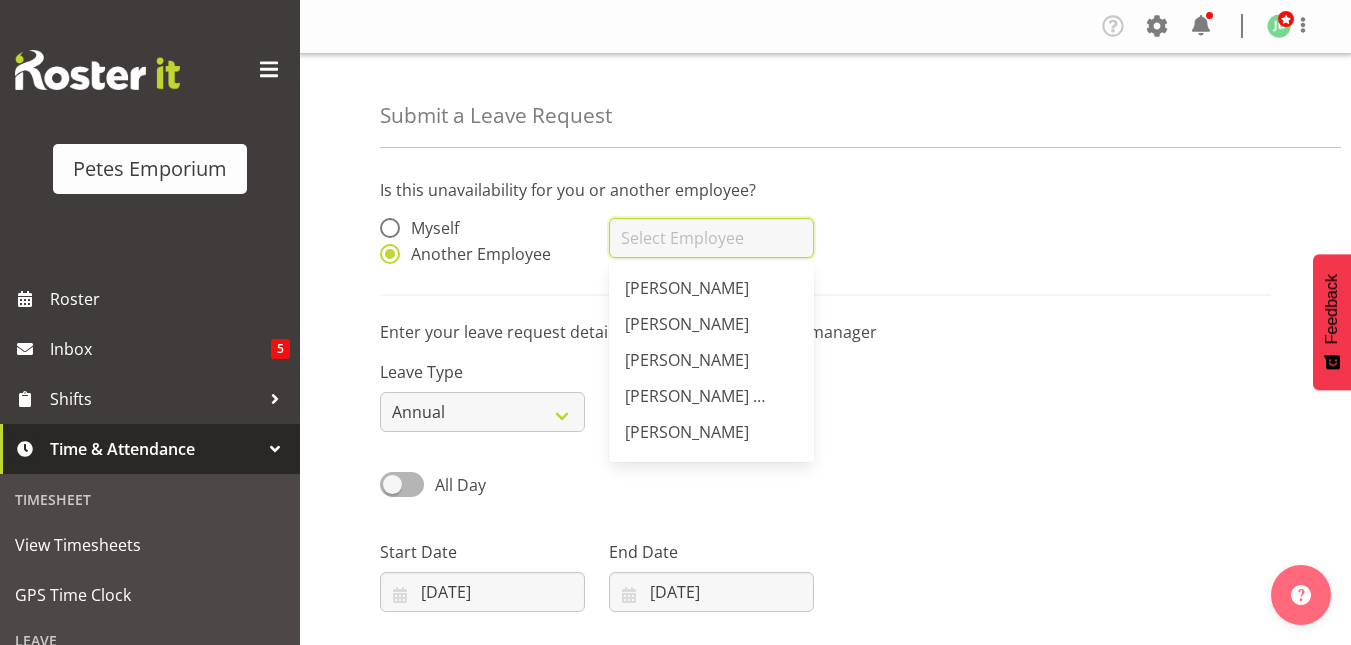 click at bounding box center (711, 238) 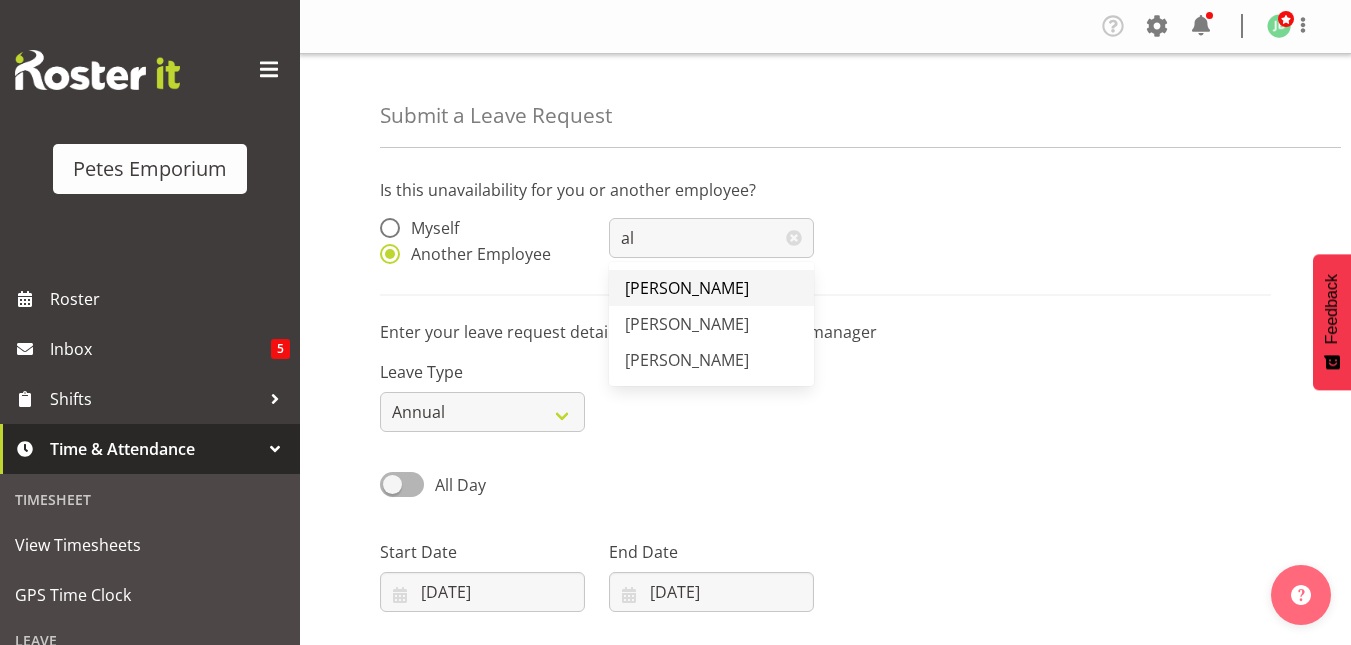 click on "[PERSON_NAME]" at bounding box center (687, 288) 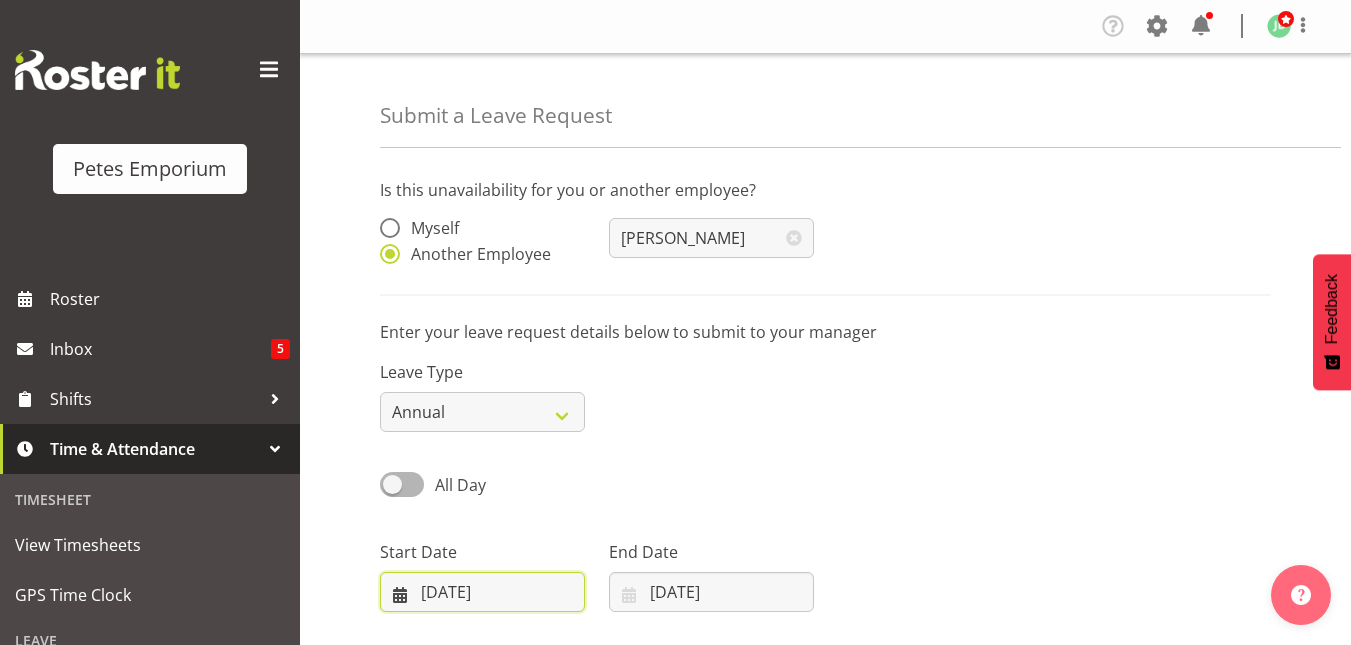 click on "11/07/2025" at bounding box center (482, 592) 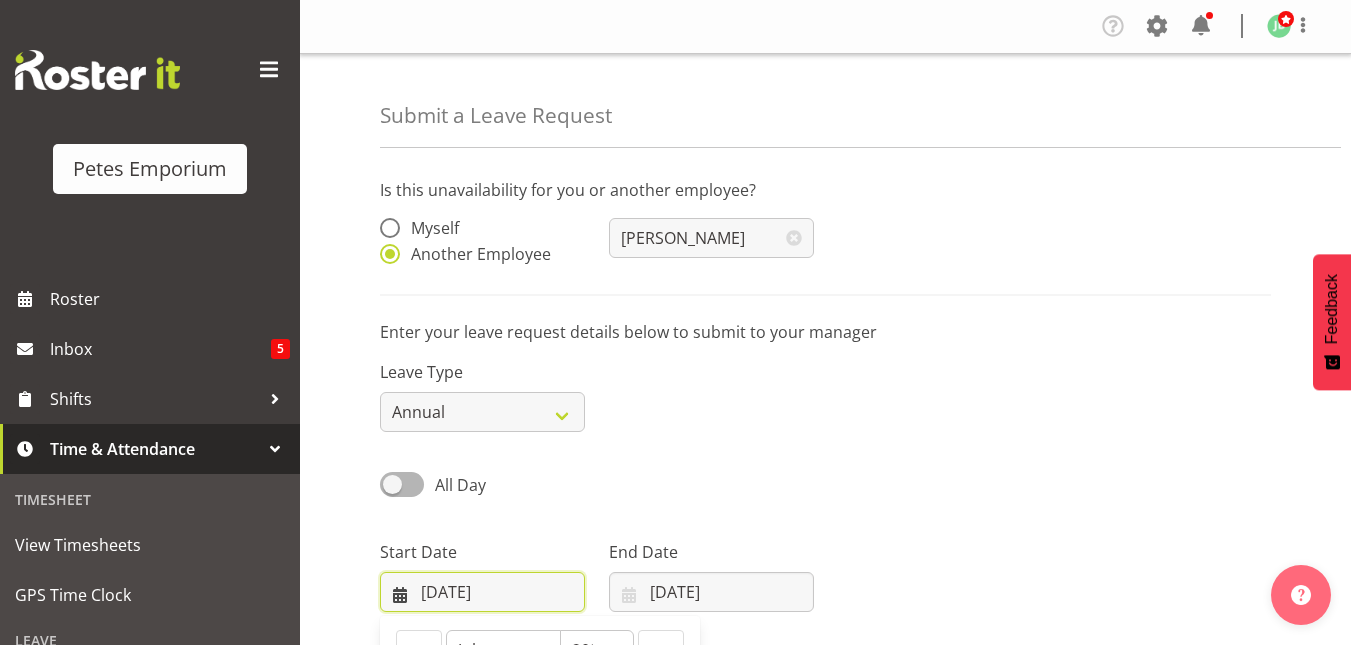 click on "11/07/2025" at bounding box center (482, 592) 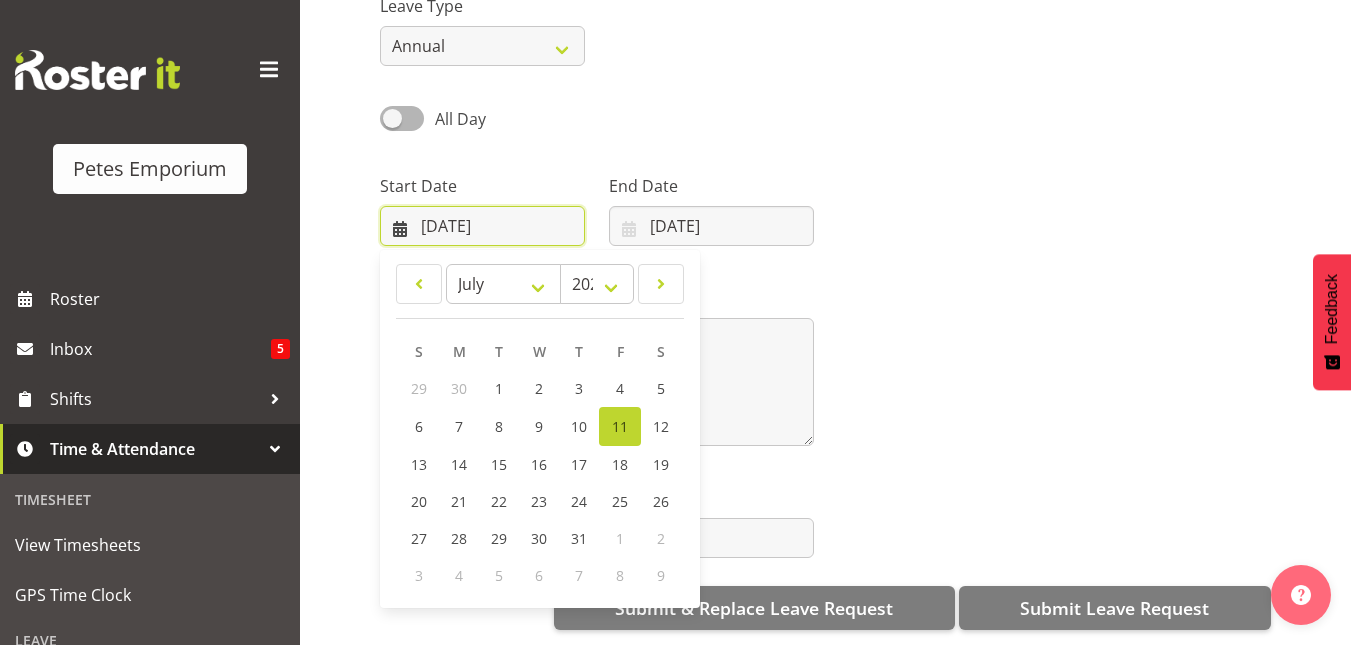 scroll, scrollTop: 373, scrollLeft: 0, axis: vertical 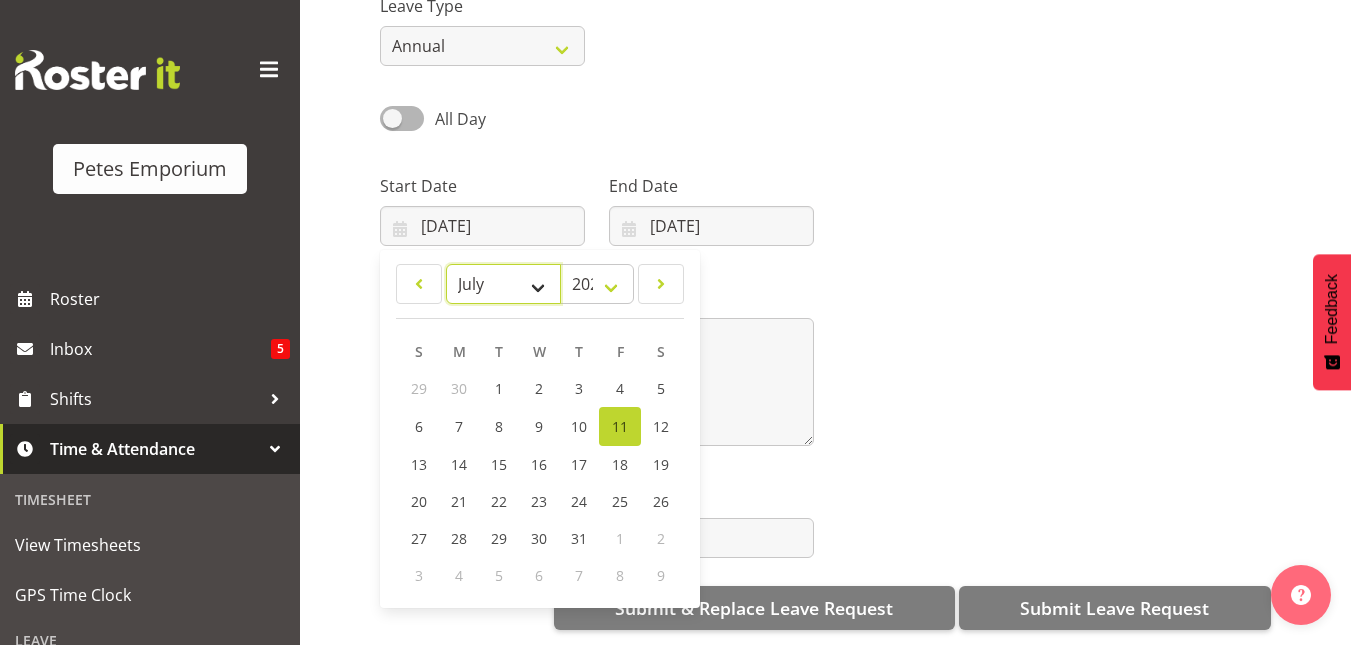 click on "January   February   March   April   May   June   July   August   September   October   November   December" at bounding box center (503, 284) 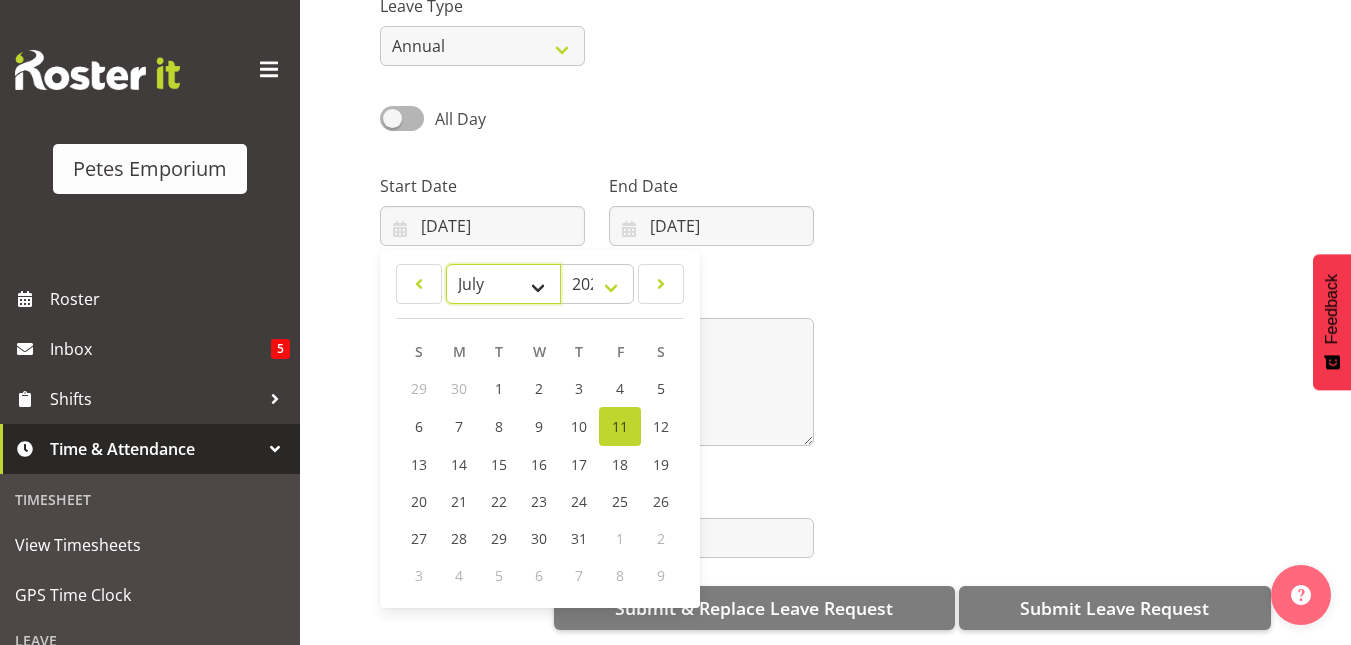 select on "9" 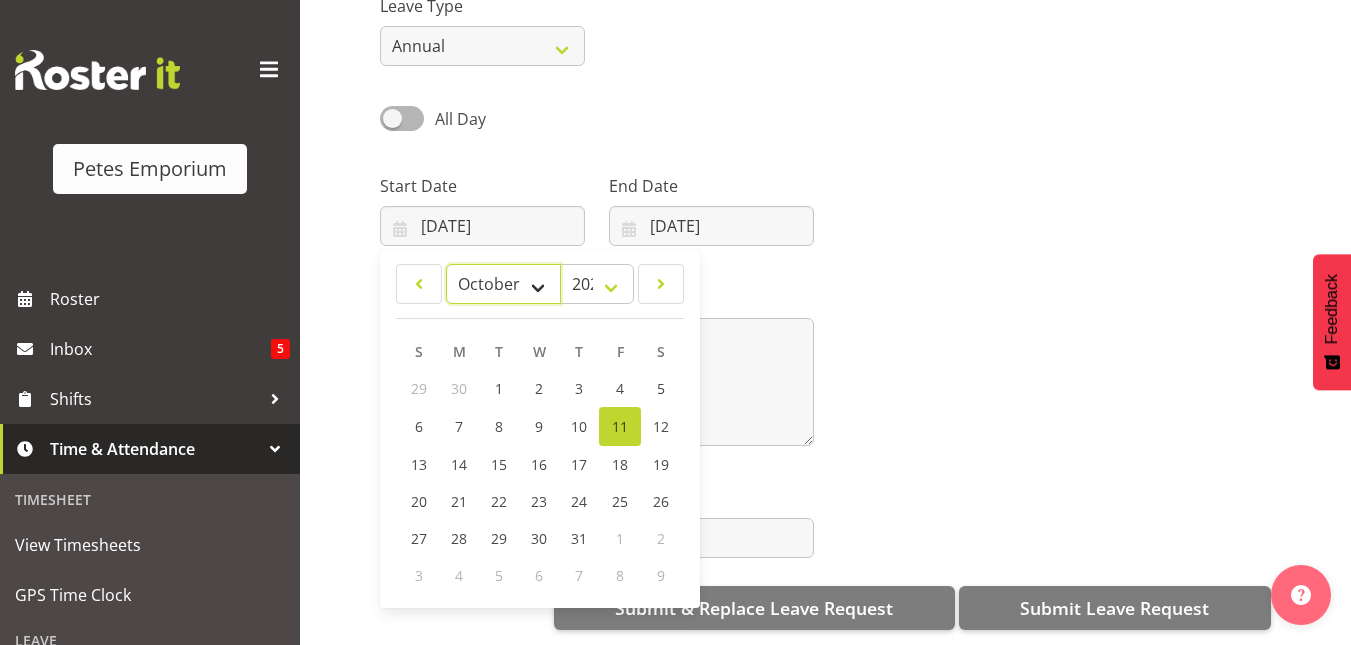 click on "January   February   March   April   May   June   July   August   September   October   November   December" at bounding box center [503, 284] 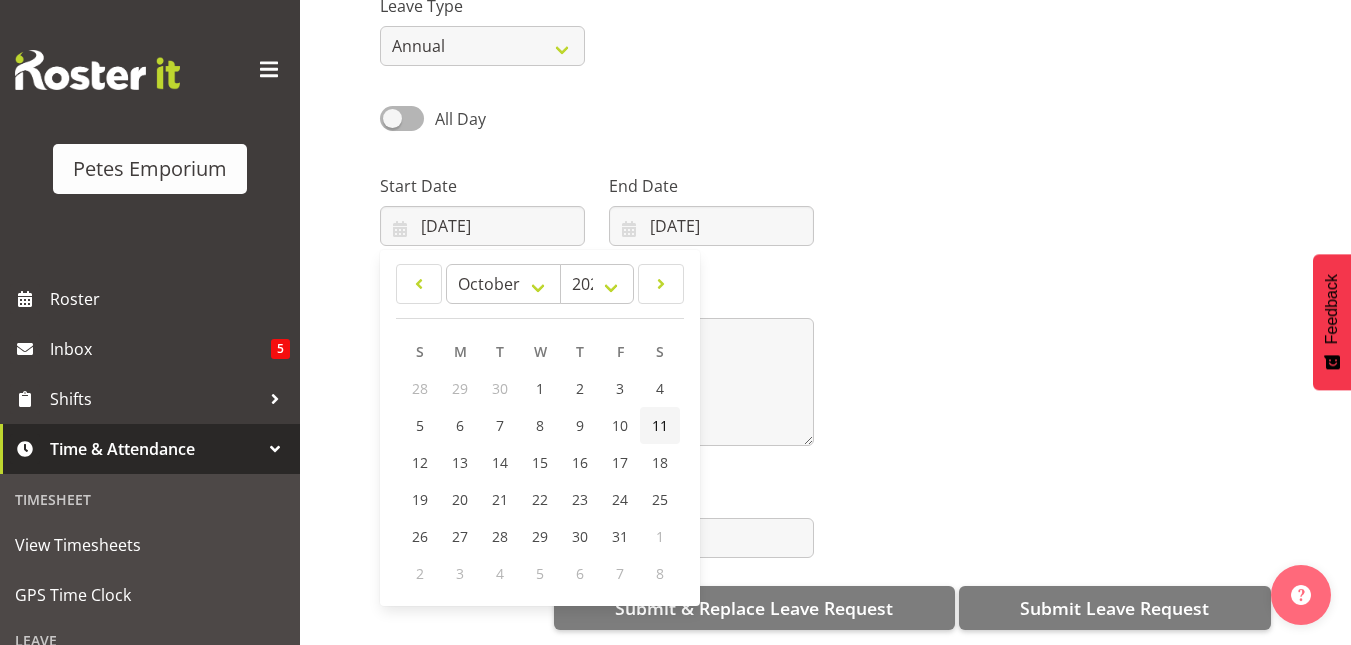 click on "11" at bounding box center [660, 425] 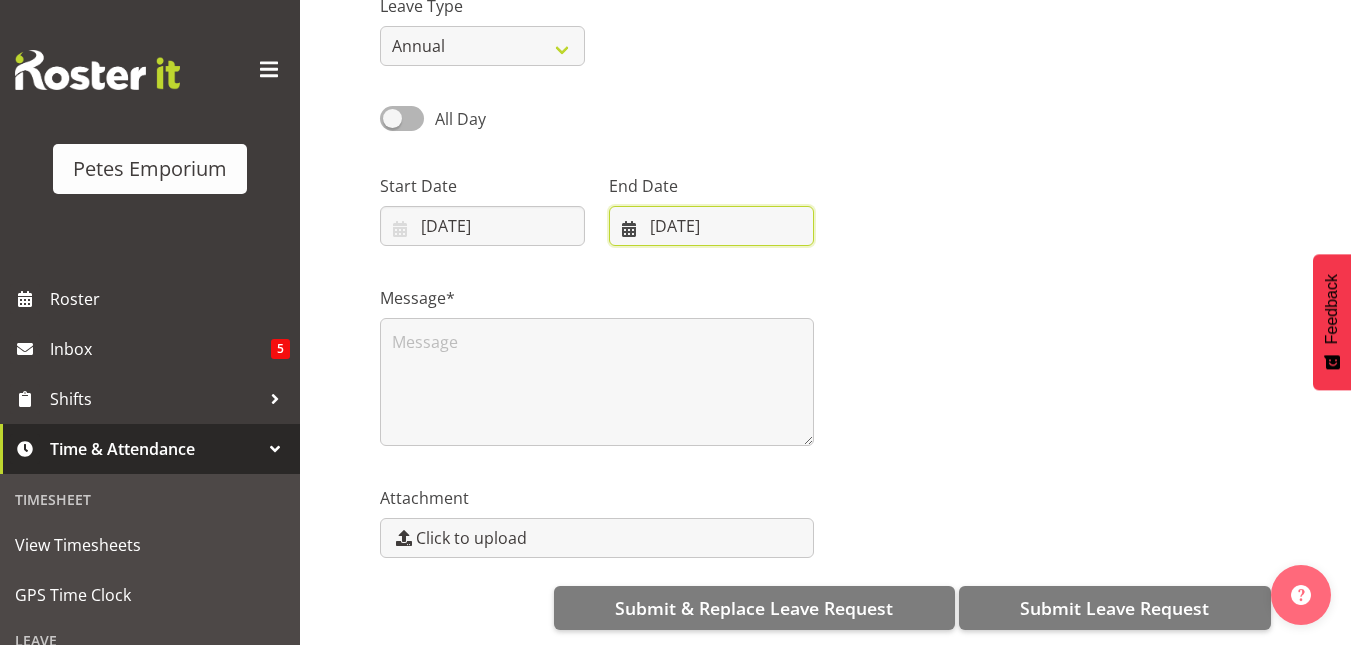 click on "11/07/2025" at bounding box center (711, 226) 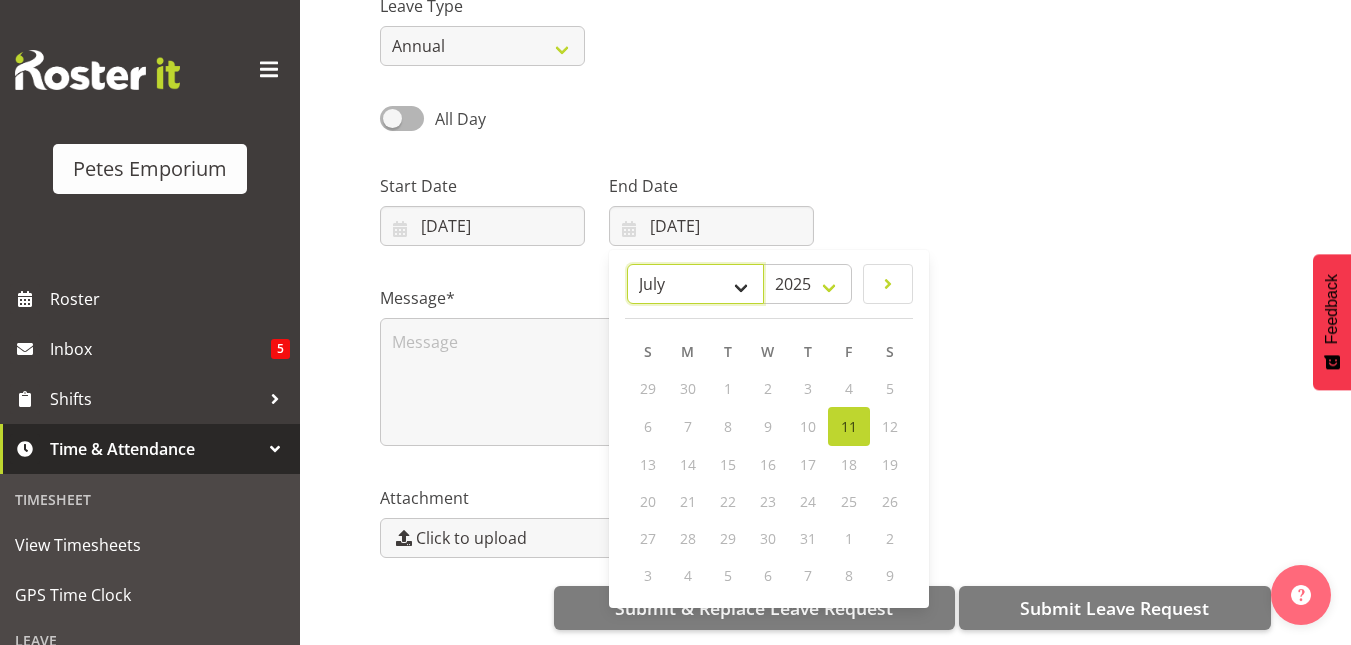 click on "January   February   March   April   May   June   July   August   September   October   November   December" at bounding box center [695, 284] 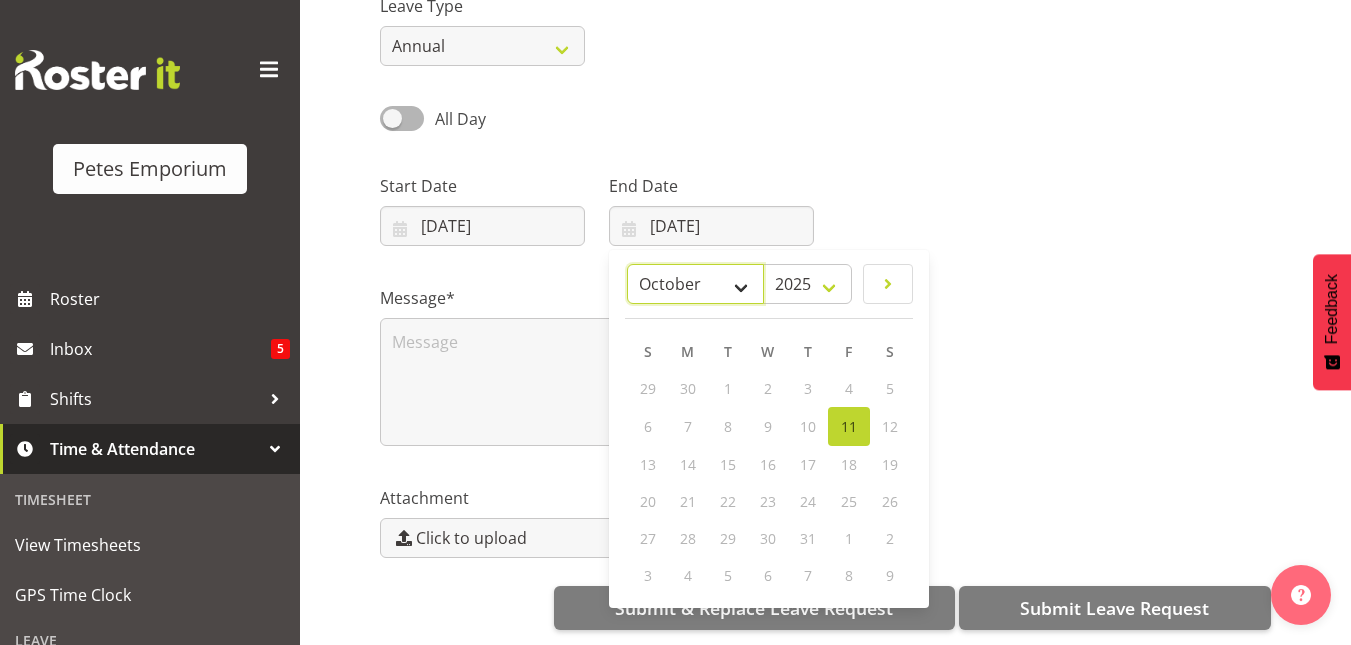 click on "January   February   March   April   May   June   July   August   September   October   November   December" at bounding box center (695, 284) 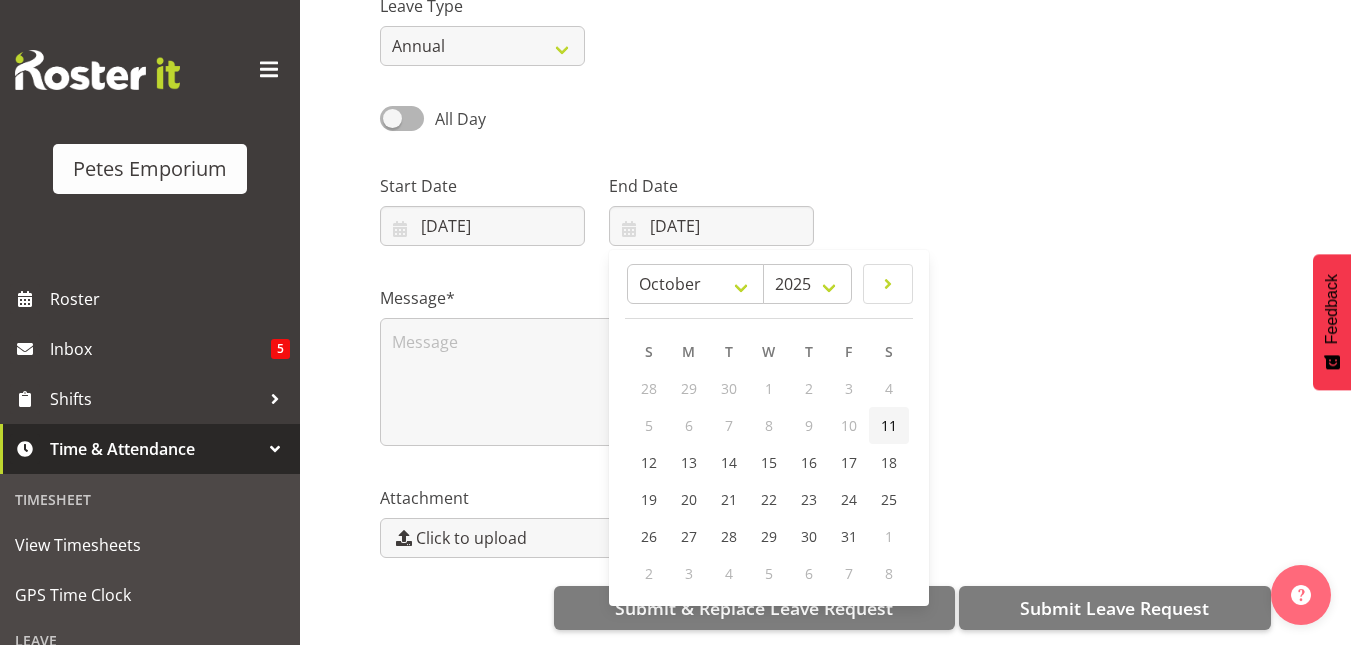 click on "11" at bounding box center [889, 425] 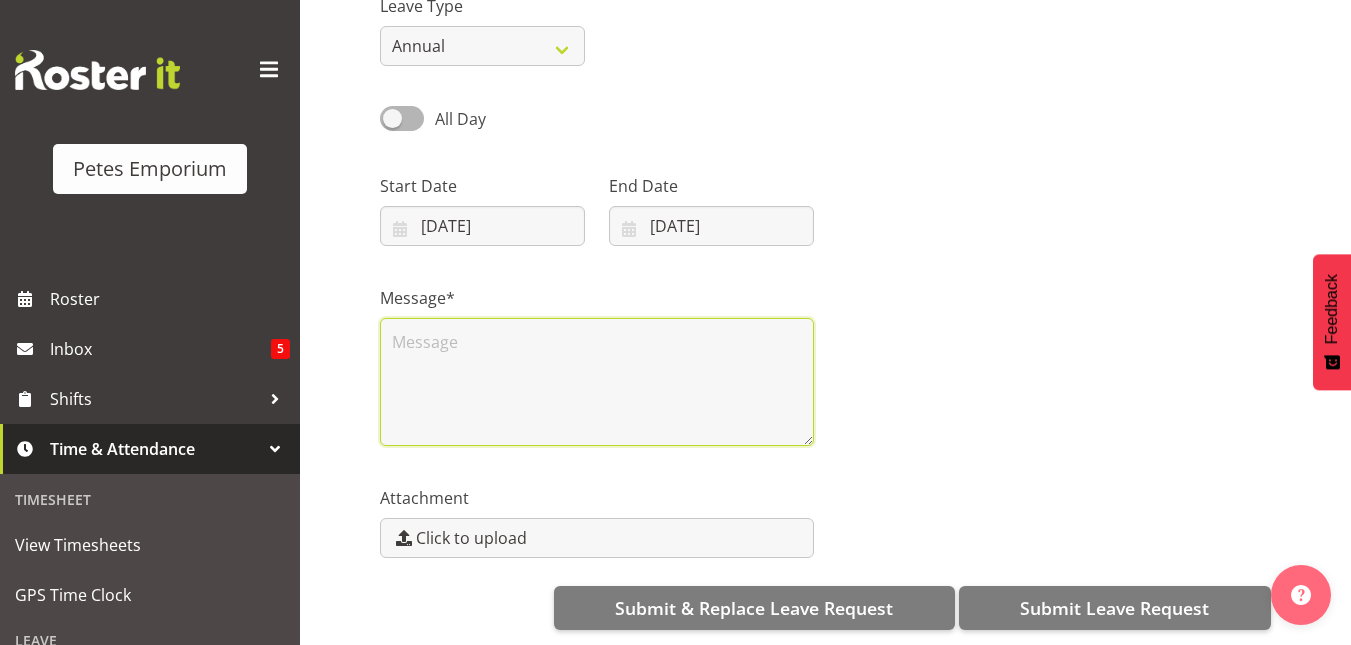 click at bounding box center (597, 382) 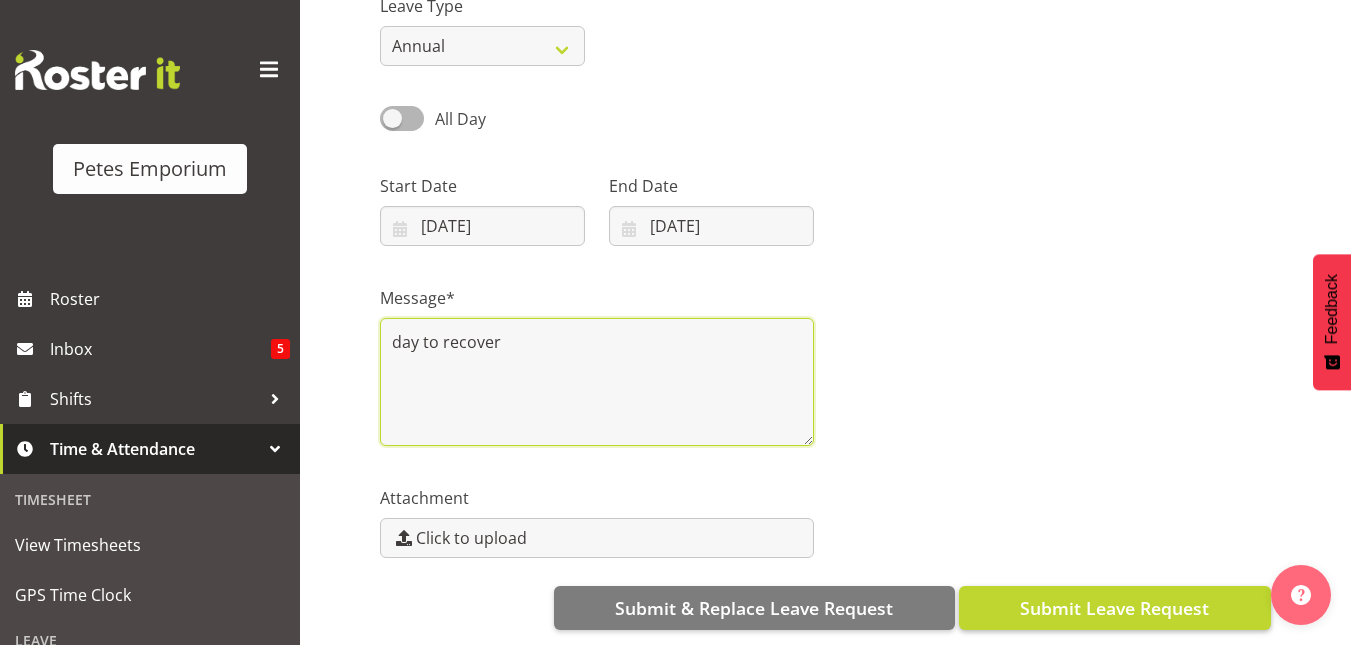 type on "day to recover" 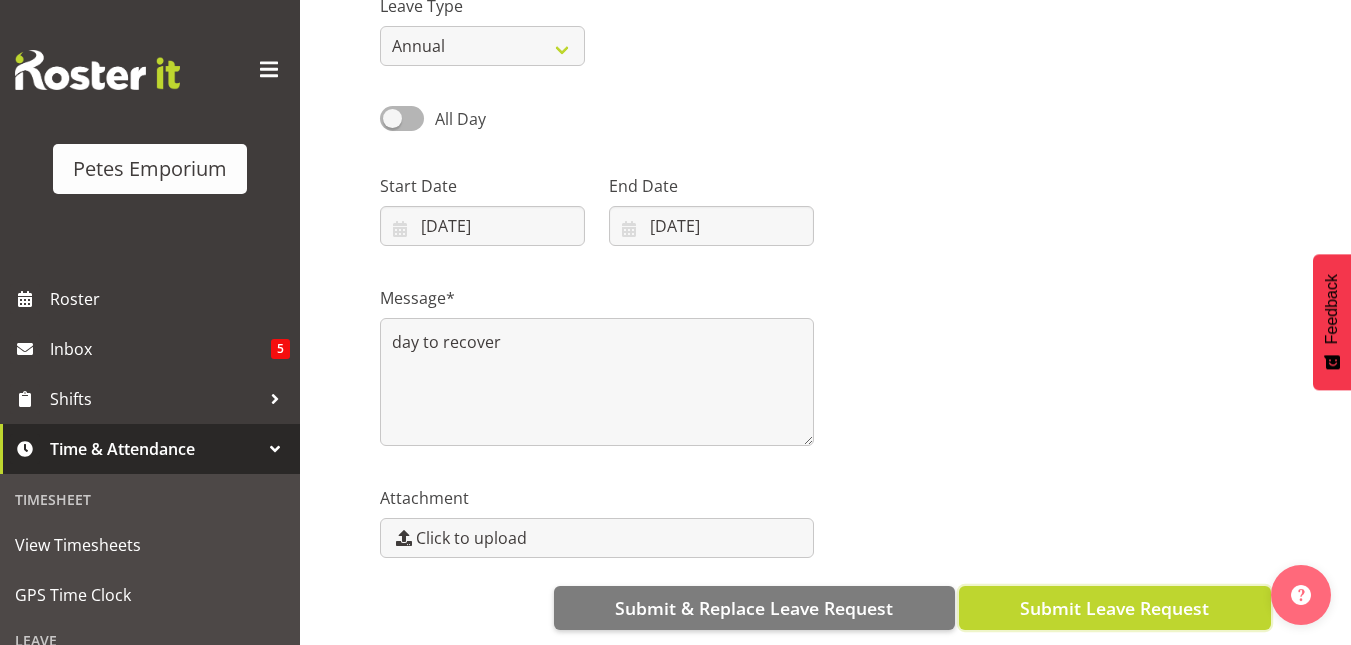 click on "Submit Leave Request" at bounding box center (1114, 608) 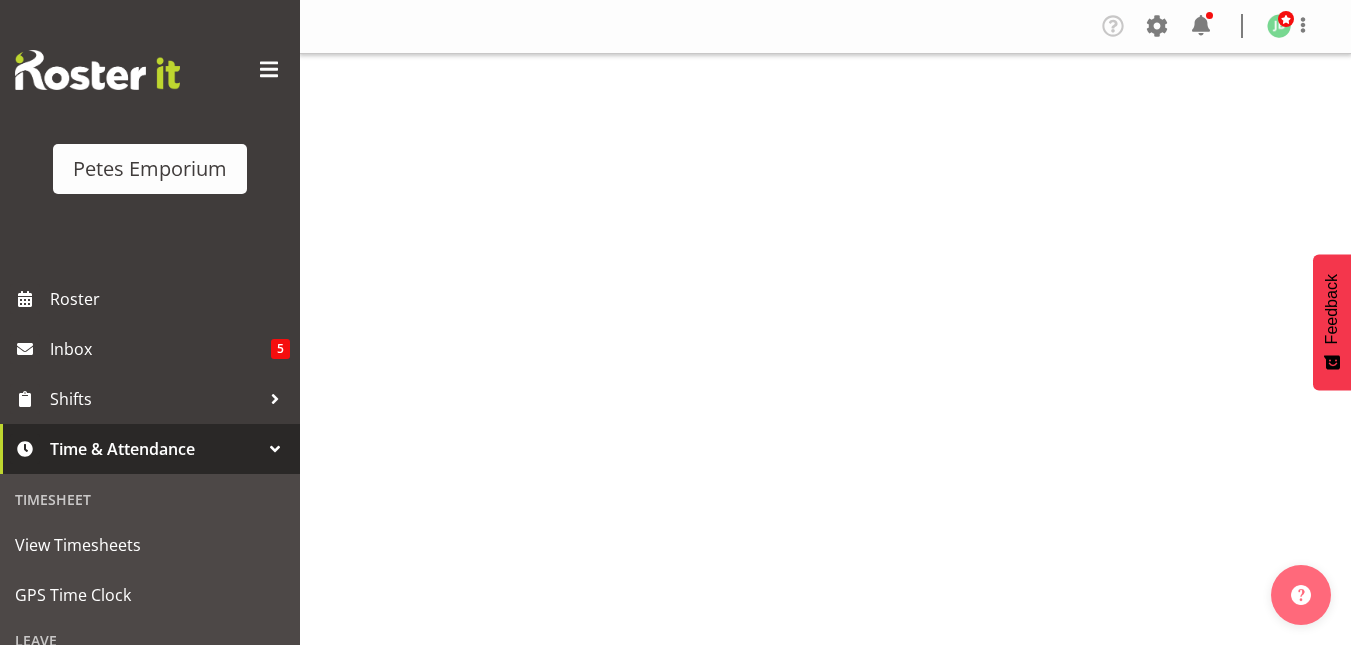 scroll, scrollTop: 0, scrollLeft: 0, axis: both 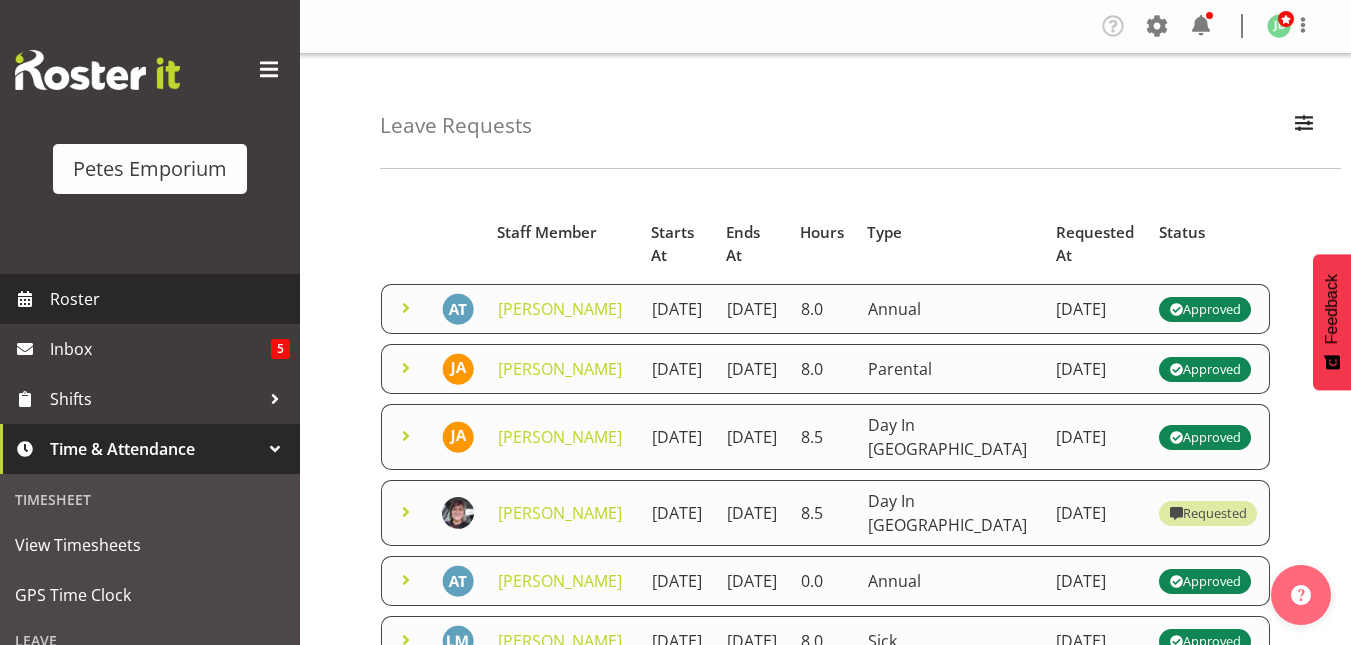 click on "Roster" at bounding box center (170, 299) 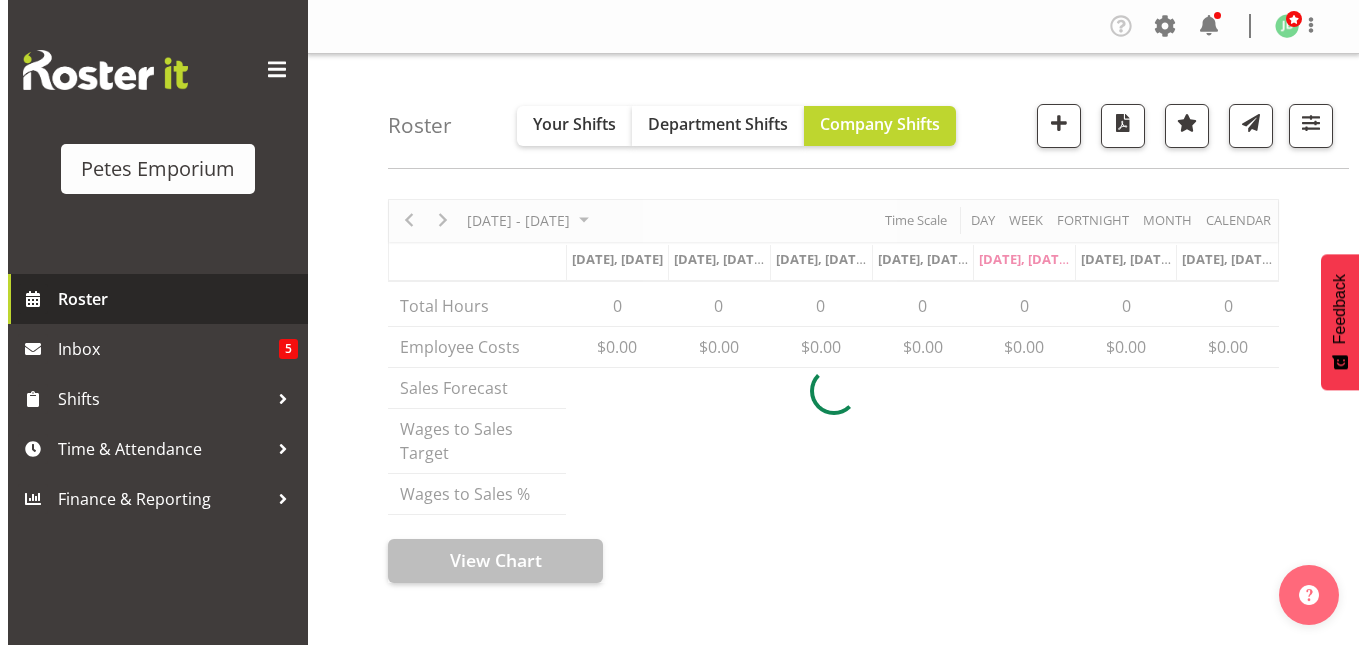 scroll, scrollTop: 0, scrollLeft: 0, axis: both 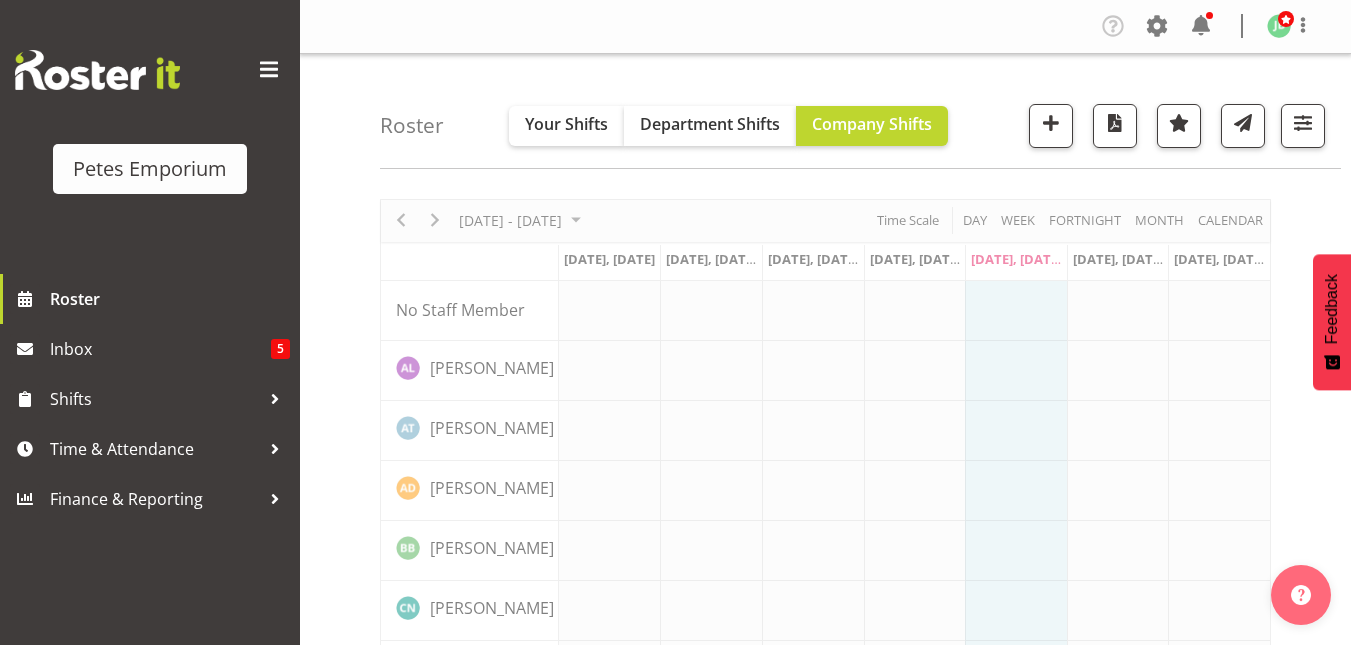 click at bounding box center (825, 1381) 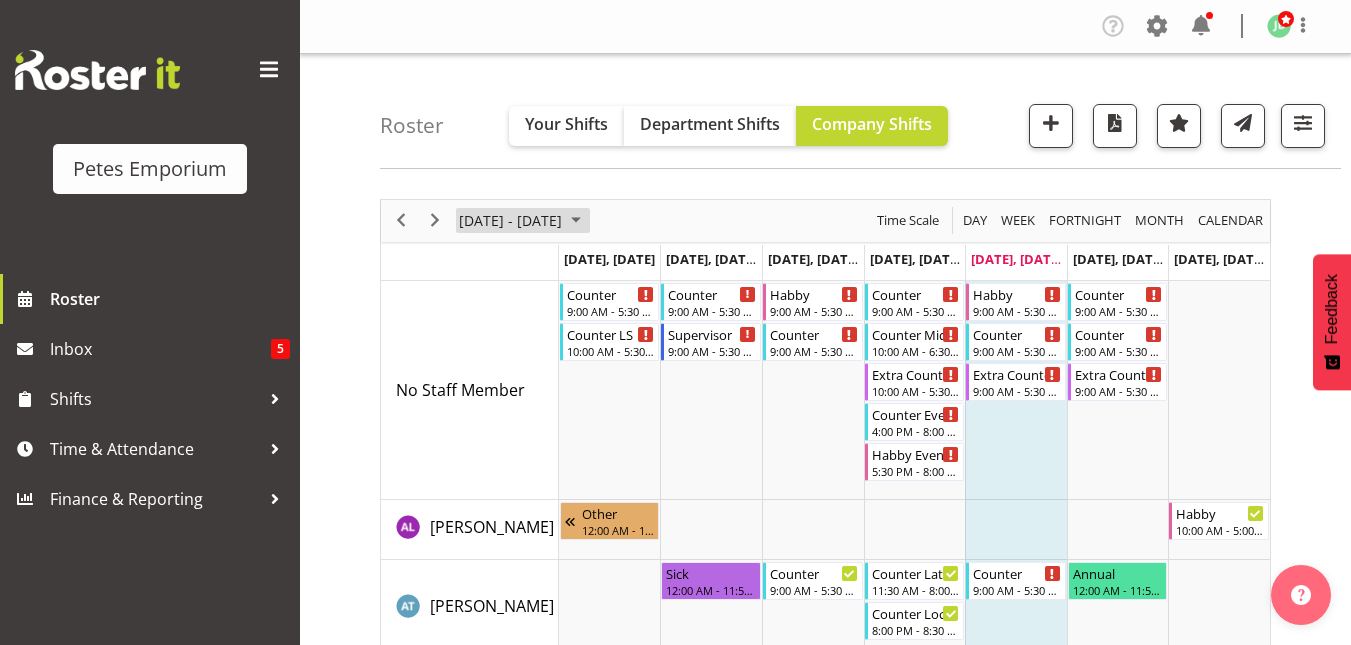 click at bounding box center (576, 220) 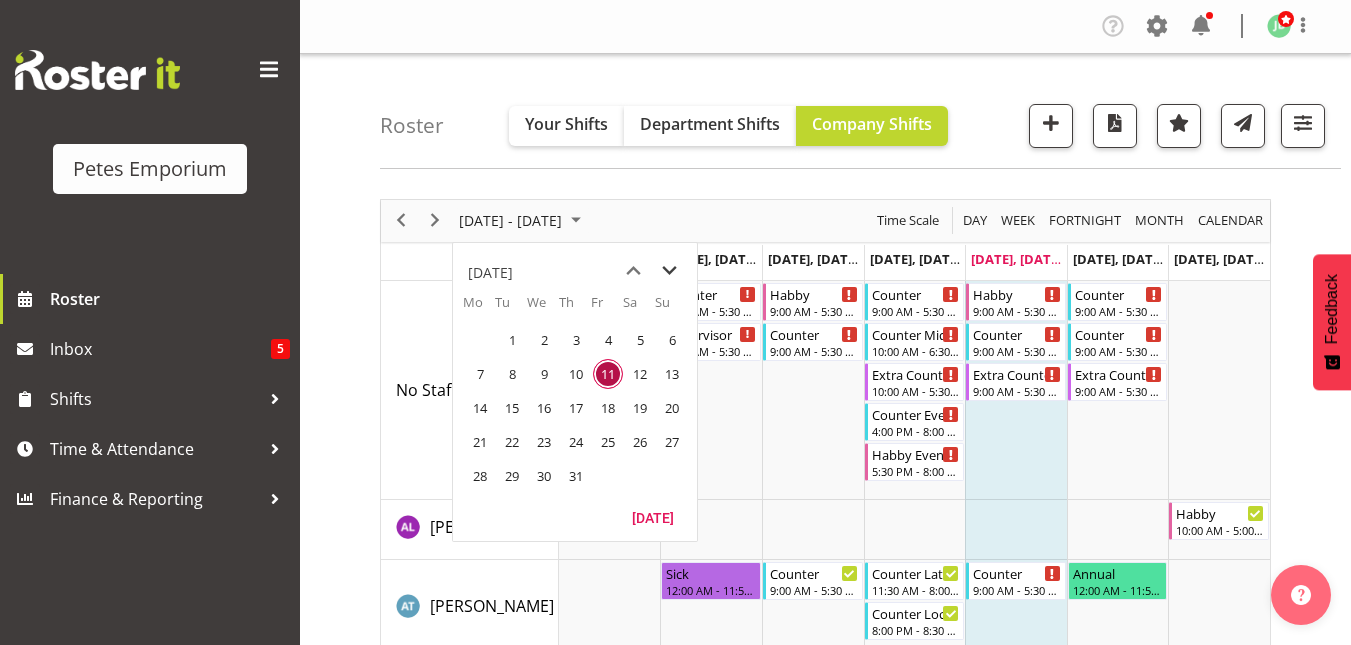 click at bounding box center [669, 271] 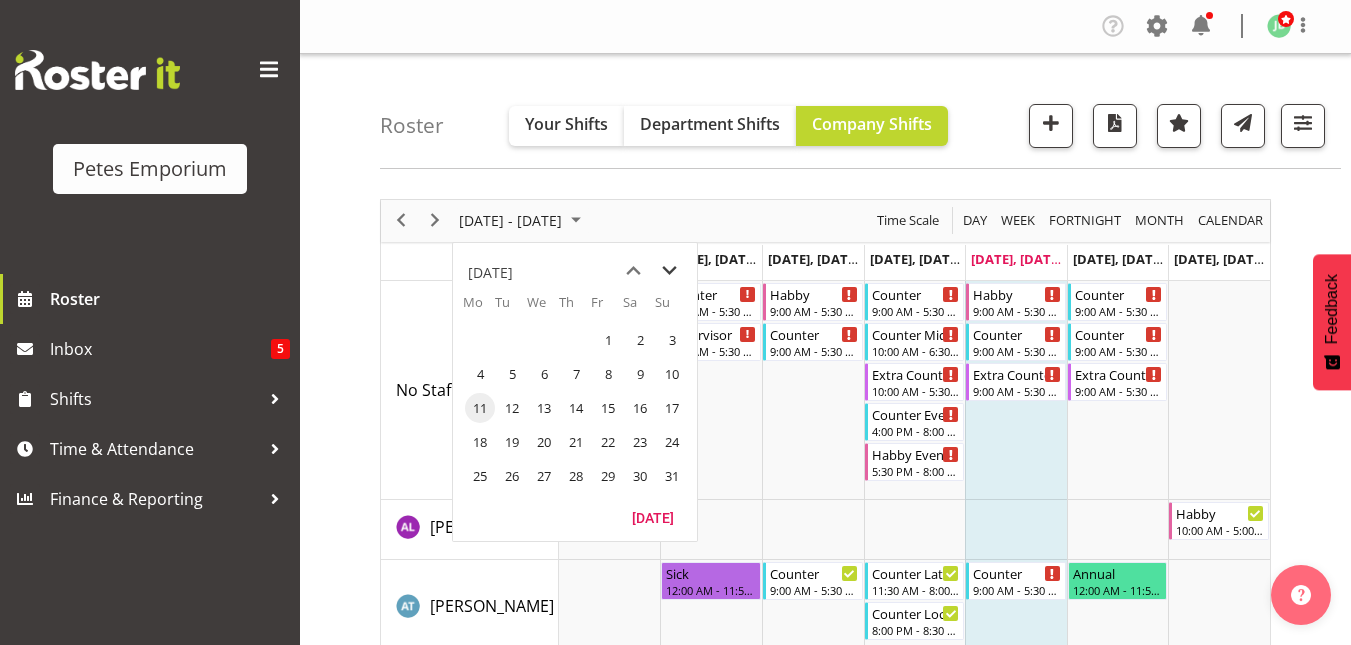 click at bounding box center (669, 271) 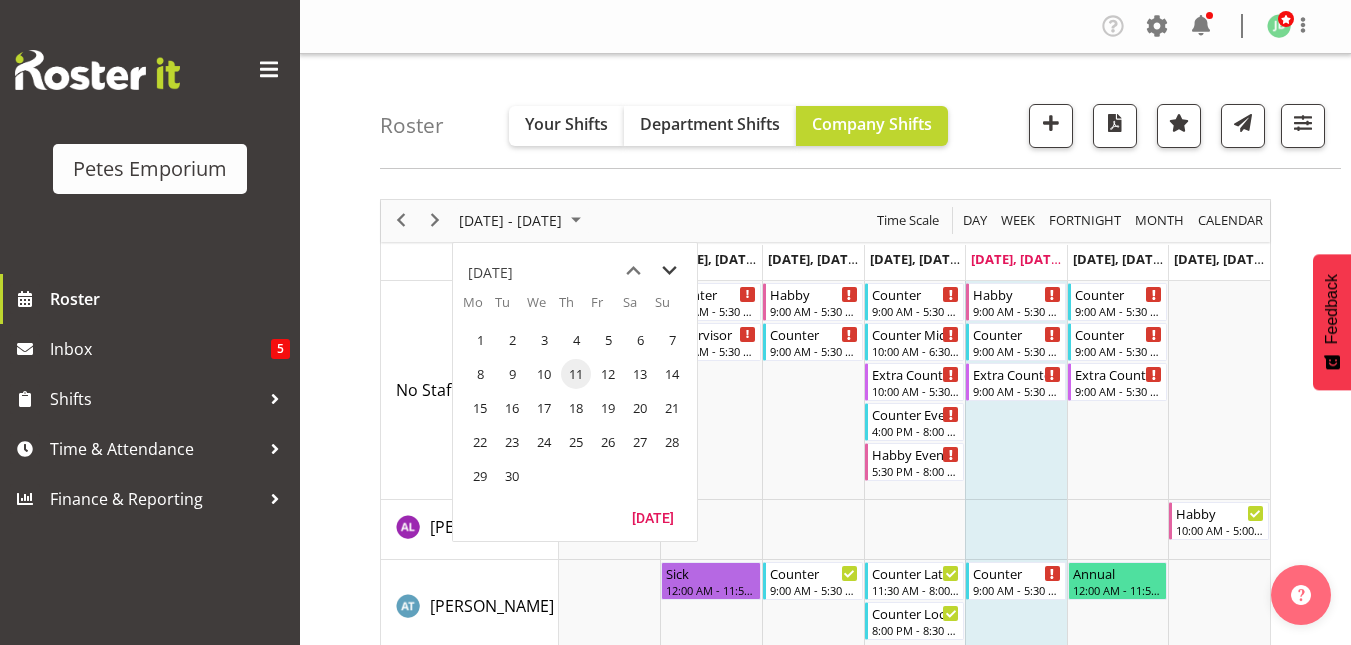 click at bounding box center (669, 271) 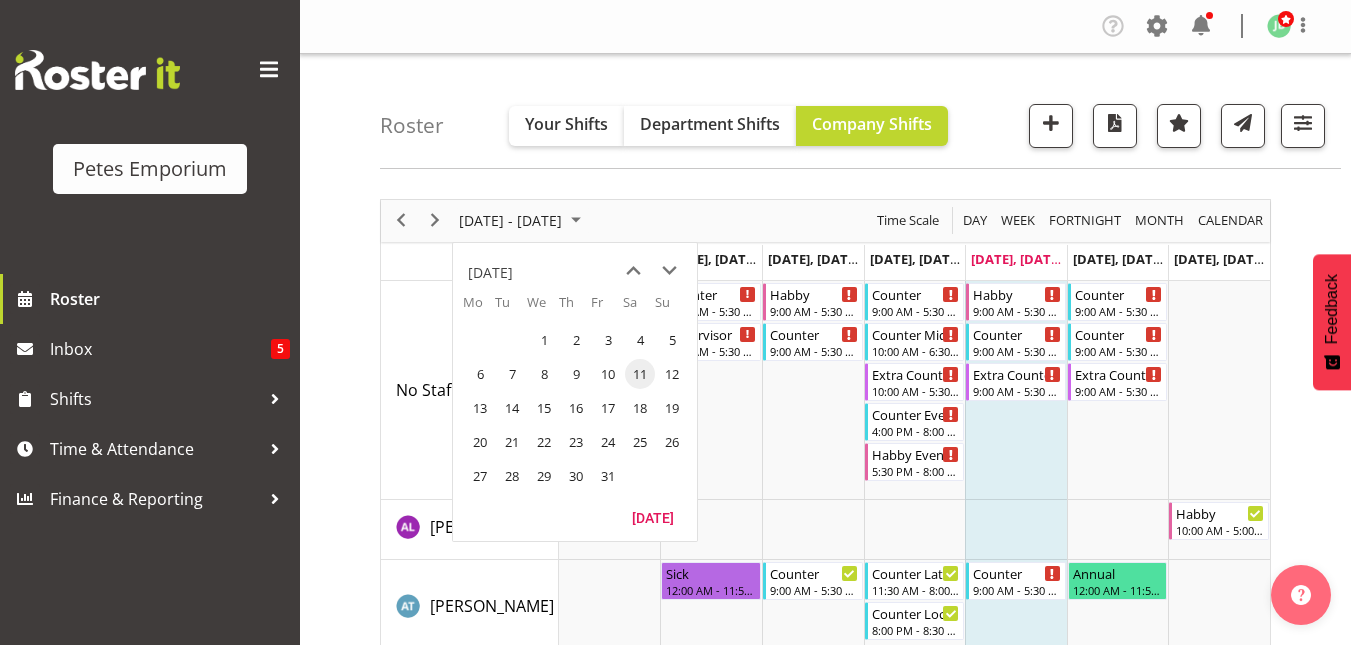 click on "11" at bounding box center (640, 374) 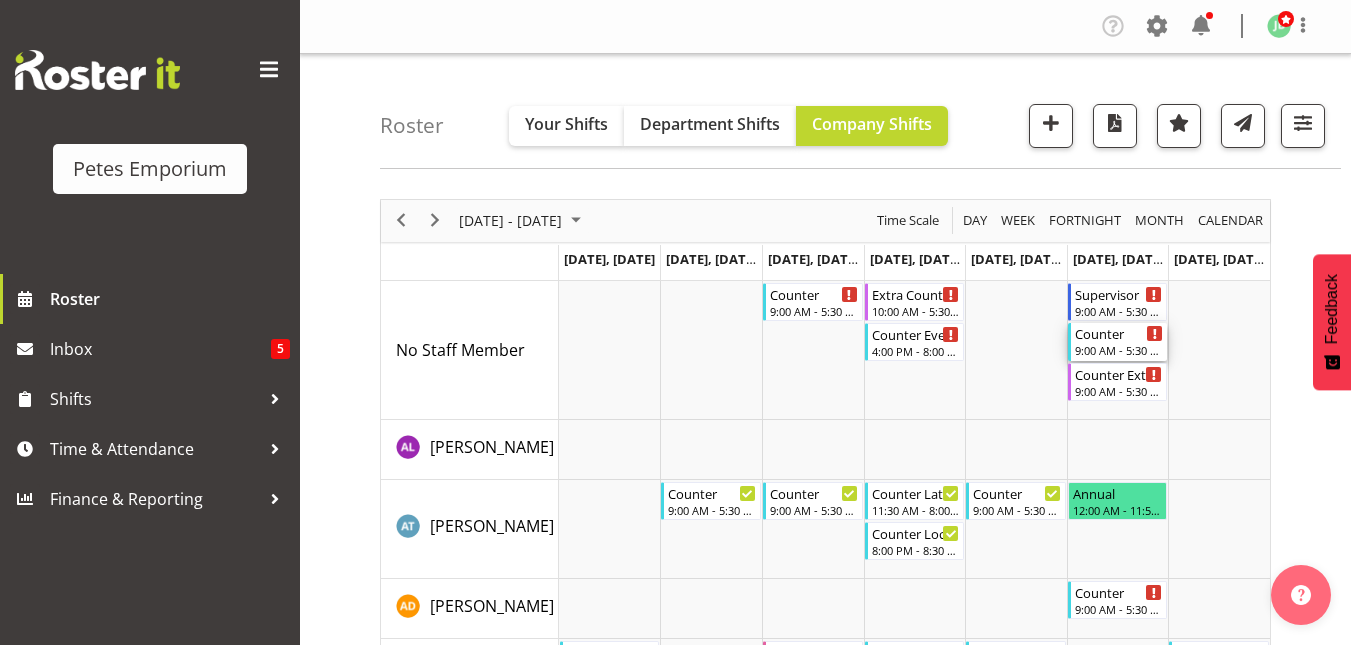 click on "9:00 AM - 5:30 PM" at bounding box center [1119, 350] 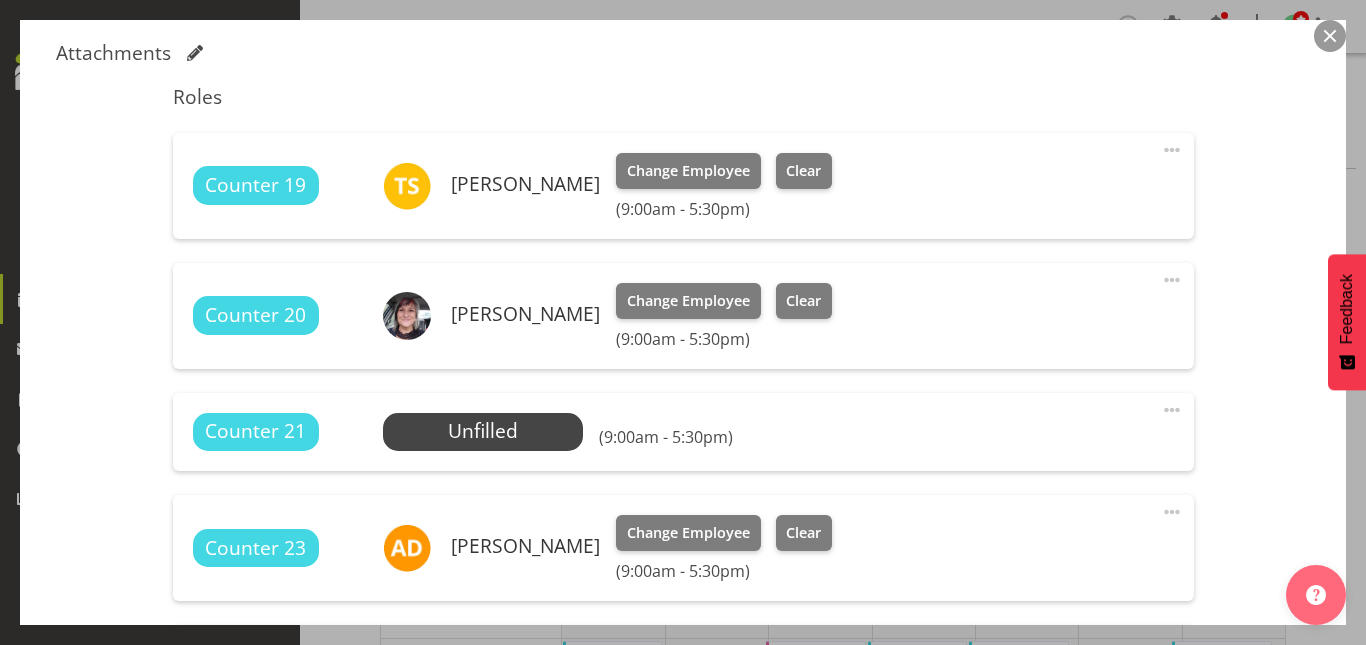 scroll, scrollTop: 619, scrollLeft: 0, axis: vertical 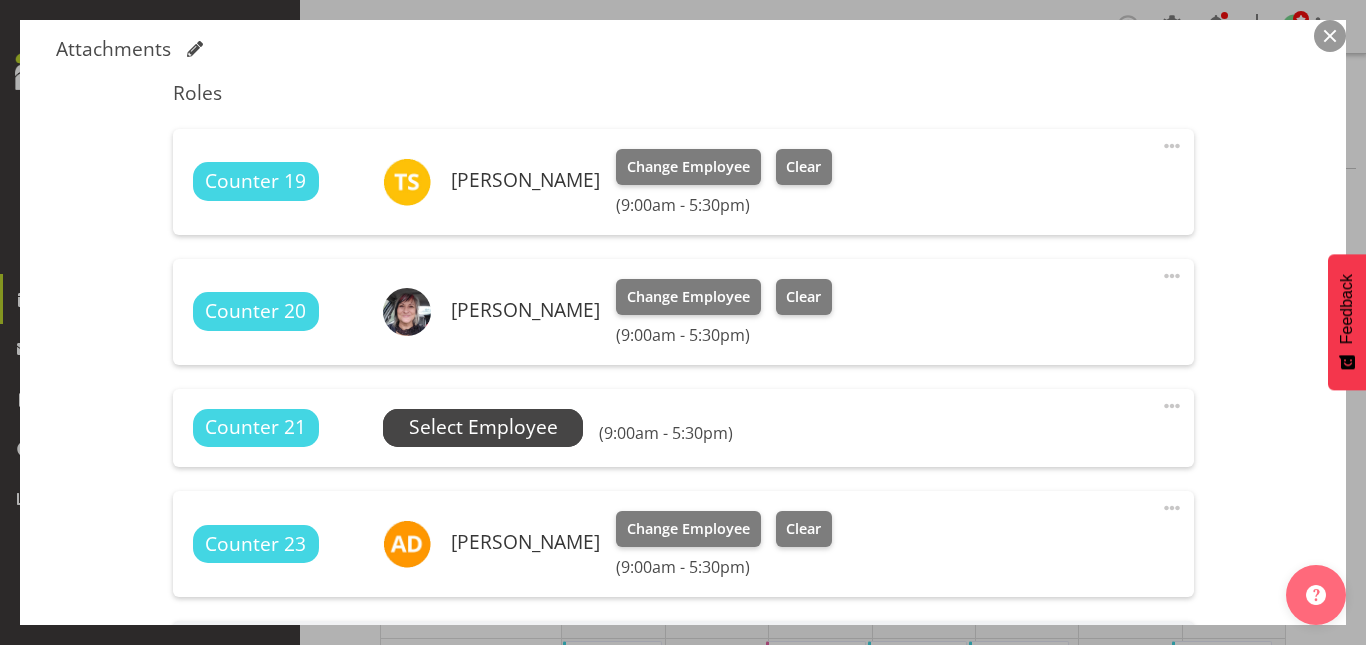 click on "Select Employee" at bounding box center [483, 427] 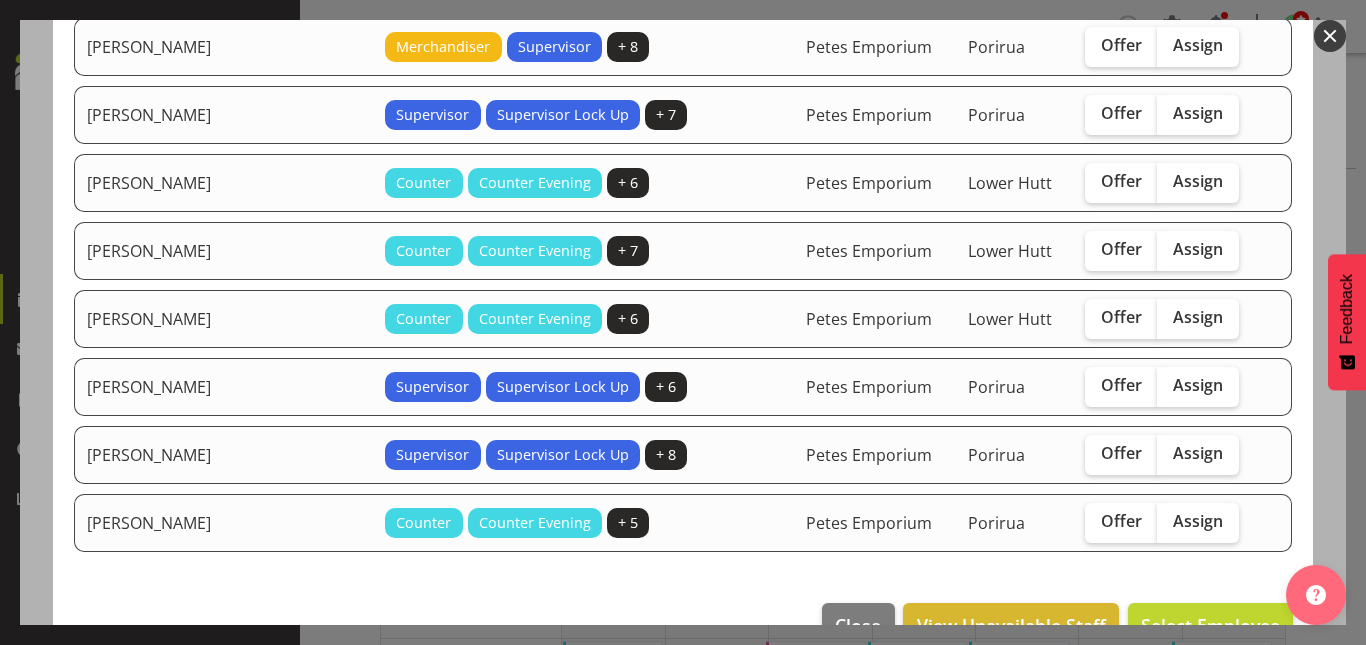 scroll, scrollTop: 757, scrollLeft: 0, axis: vertical 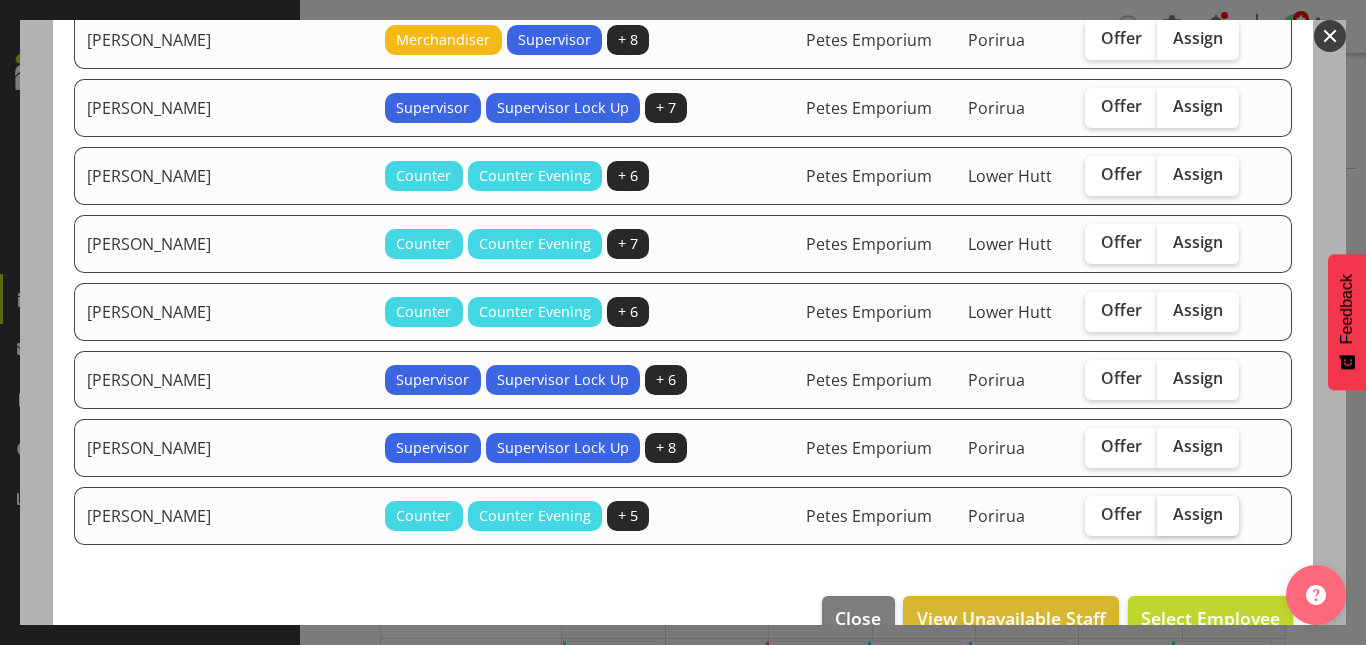 click on "Assign" at bounding box center (1198, 514) 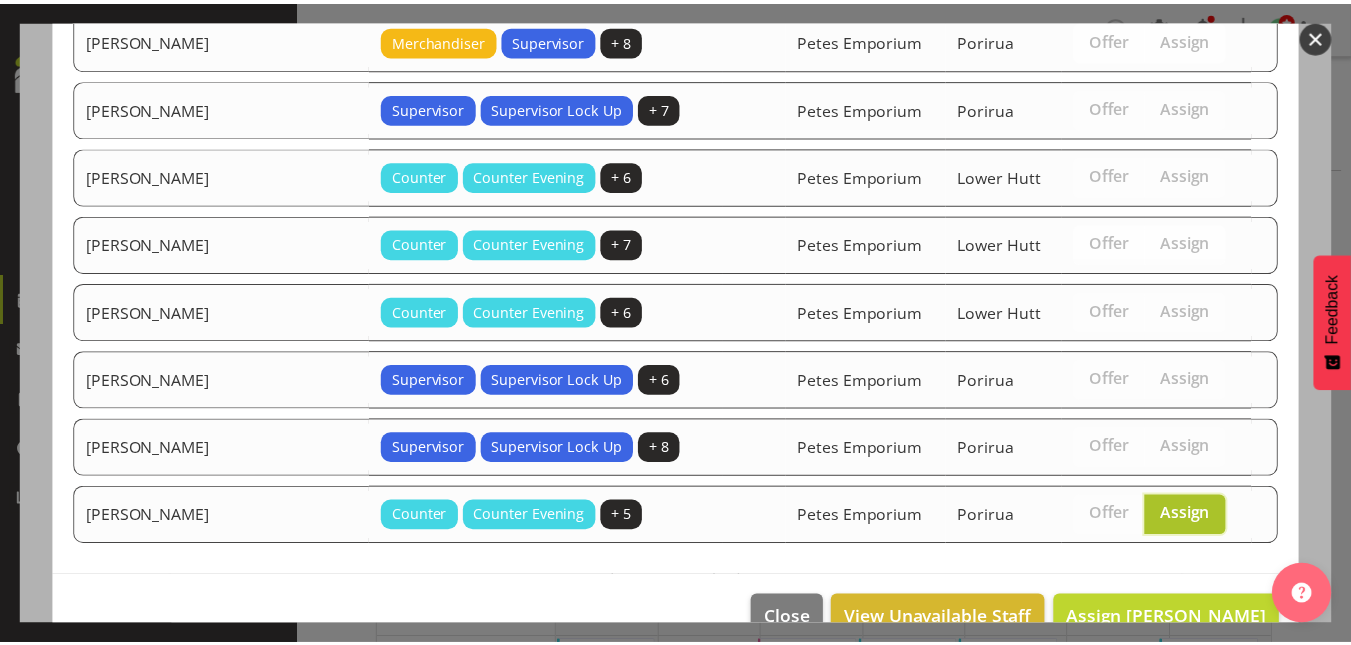 scroll, scrollTop: 802, scrollLeft: 0, axis: vertical 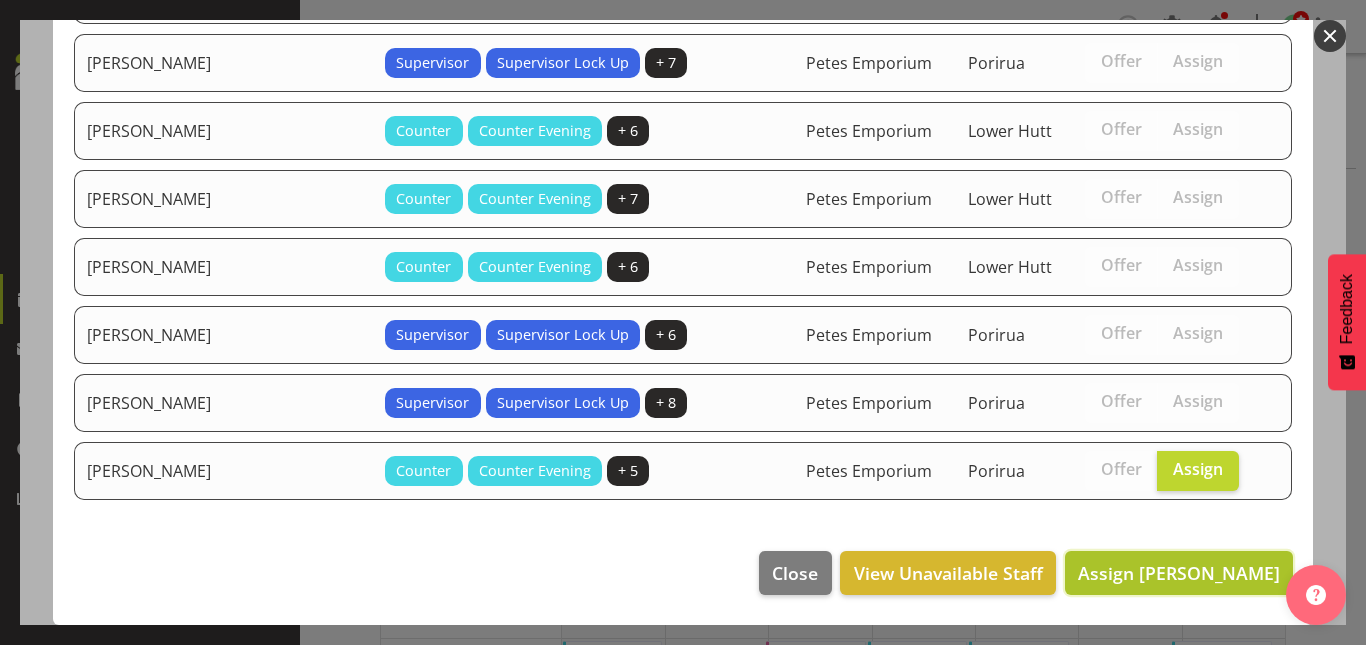 click on "Assign Sasha Vandervalk" at bounding box center (1179, 573) 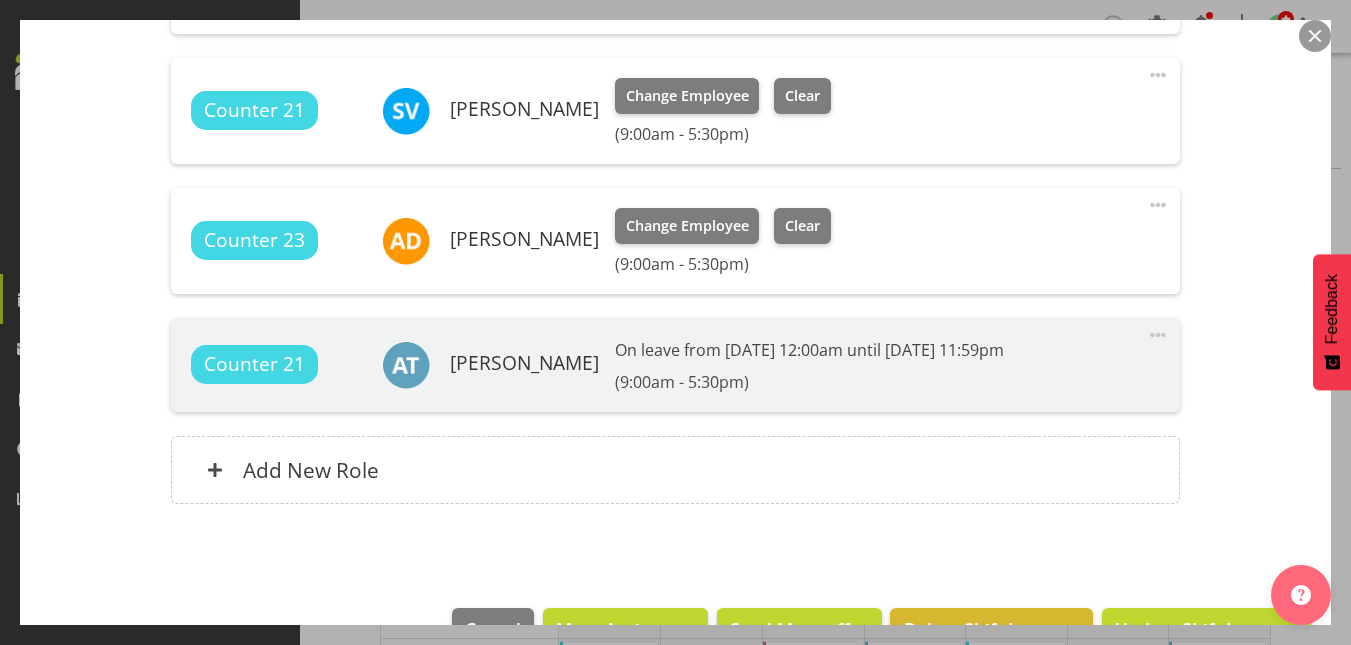 scroll, scrollTop: 958, scrollLeft: 0, axis: vertical 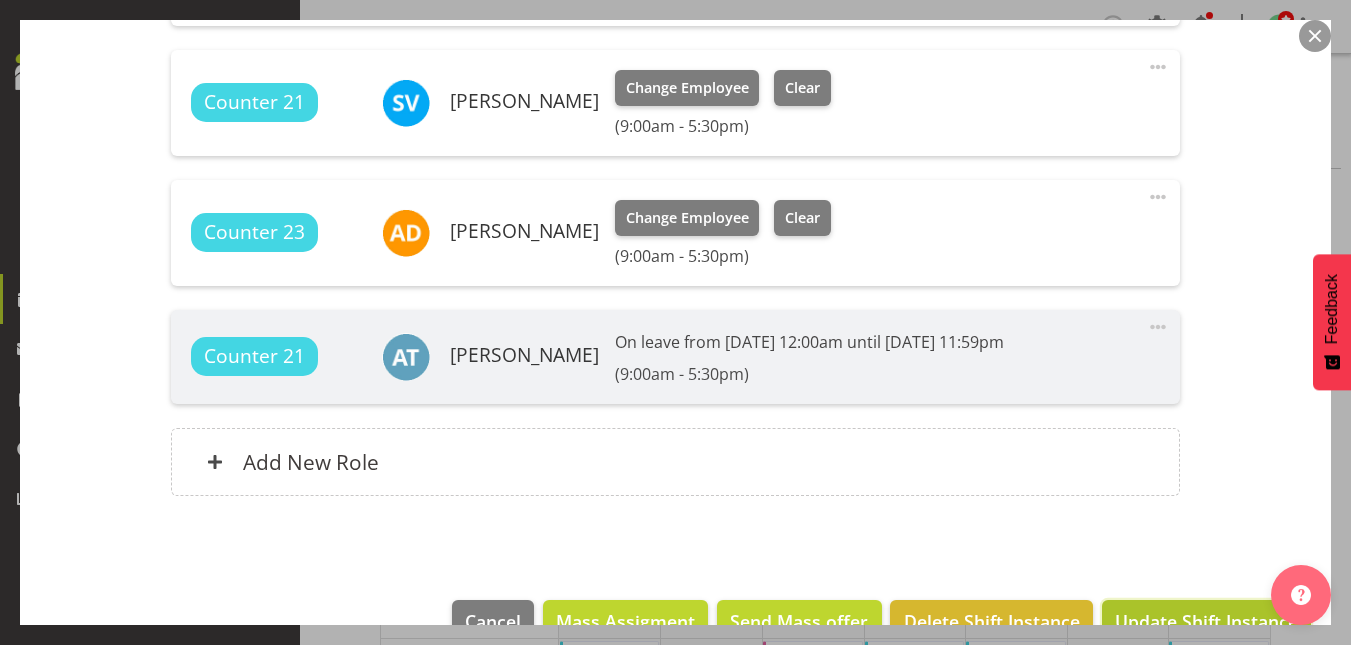 click on "Update Shift Instance" at bounding box center (1206, 621) 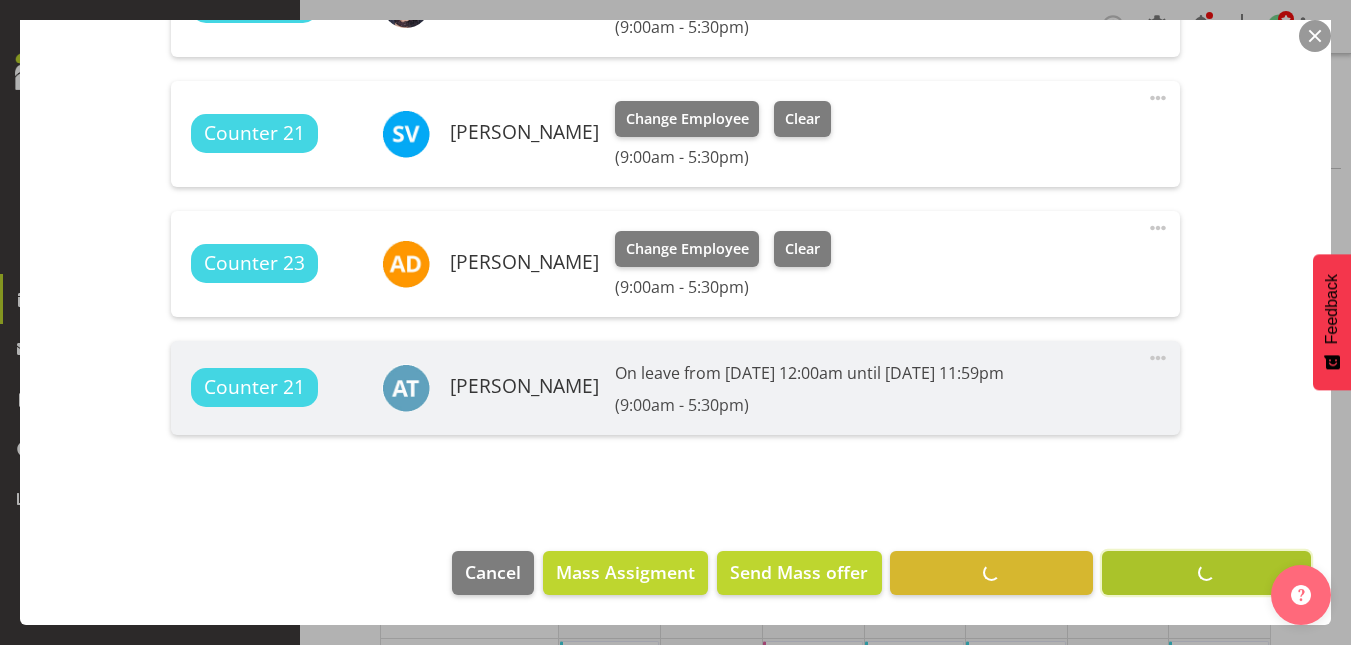 scroll, scrollTop: 927, scrollLeft: 0, axis: vertical 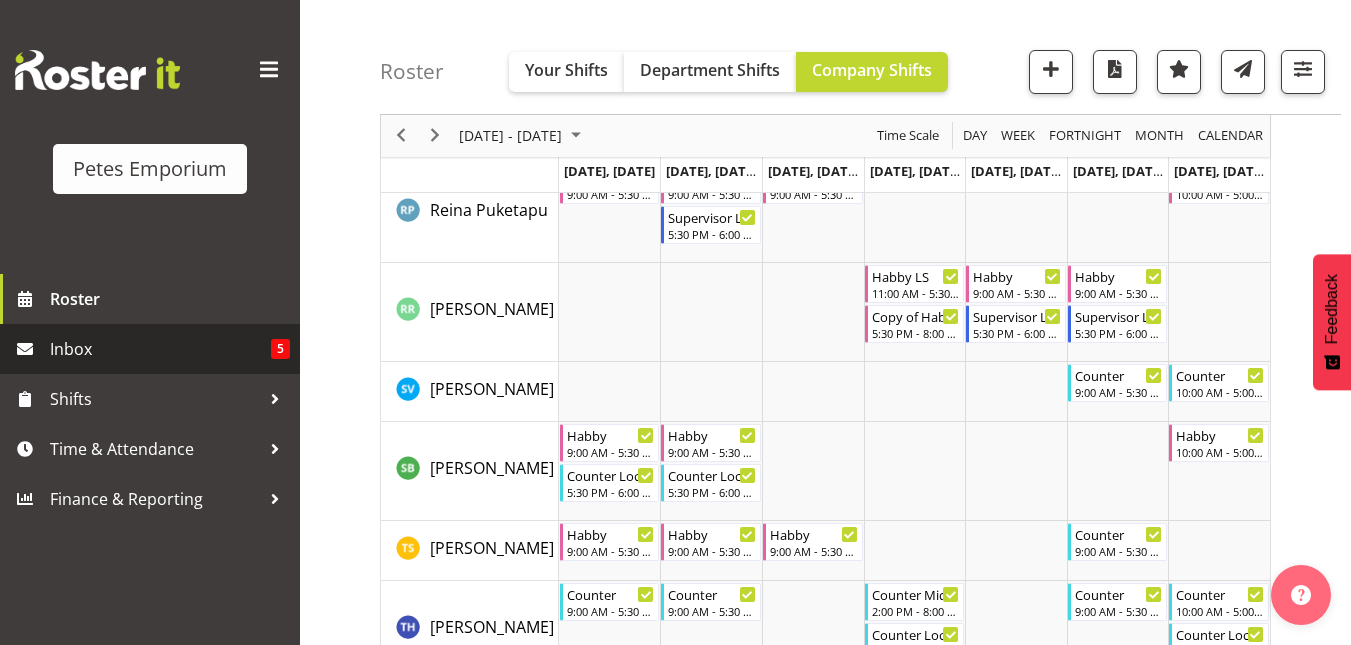 click on "Inbox" at bounding box center (160, 349) 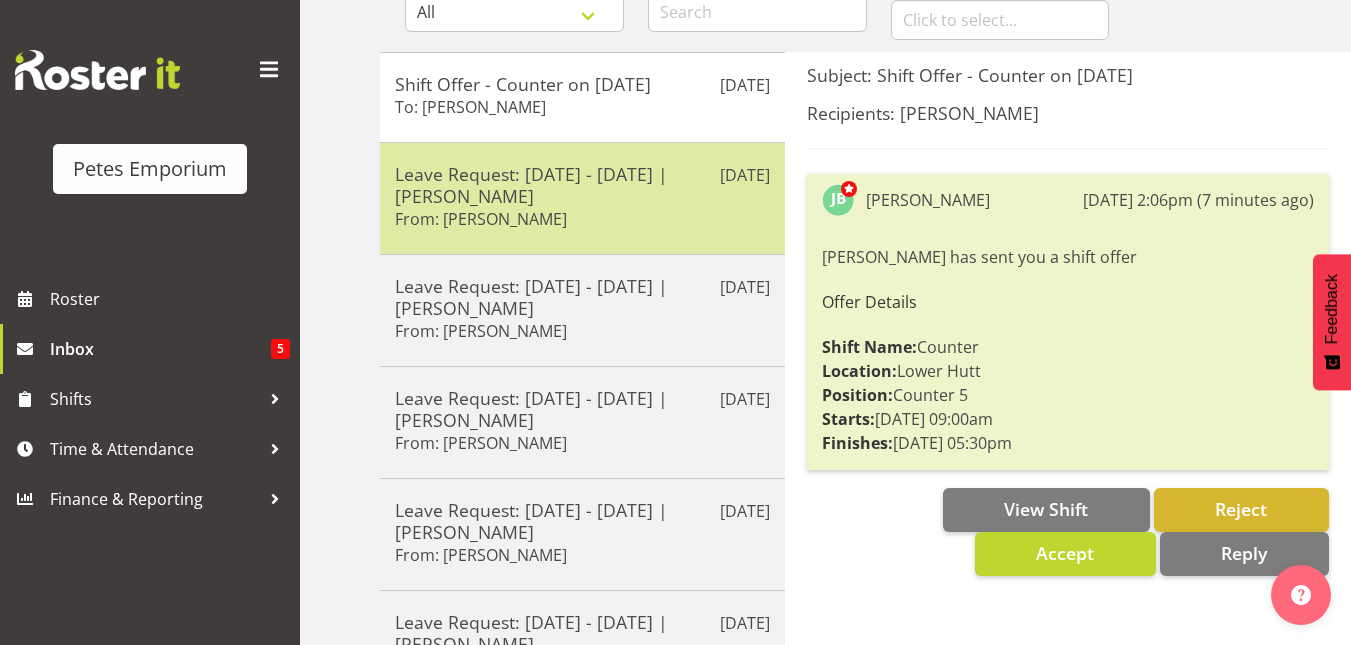 scroll, scrollTop: 260, scrollLeft: 0, axis: vertical 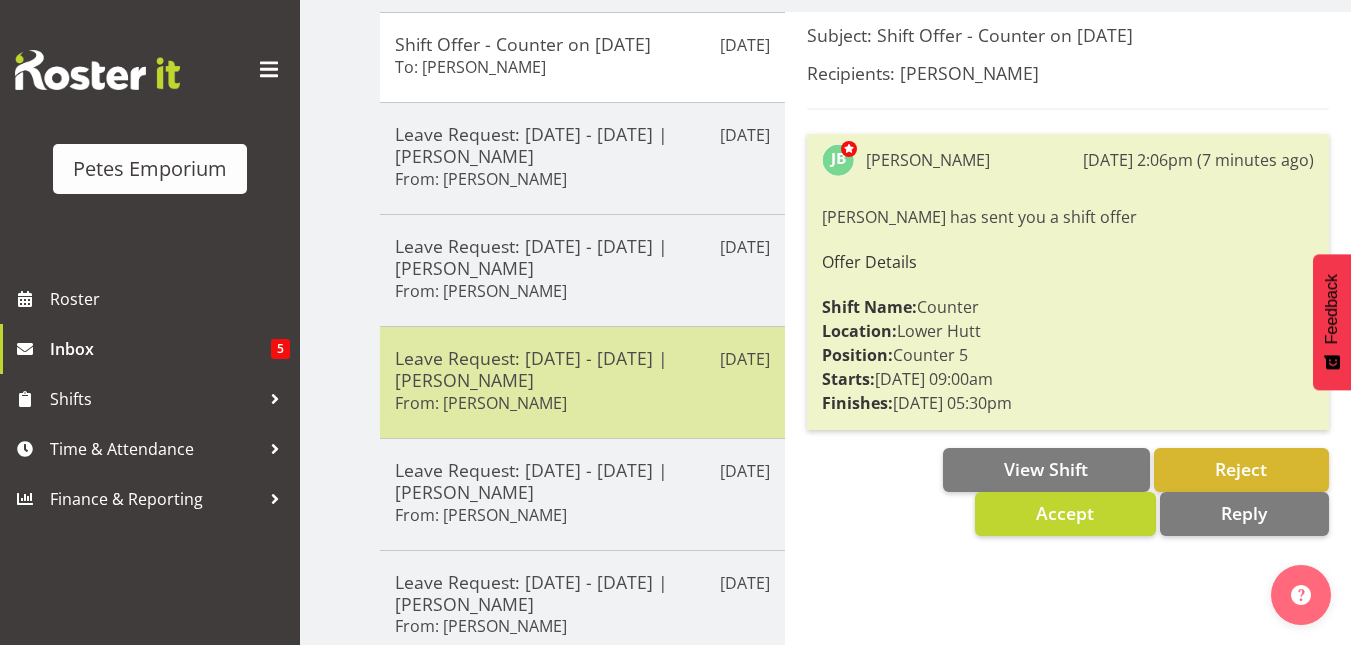 click on "Leave Request: [DATE] - [DATE] | [PERSON_NAME]" at bounding box center (582, 369) 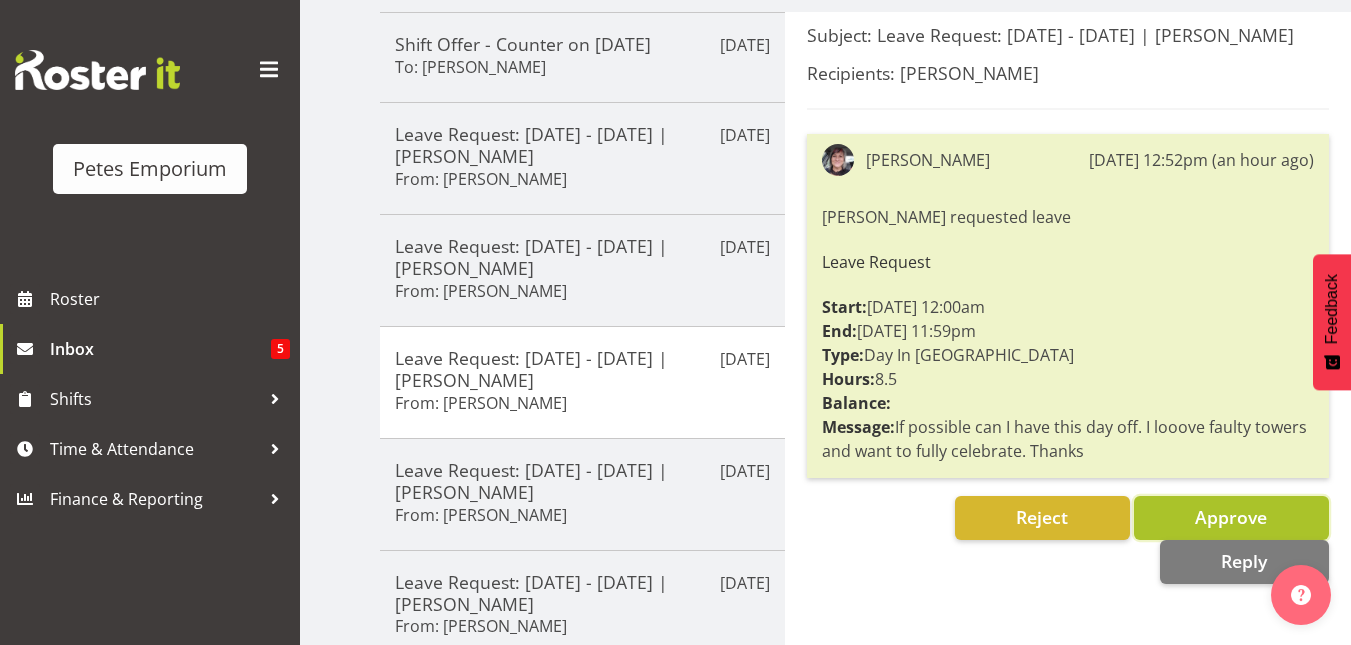 click on "Approve" at bounding box center [1231, 517] 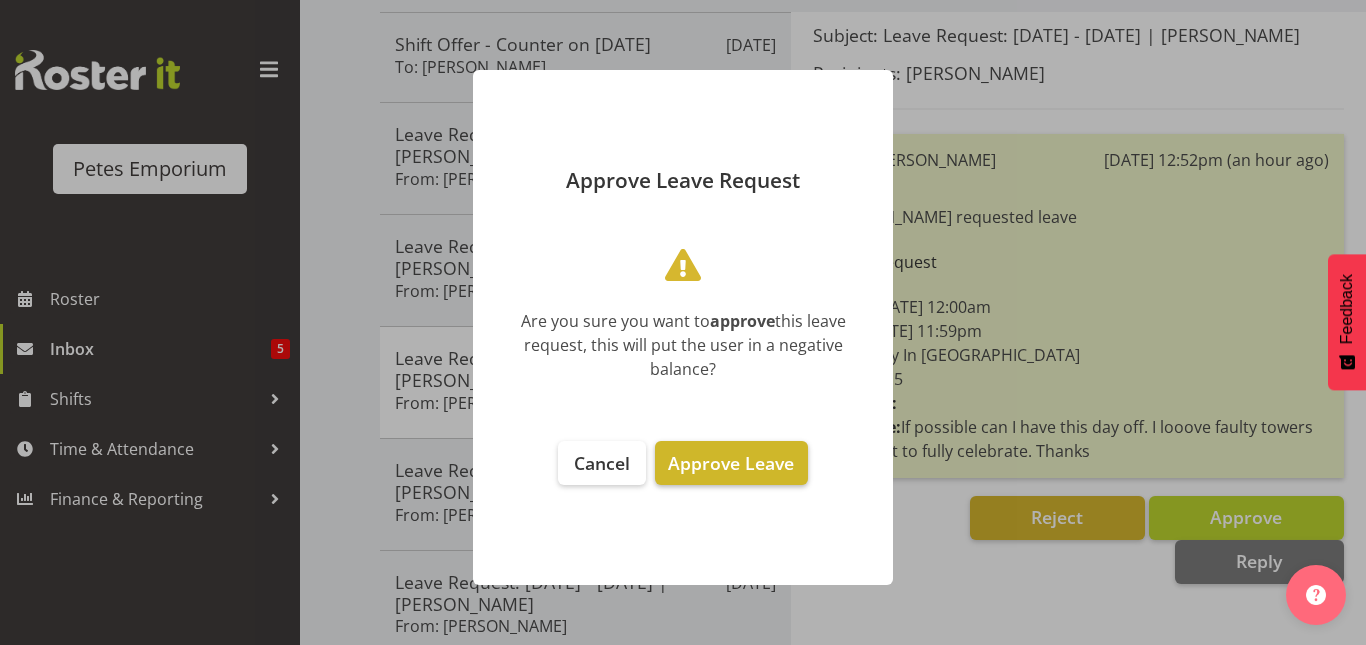 click on "Approve Leave" at bounding box center (731, 463) 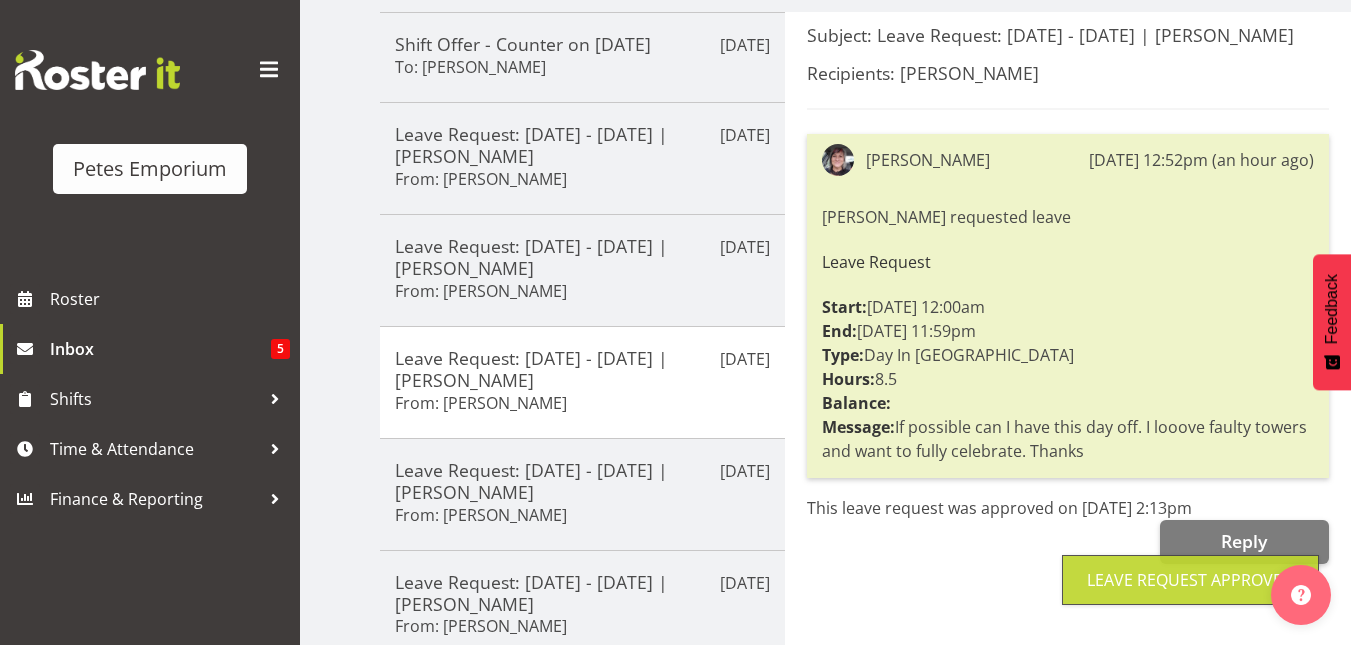 click on "Subject: Leave Request: [DATE] - [DATE] | [PERSON_NAME]    Recipients: [PERSON_NAME]
[PERSON_NAME]
[DATE] 12:52pm (an hour ago)
[PERSON_NAME] requested leave Leave Request Start:  [DATE] 12:00am End:  [DATE] 11:59pm Type:  Day In Lieu Hours:  8.5 Balance:   Message:  If possible can I have this day off. I looove faulty towers and want to fully celebrate. Thanks   This leave request was approved on [DATE] 2:13pm         Reply" at bounding box center (1068, 571) 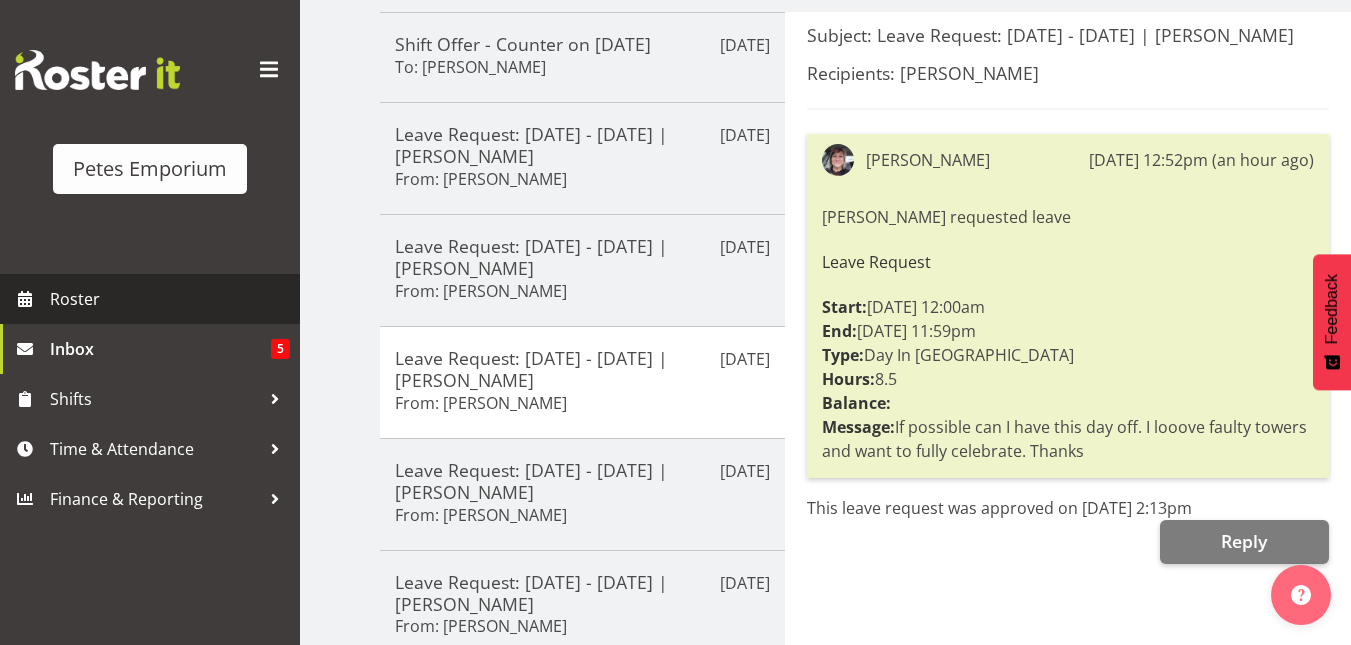 click on "Roster" at bounding box center [170, 299] 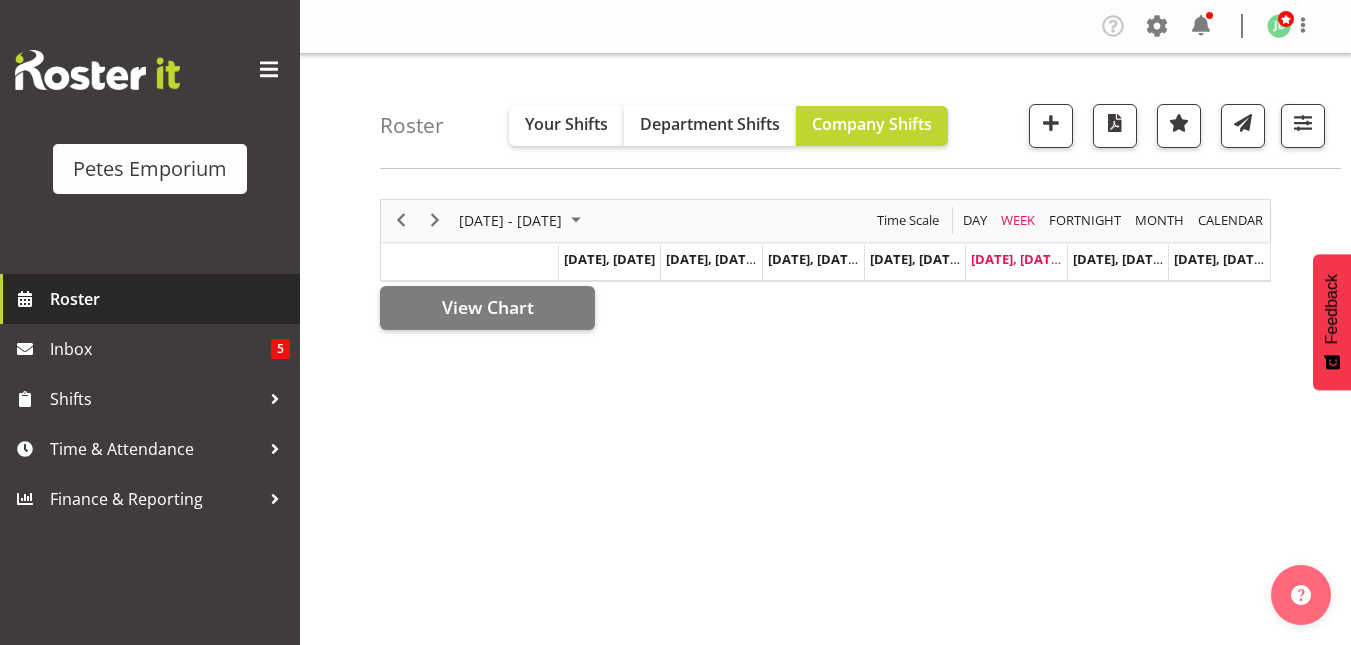 scroll, scrollTop: 0, scrollLeft: 0, axis: both 